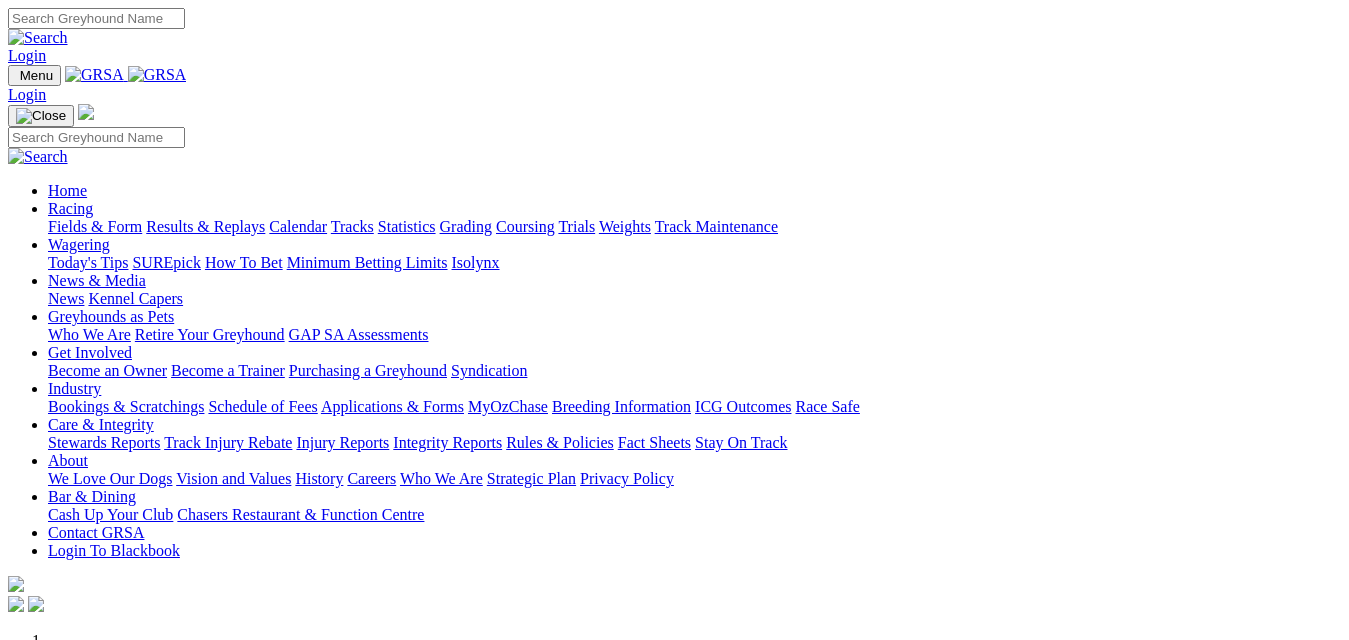 scroll, scrollTop: 0, scrollLeft: 0, axis: both 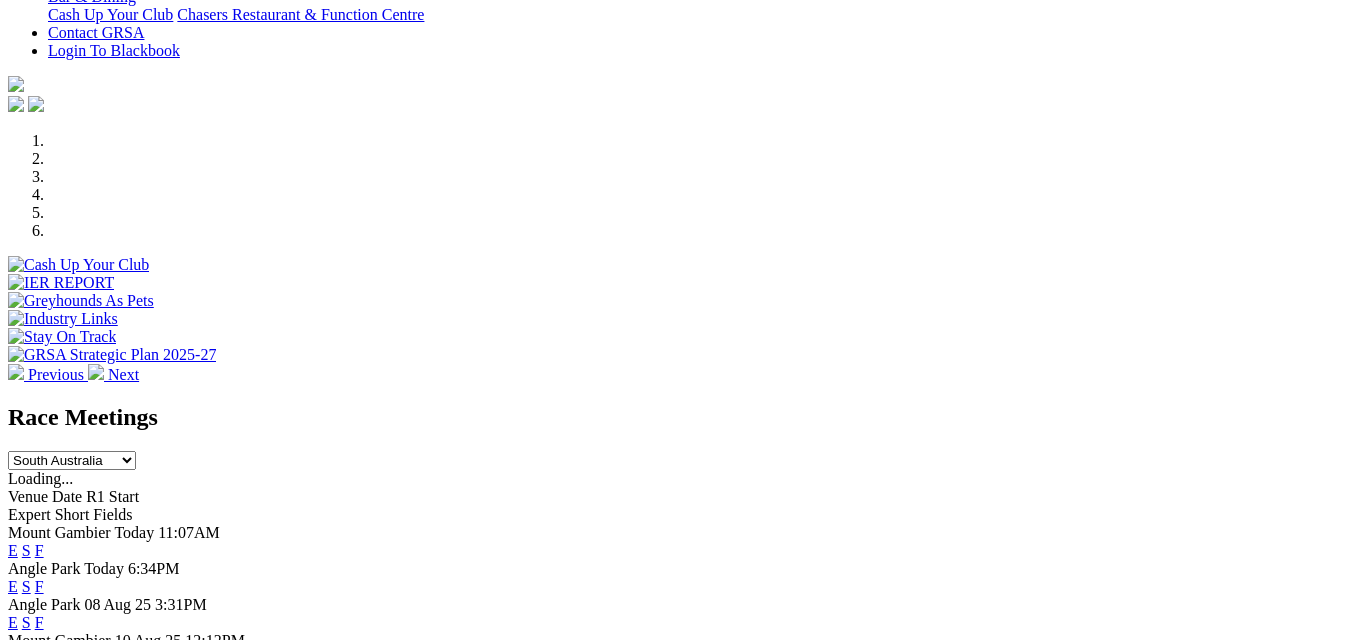 click on "F" at bounding box center [39, 550] 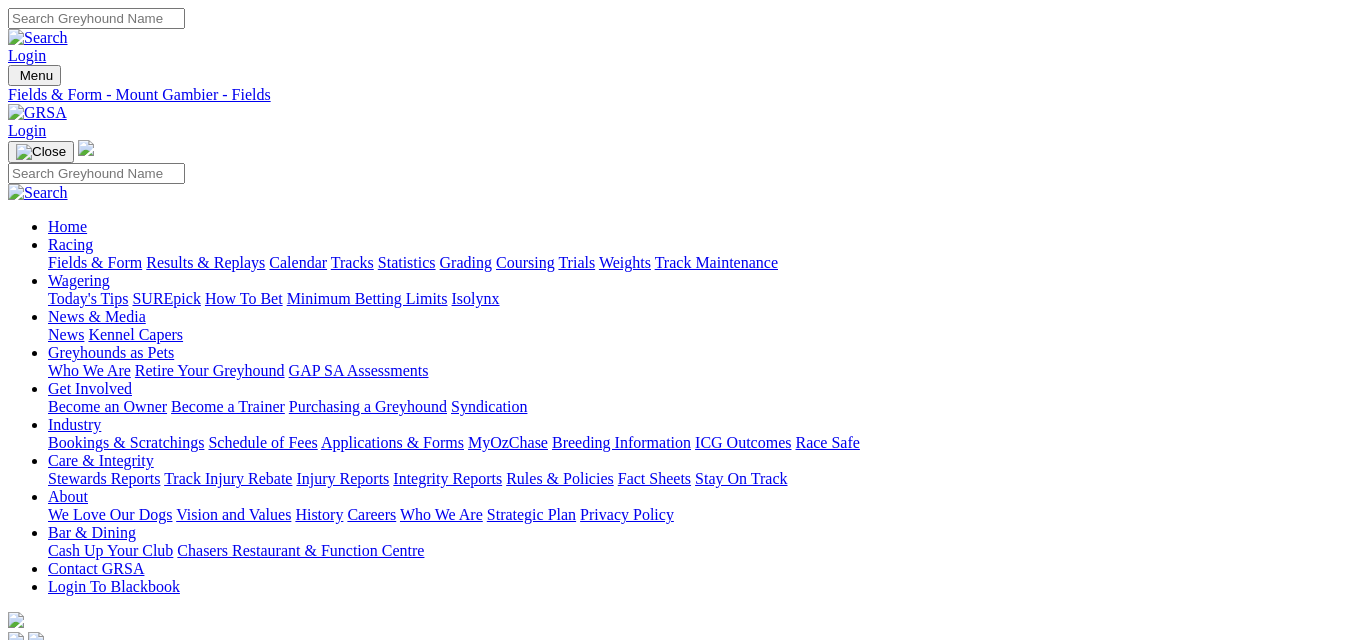 scroll, scrollTop: 400, scrollLeft: 0, axis: vertical 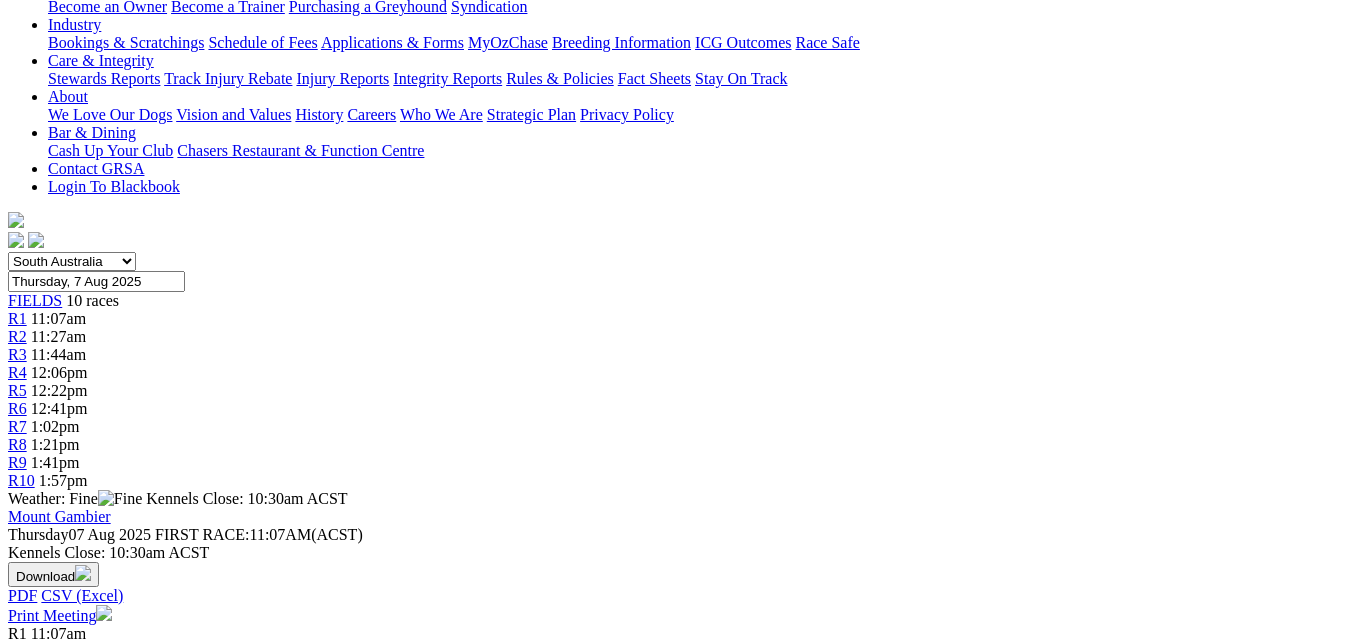 click on "Misty Autumn" at bounding box center [165, 820] 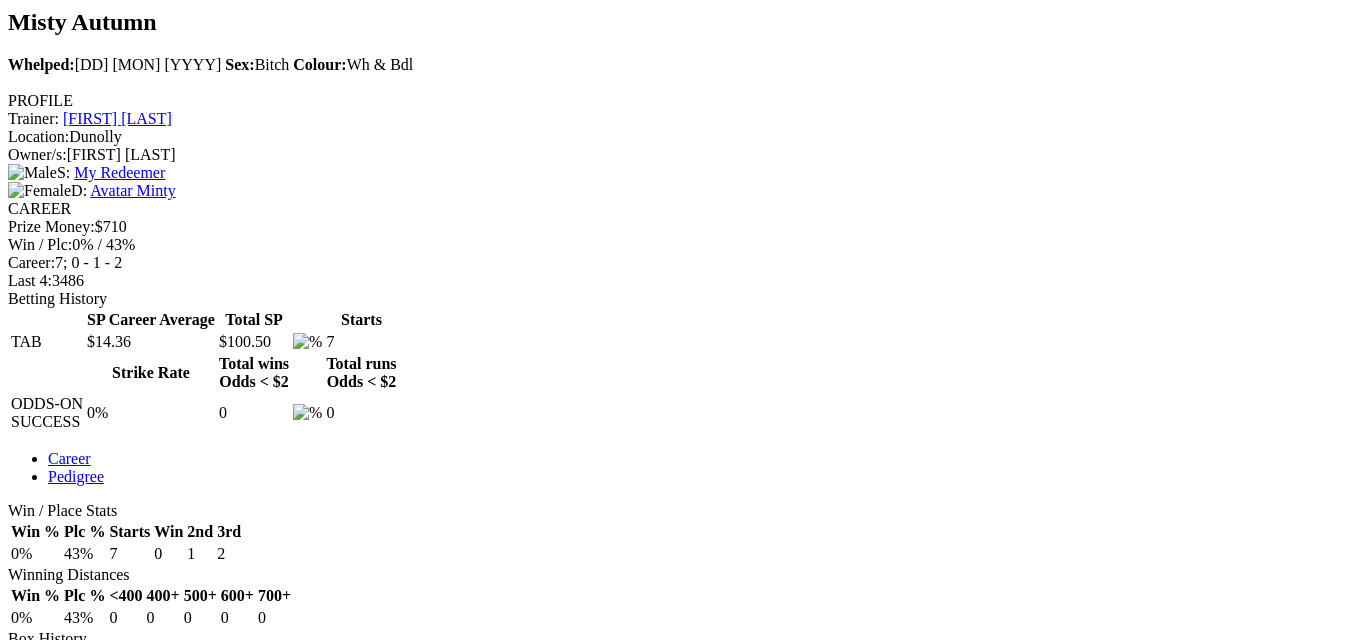 scroll, scrollTop: 700, scrollLeft: 0, axis: vertical 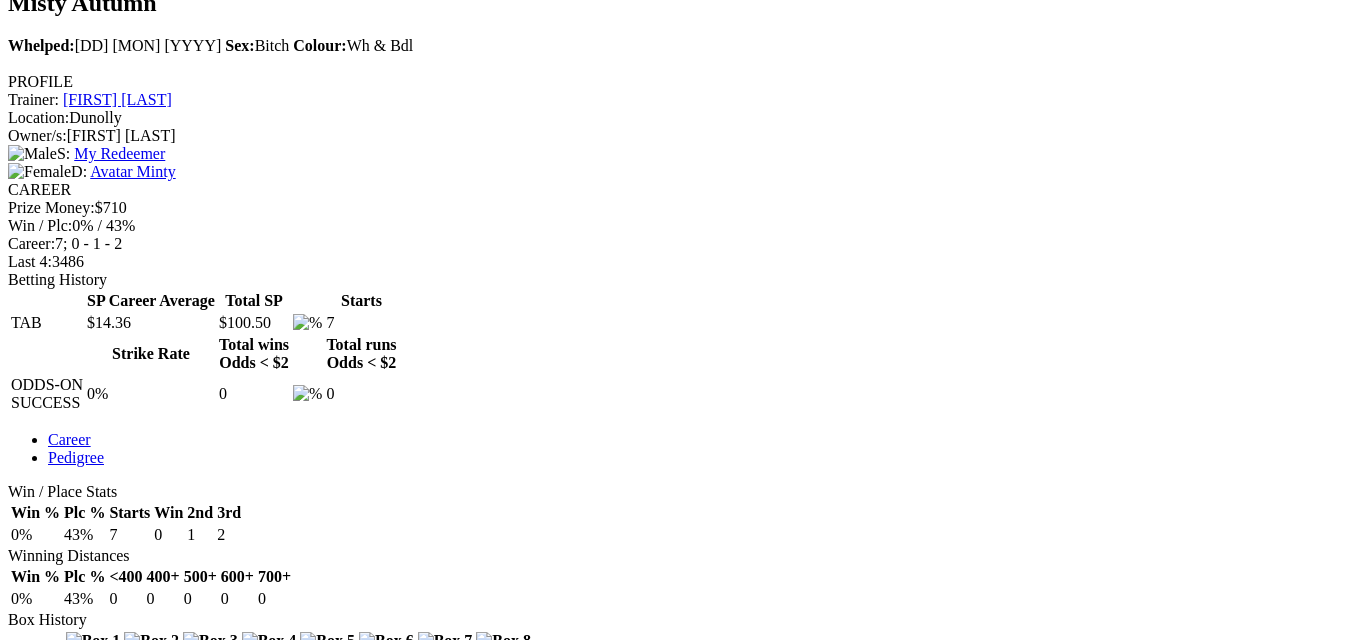 click at bounding box center (964, 947) 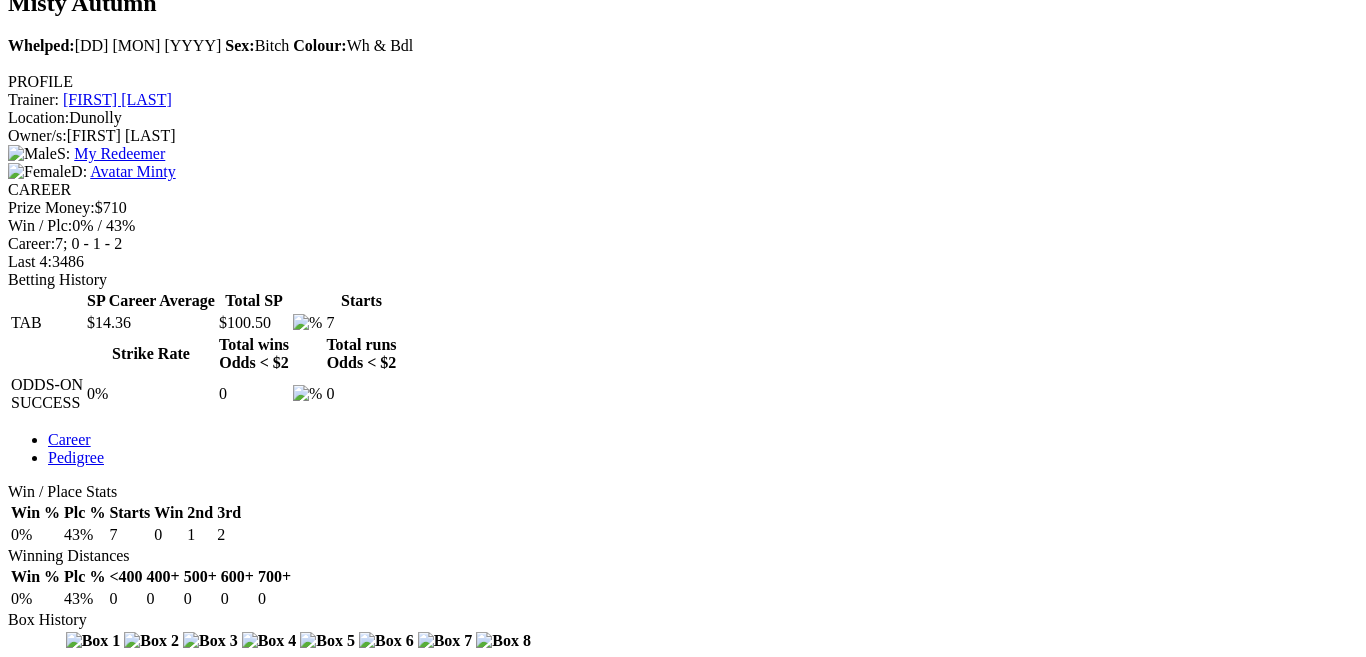click at bounding box center (16, 4034) 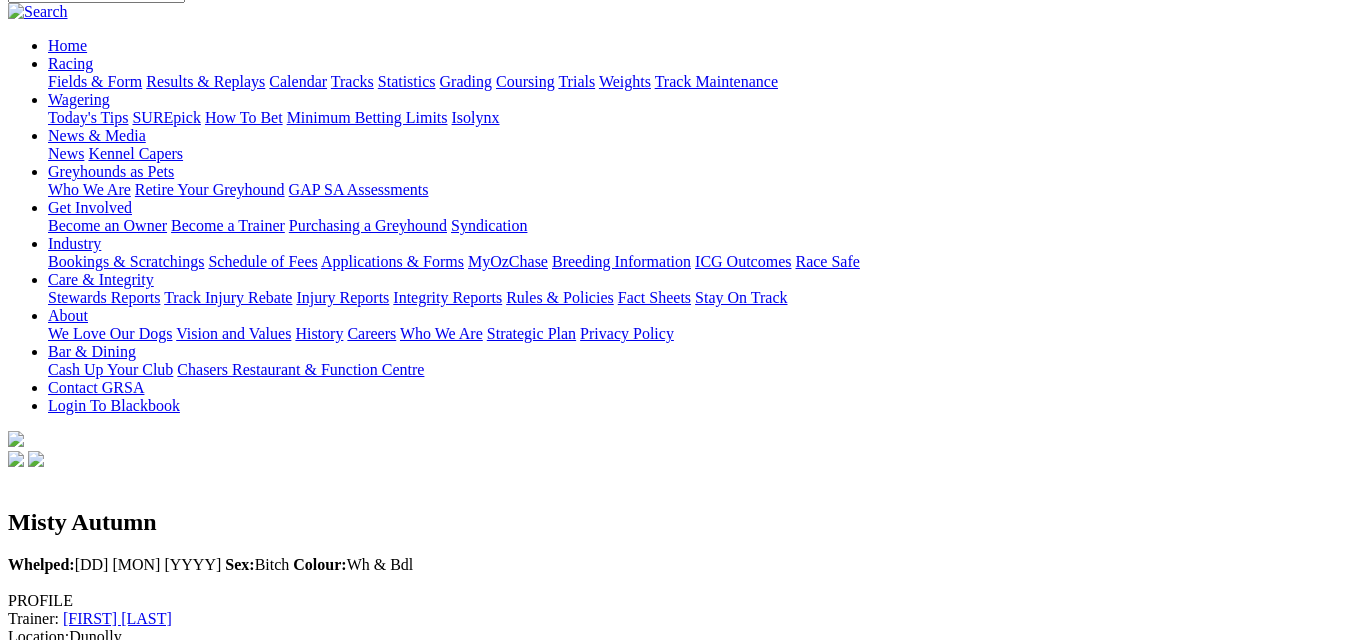 scroll, scrollTop: 0, scrollLeft: 0, axis: both 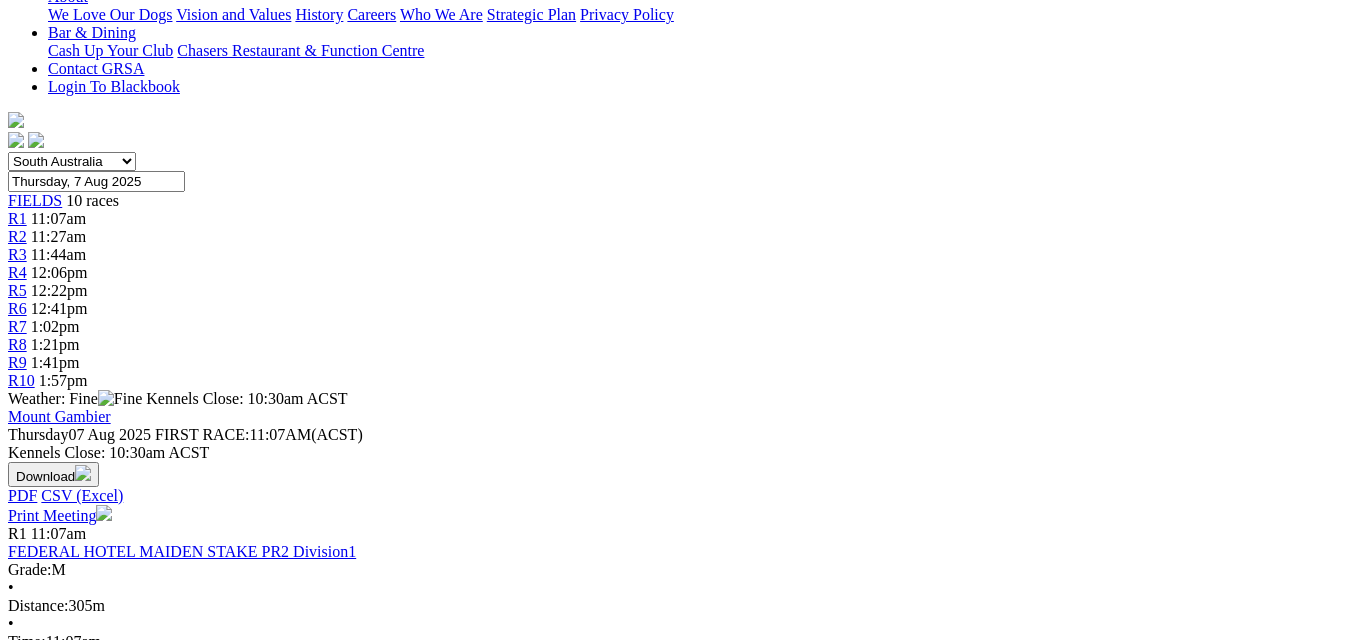 click on "Aubrey Miss" at bounding box center (159, 742) 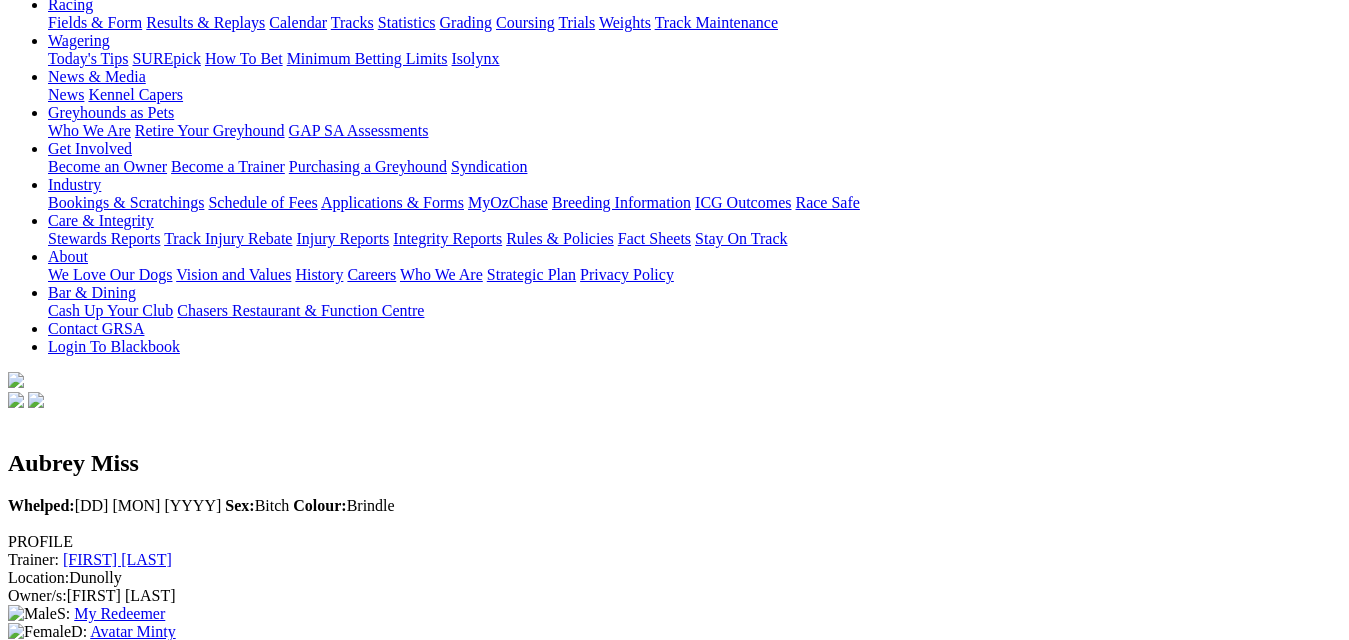 scroll, scrollTop: 100, scrollLeft: 0, axis: vertical 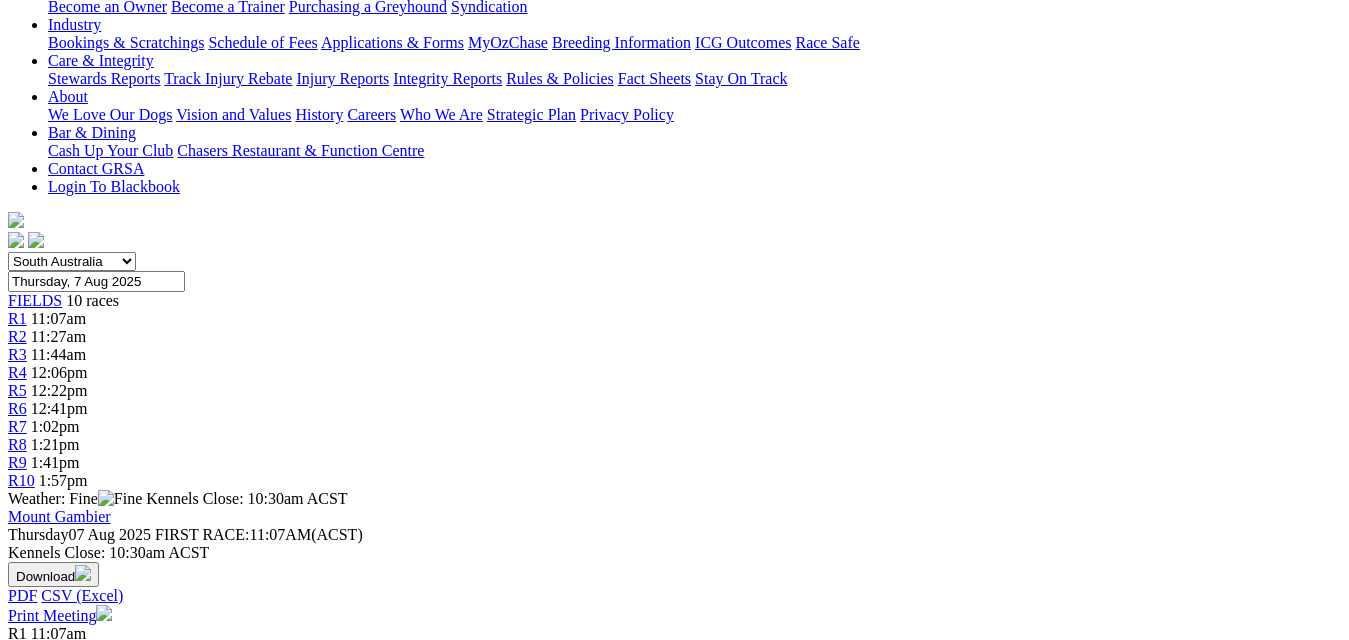 click on "Mock Orange" at bounding box center (163, 886) 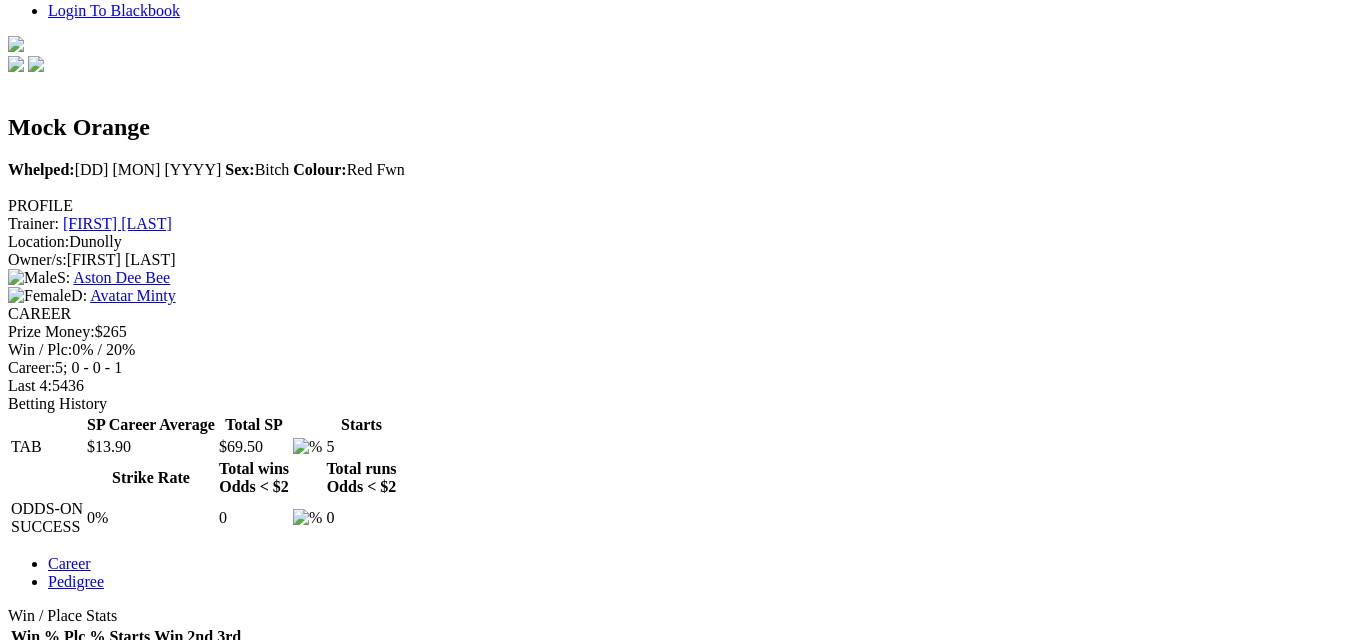 scroll, scrollTop: 600, scrollLeft: 0, axis: vertical 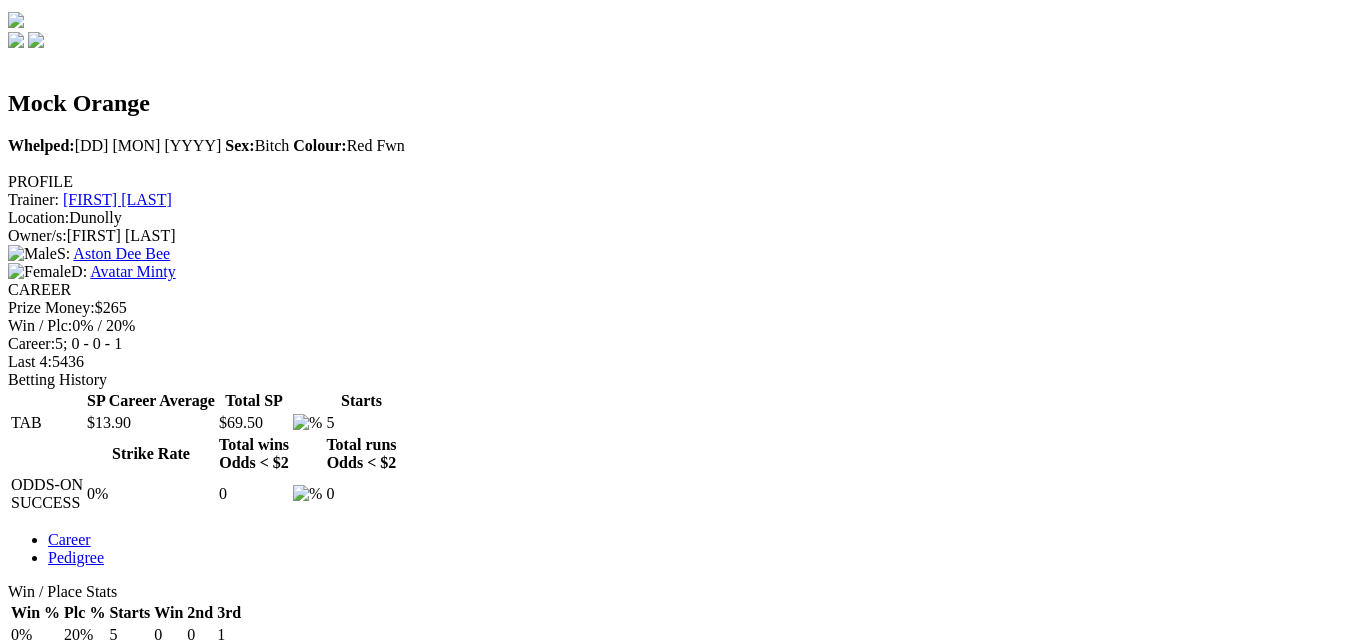 click at bounding box center (954, 1003) 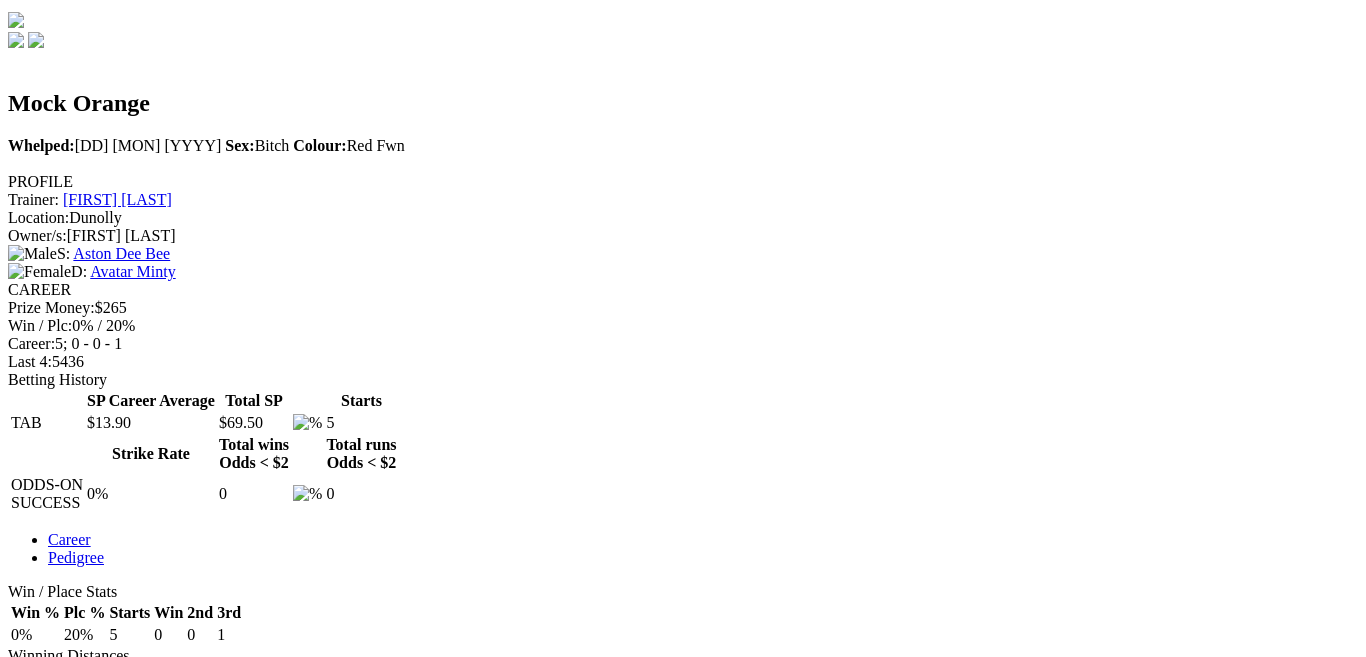 click at bounding box center (16, 4068) 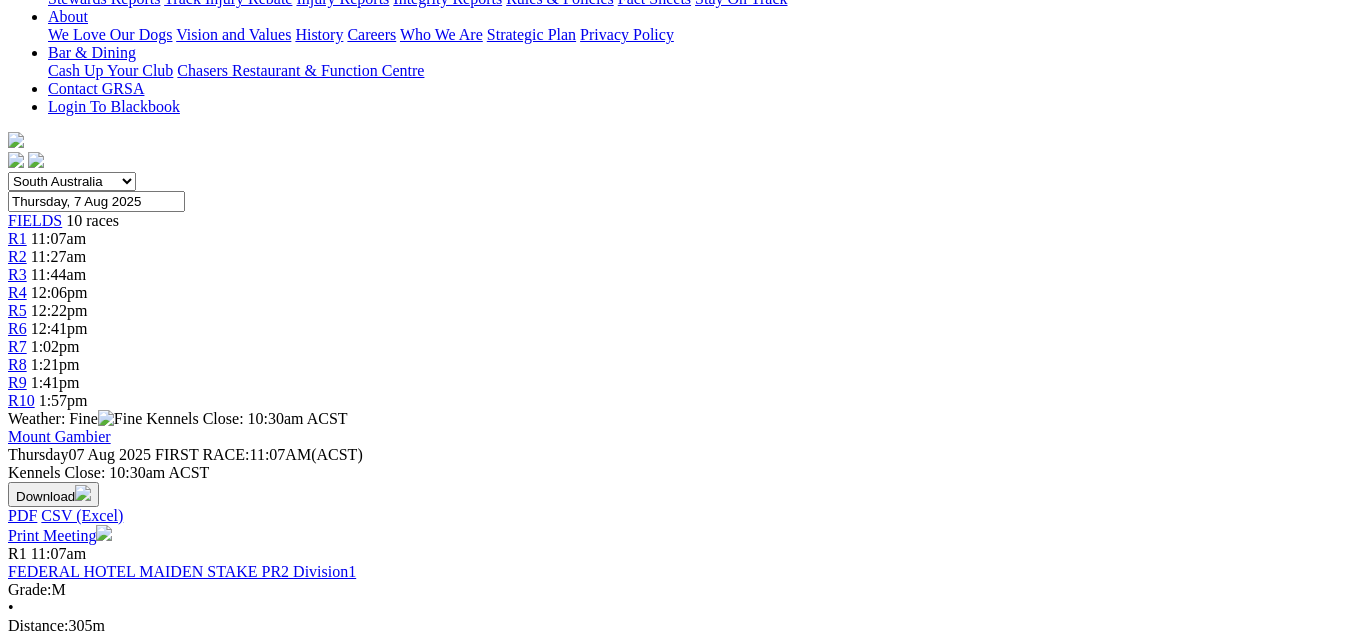 scroll, scrollTop: 500, scrollLeft: 0, axis: vertical 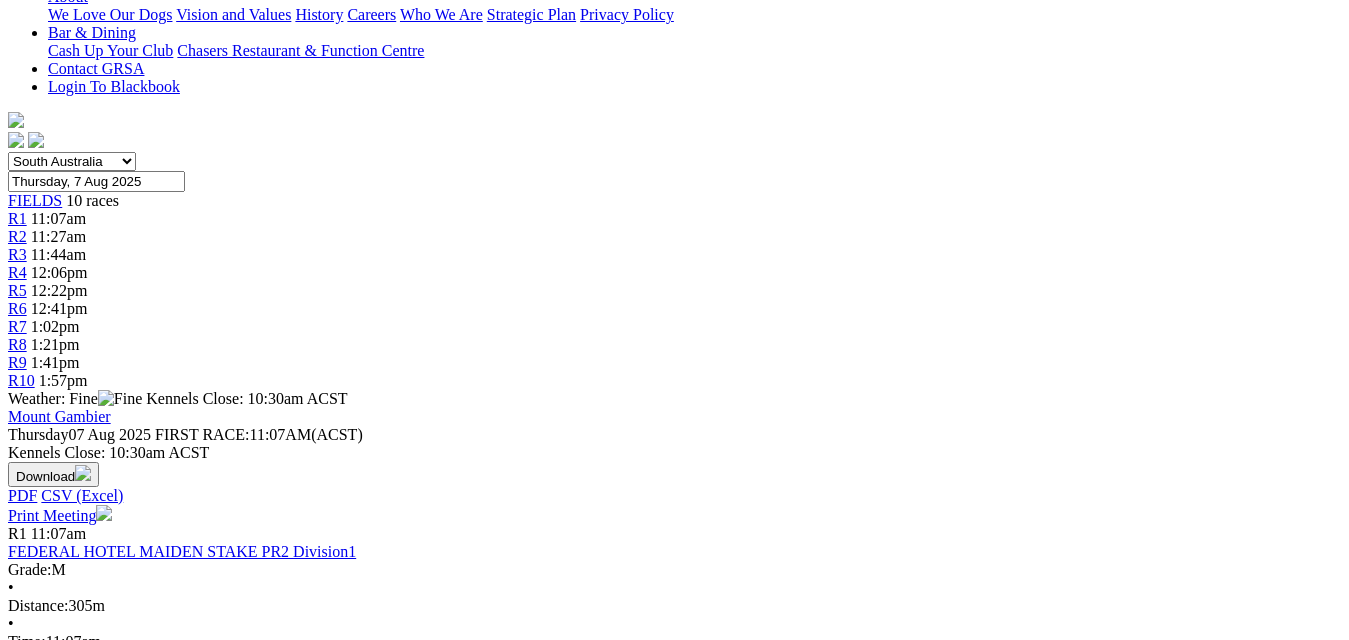 click on "Puddin' Cake" at bounding box center [163, 808] 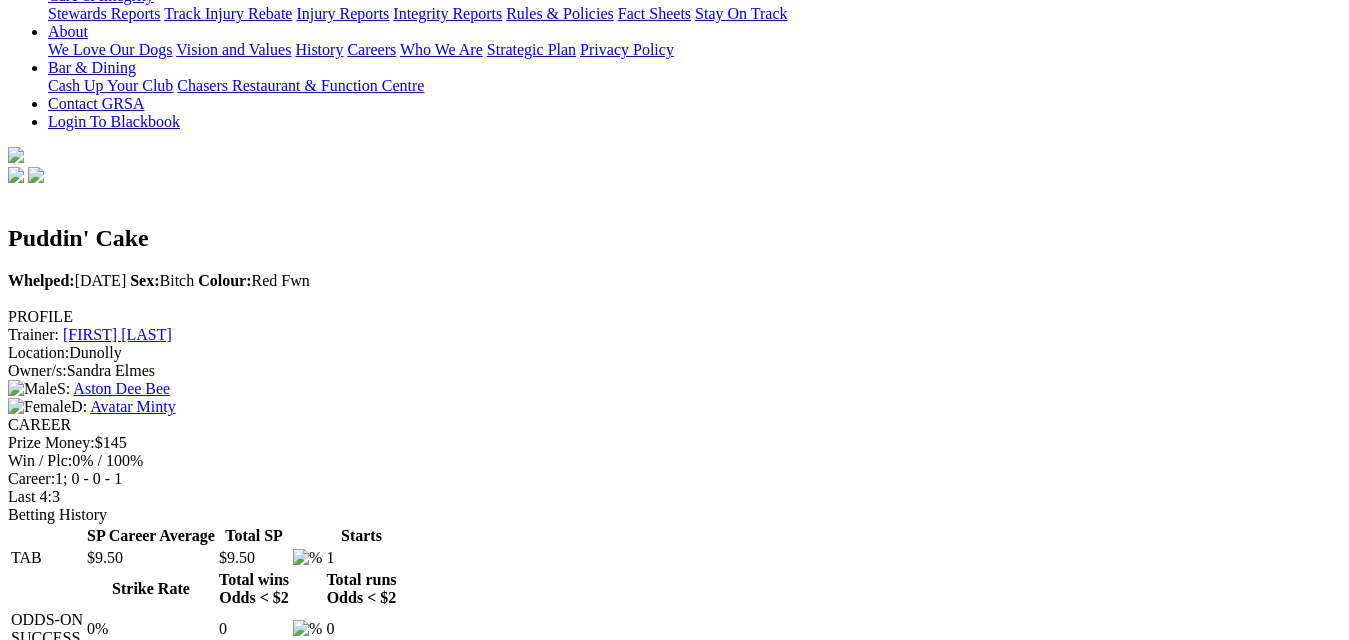 scroll, scrollTop: 700, scrollLeft: 0, axis: vertical 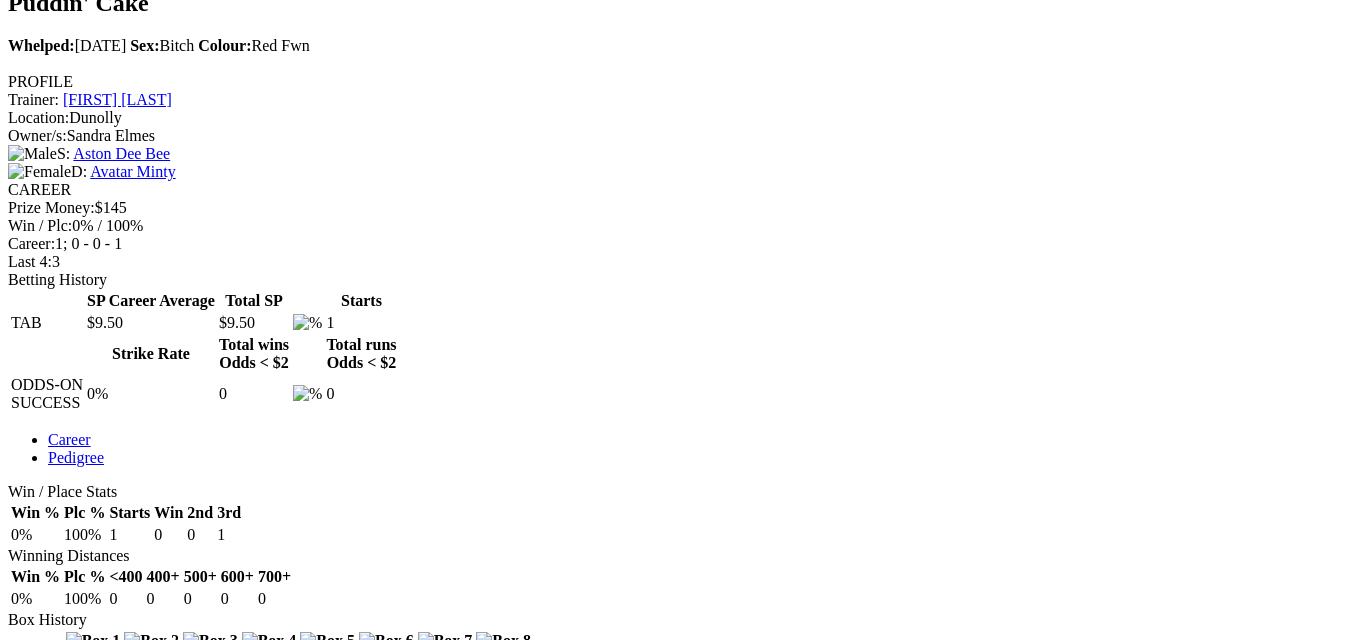 click at bounding box center (849, 815) 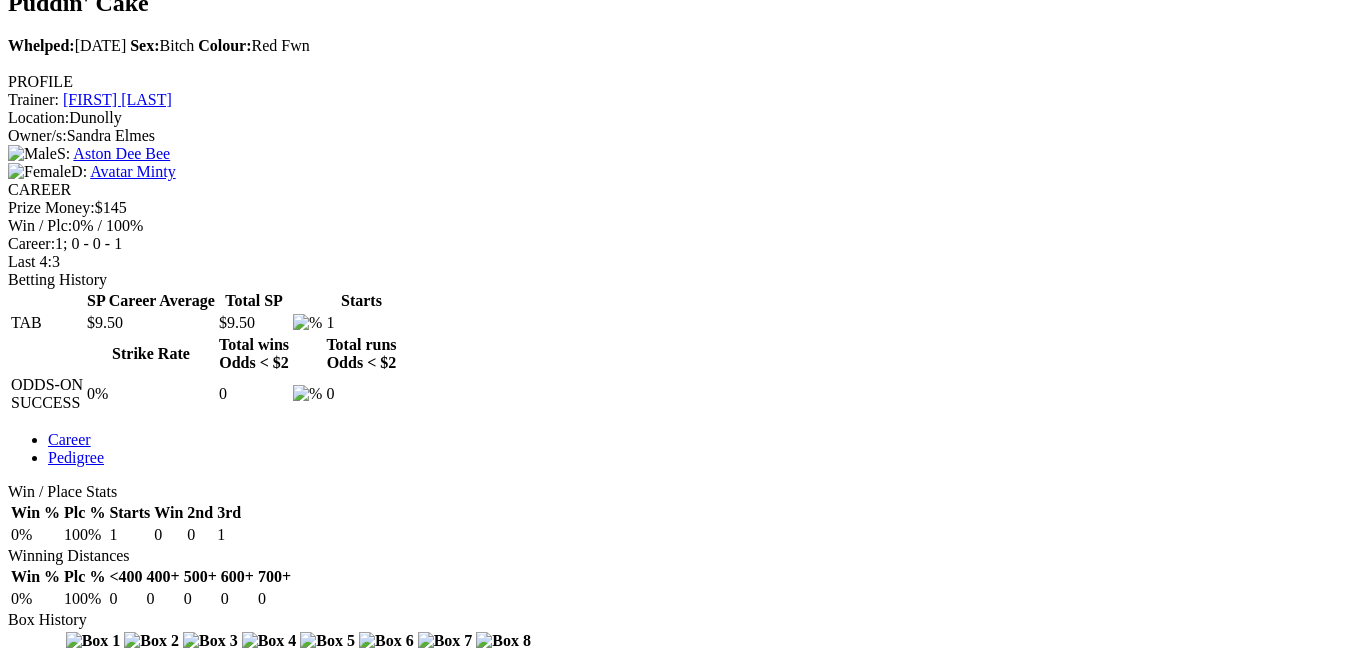click at bounding box center (16, 3880) 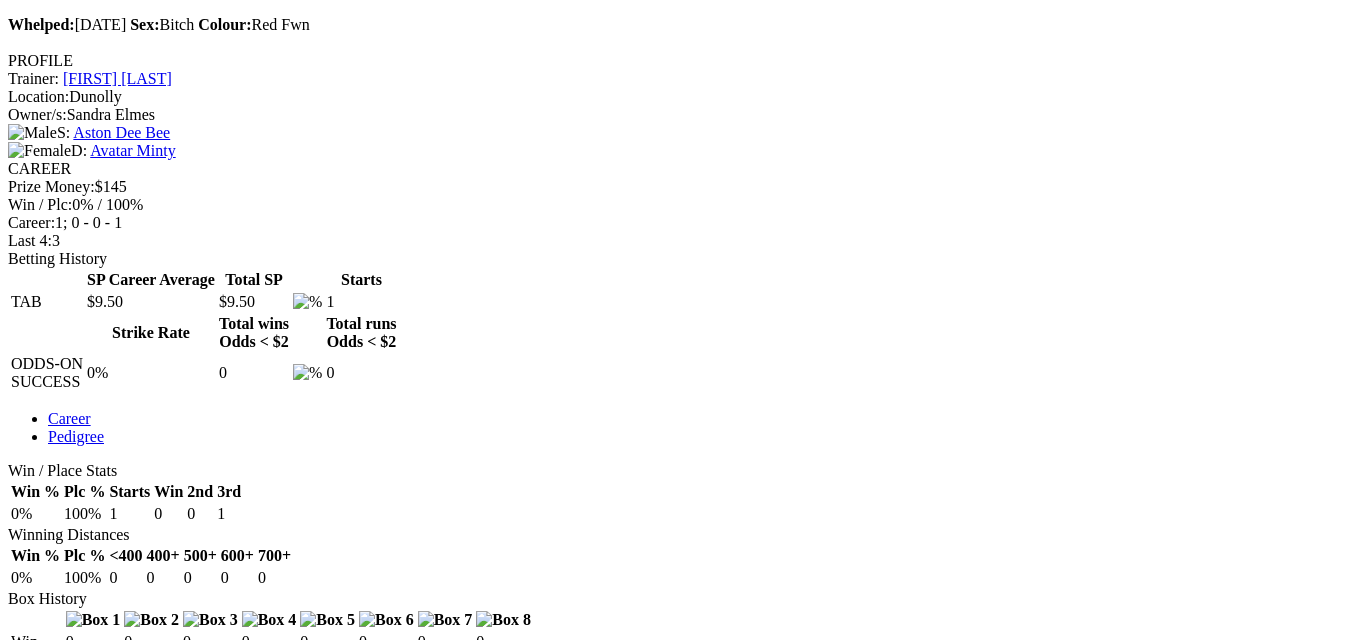 scroll, scrollTop: 600, scrollLeft: 0, axis: vertical 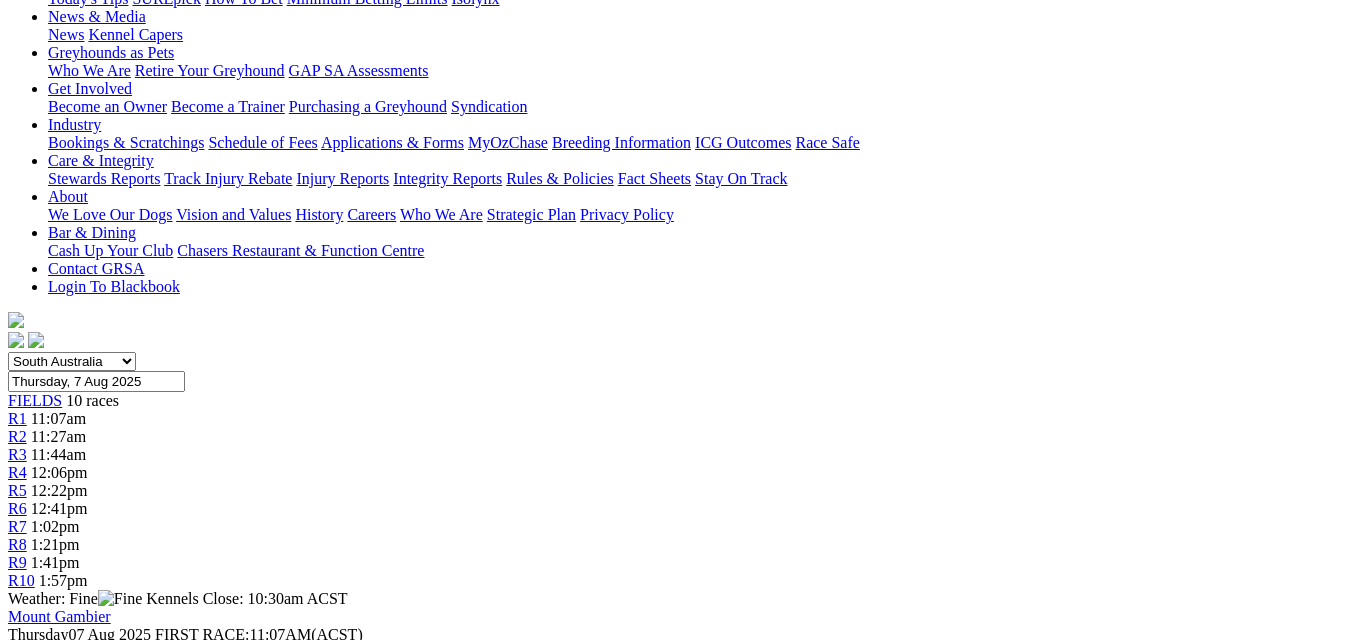 click on "Zirconia Fury" at bounding box center [164, 1030] 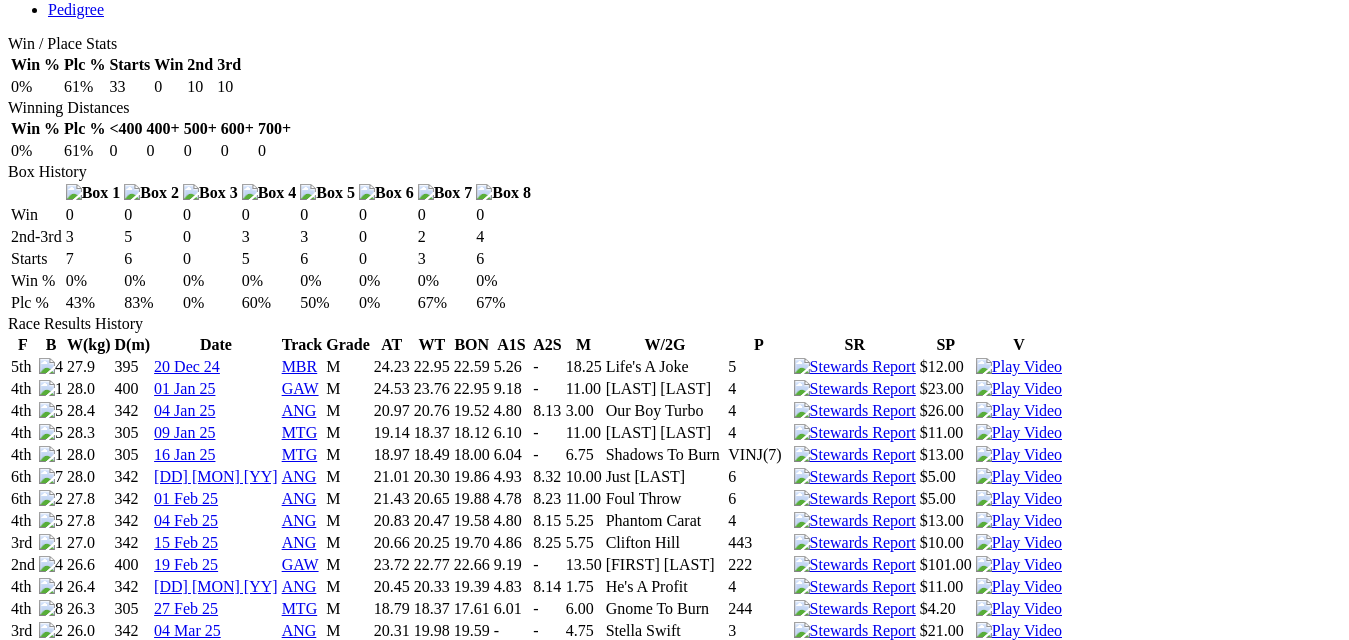 scroll, scrollTop: 1365, scrollLeft: 0, axis: vertical 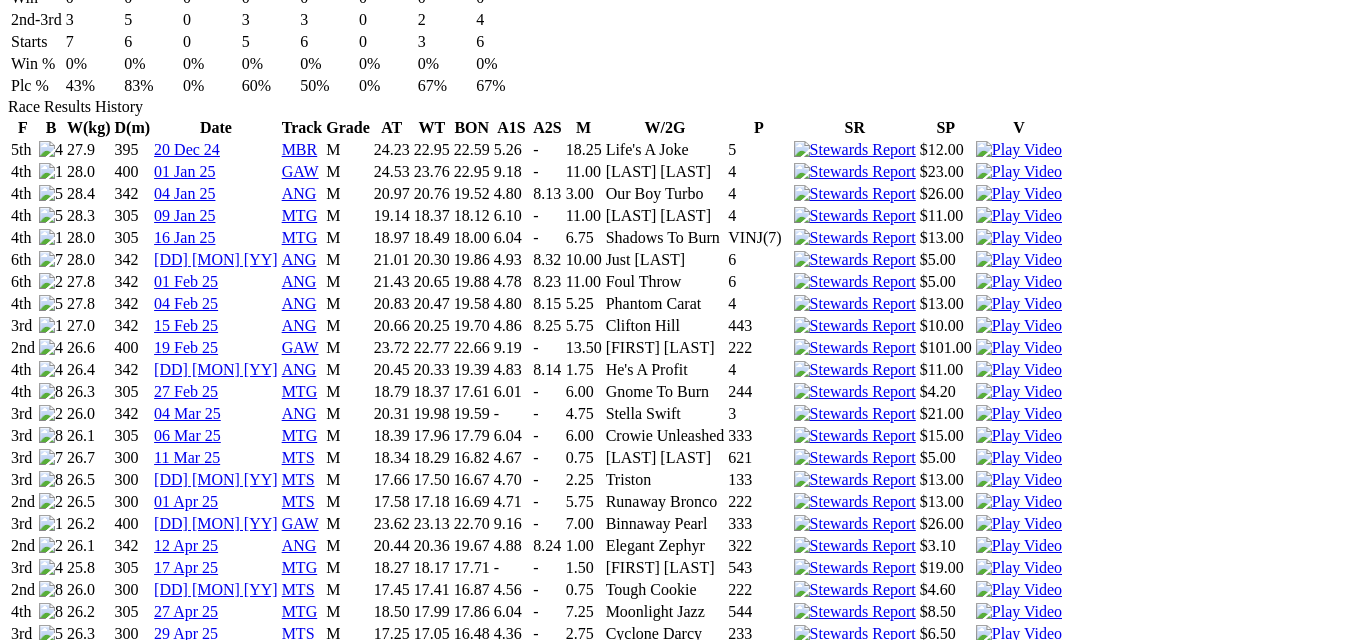 click at bounding box center [1019, 832] 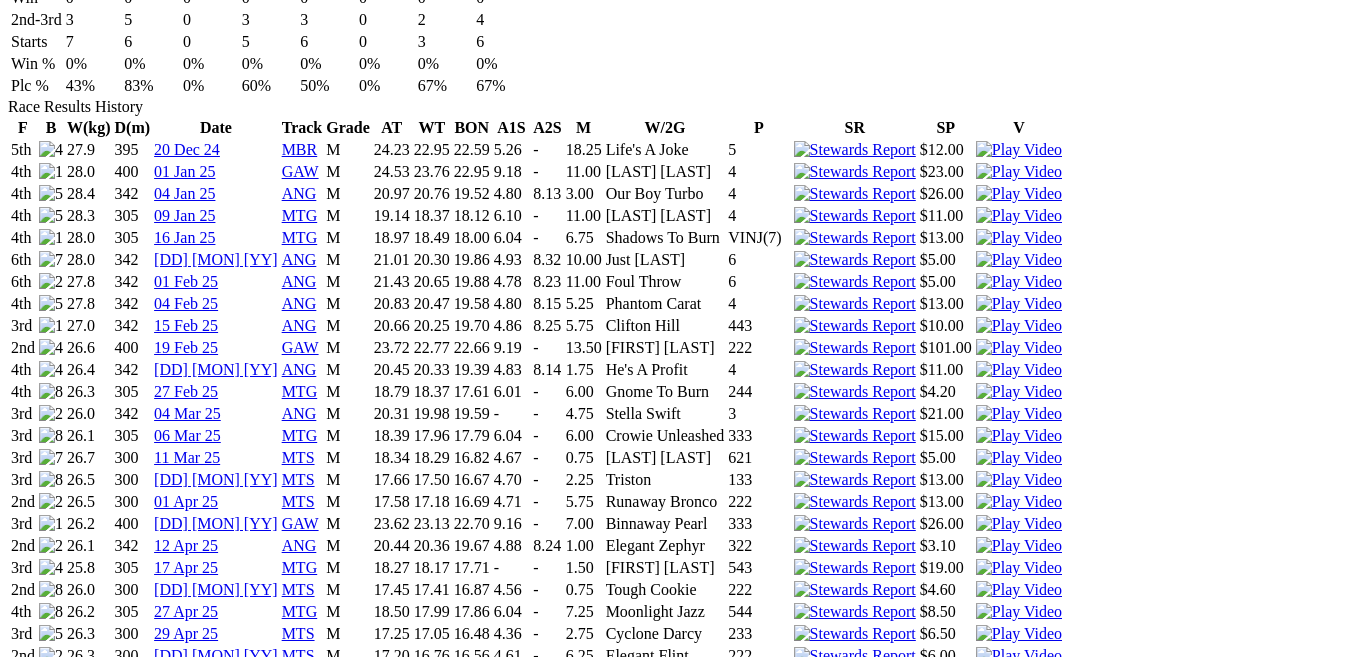 click at bounding box center (16, 4139) 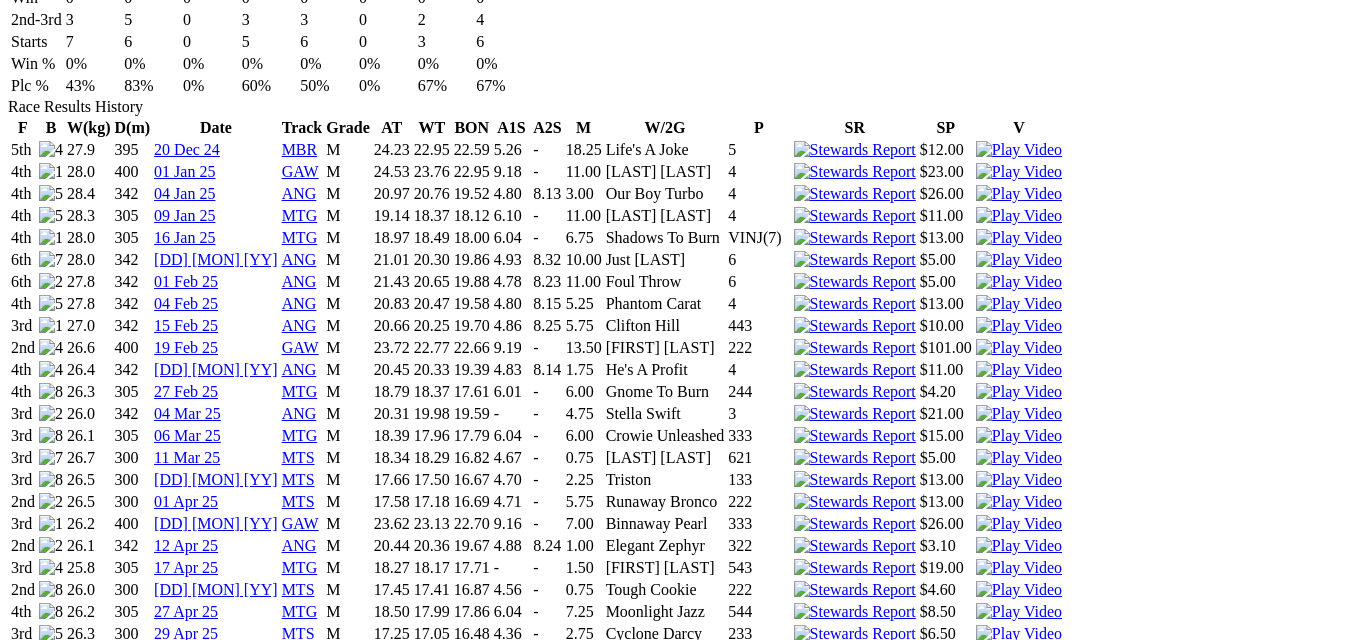 click at bounding box center (1019, 854) 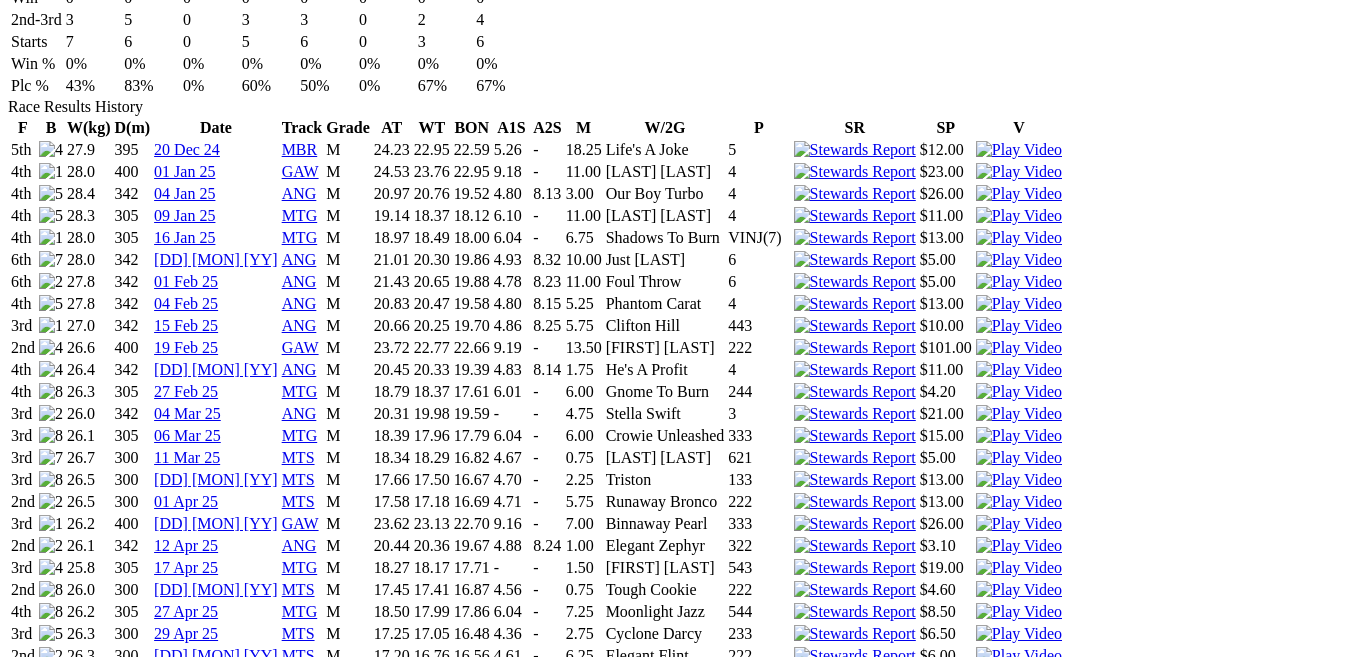 click at bounding box center (16, 4139) 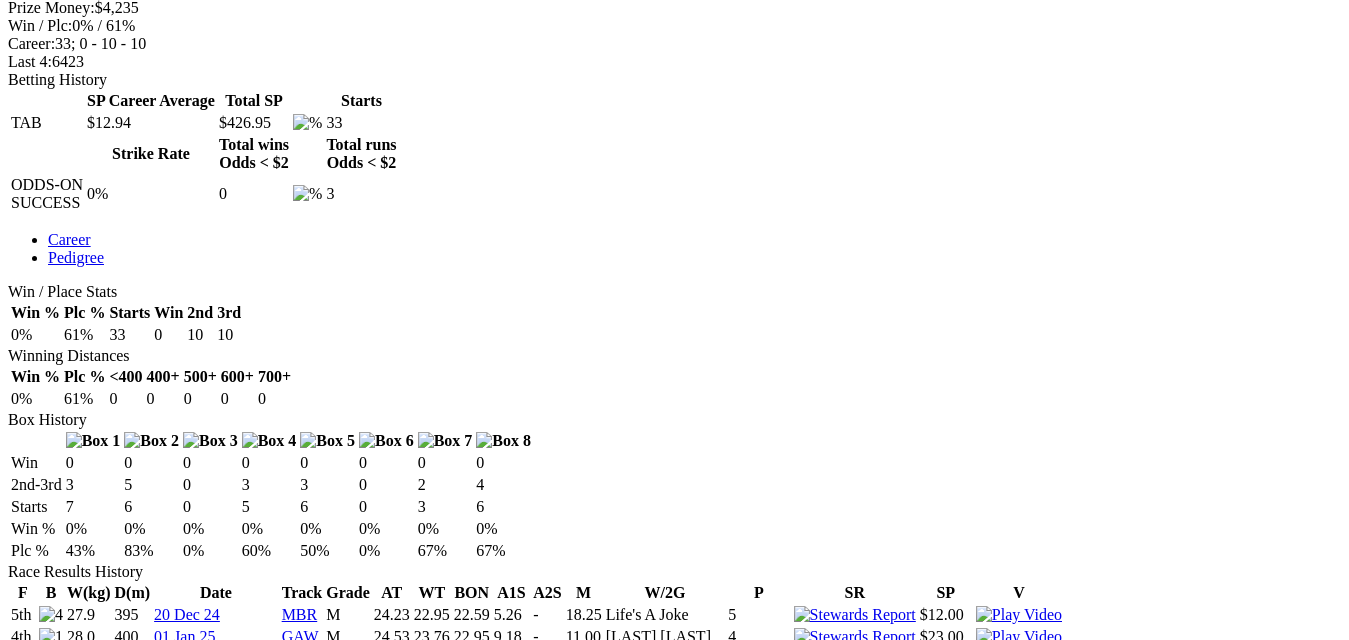 scroll, scrollTop: 865, scrollLeft: 0, axis: vertical 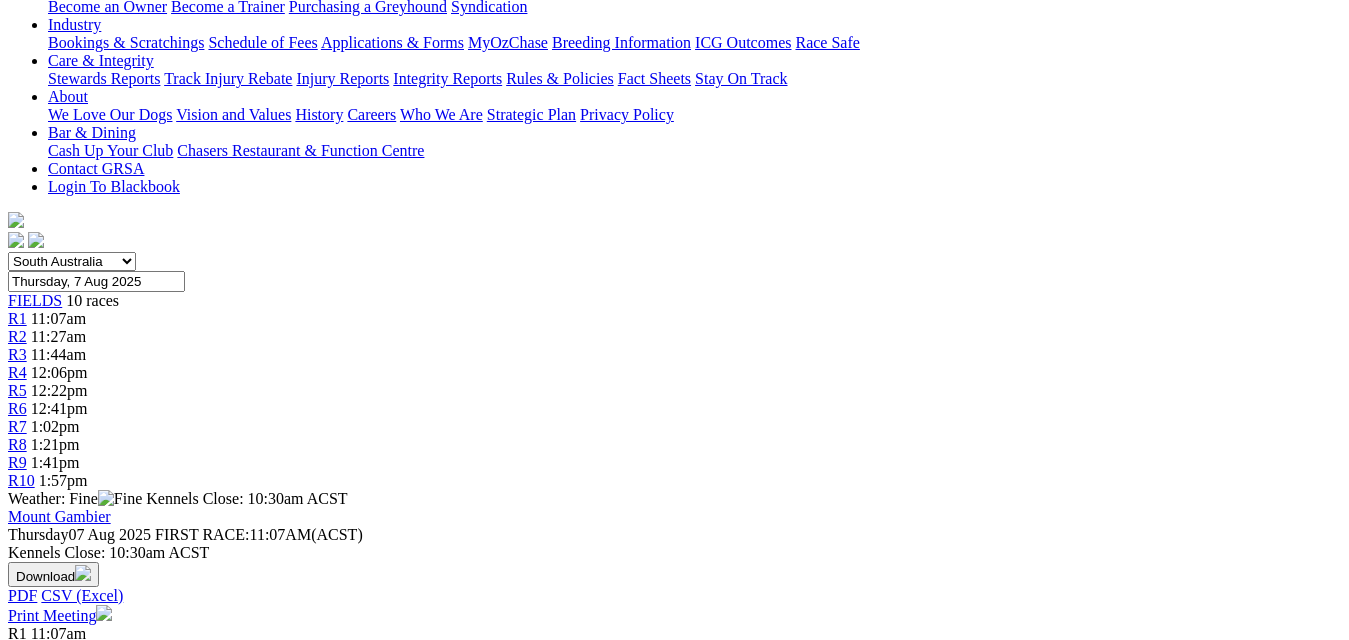 click on "Miniature Fury" at bounding box center [99, 1138] 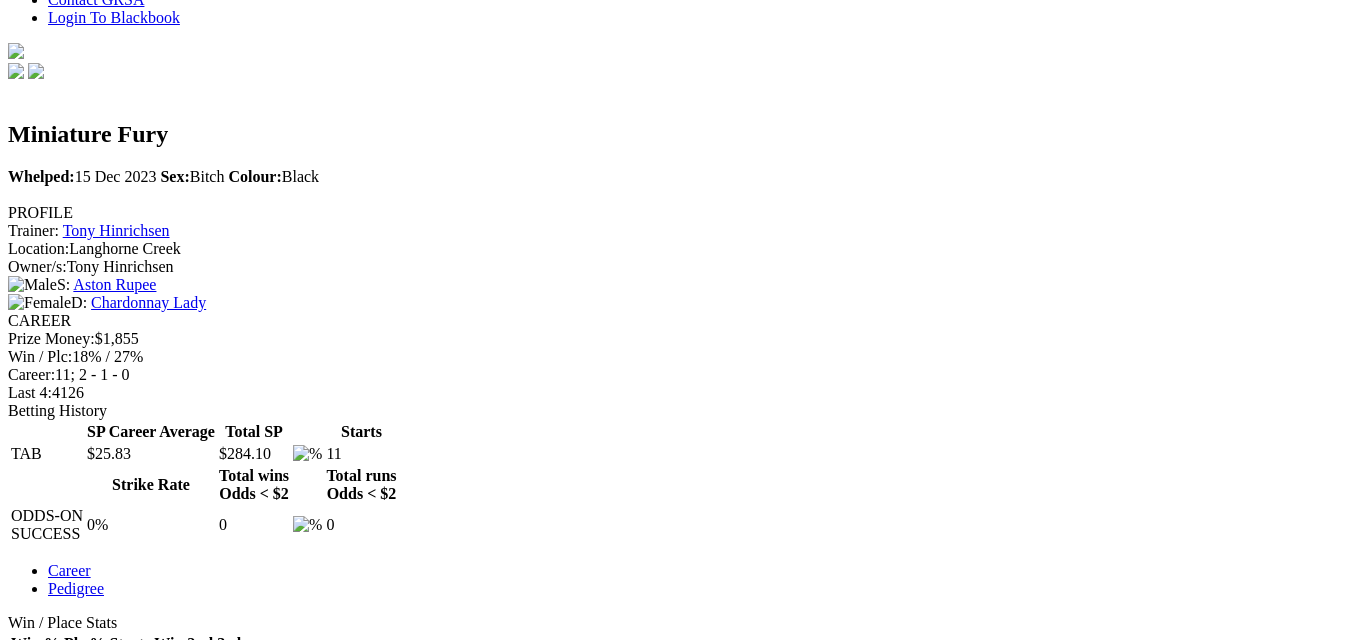 scroll, scrollTop: 600, scrollLeft: 0, axis: vertical 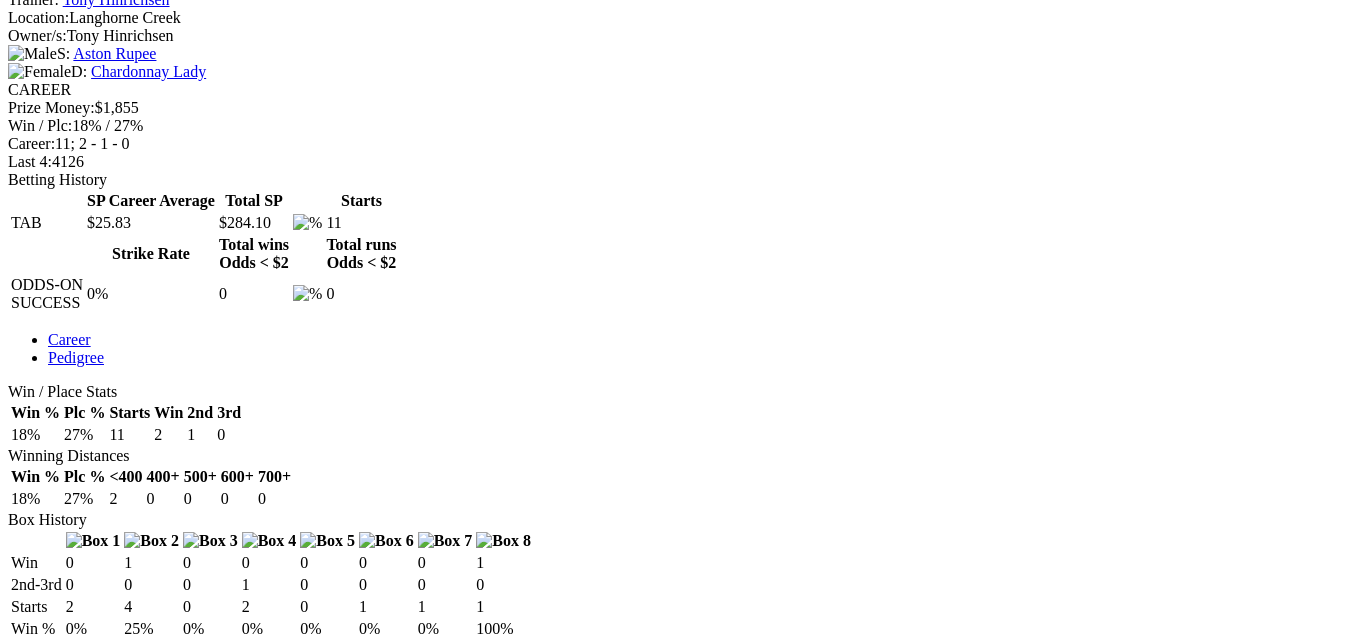 click at bounding box center [939, 913] 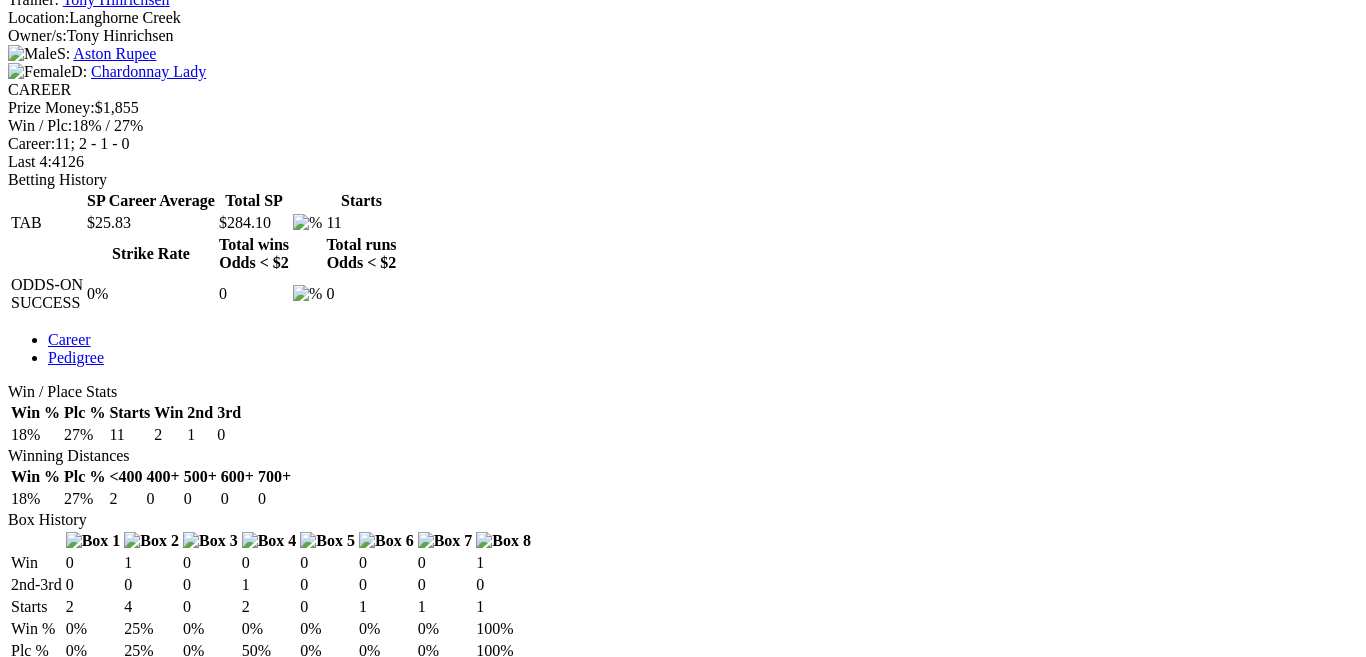 click at bounding box center [16, 4176] 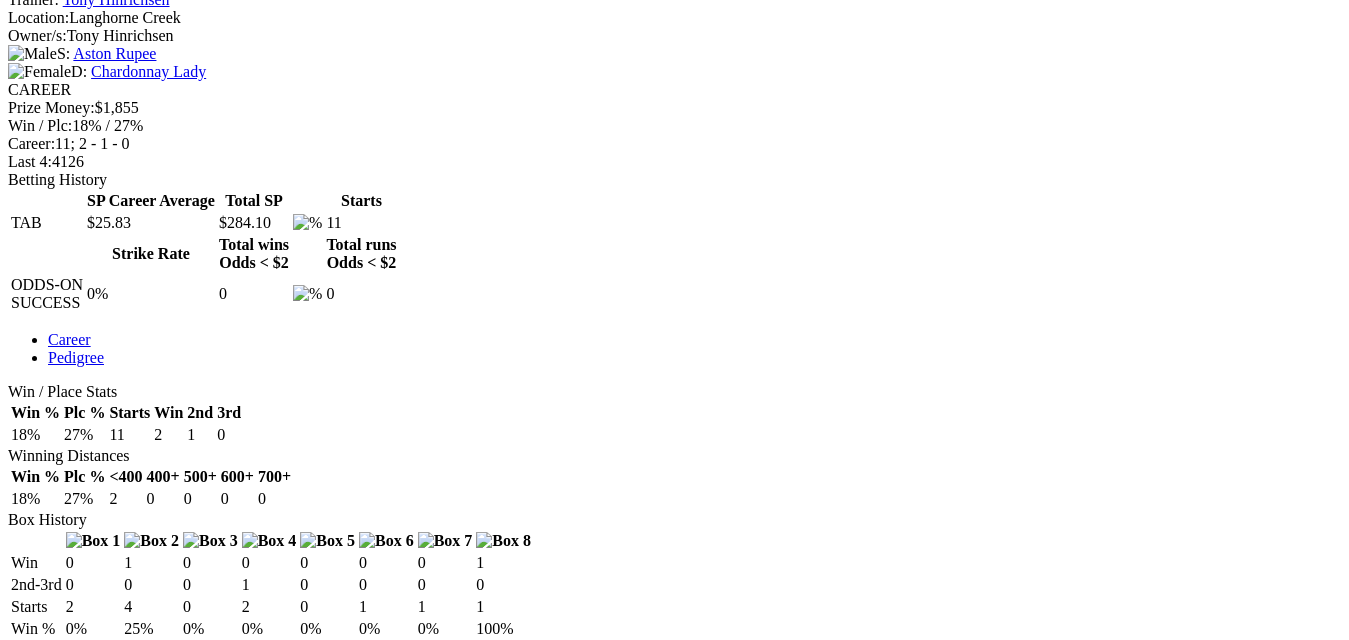 scroll, scrollTop: 600, scrollLeft: 0, axis: vertical 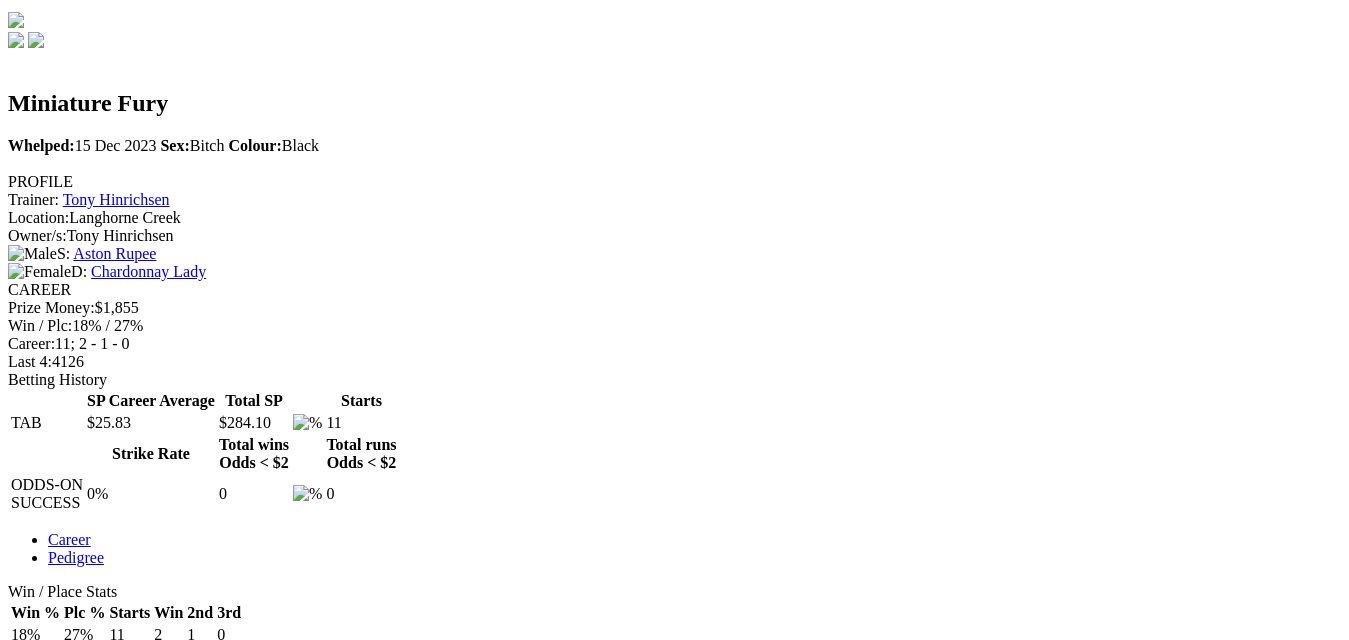 click at bounding box center (939, 1135) 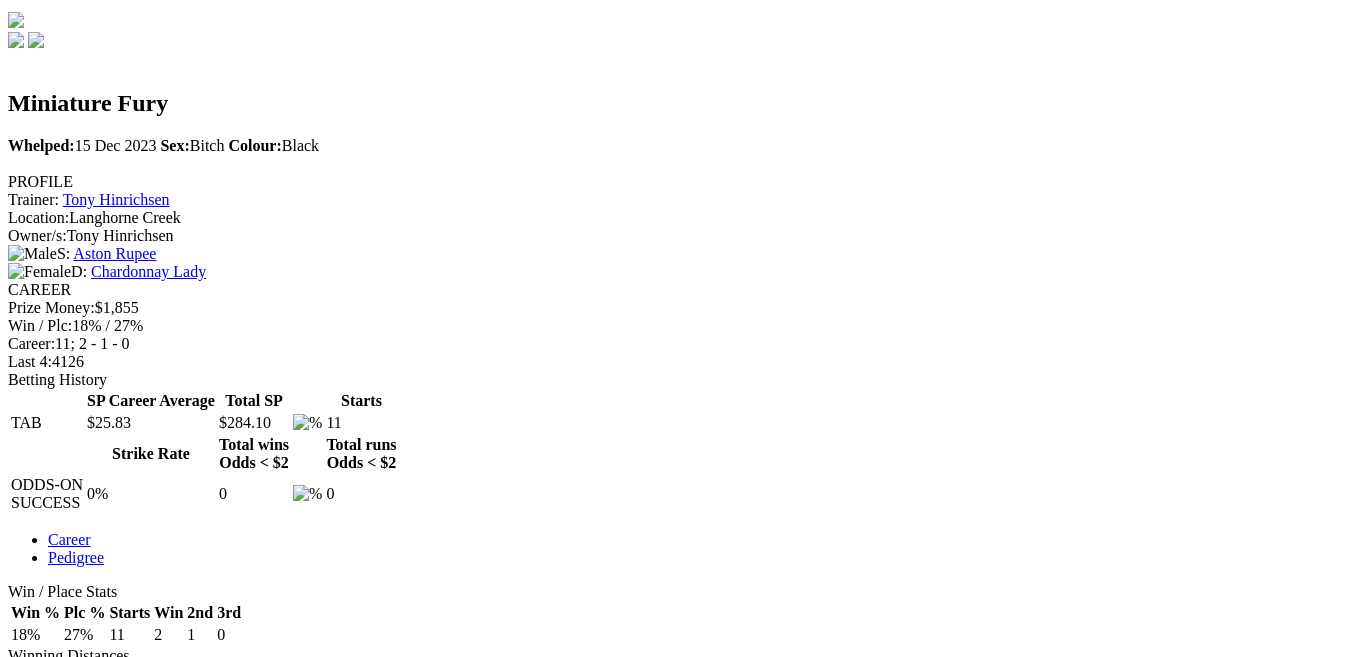 click at bounding box center (16, 4376) 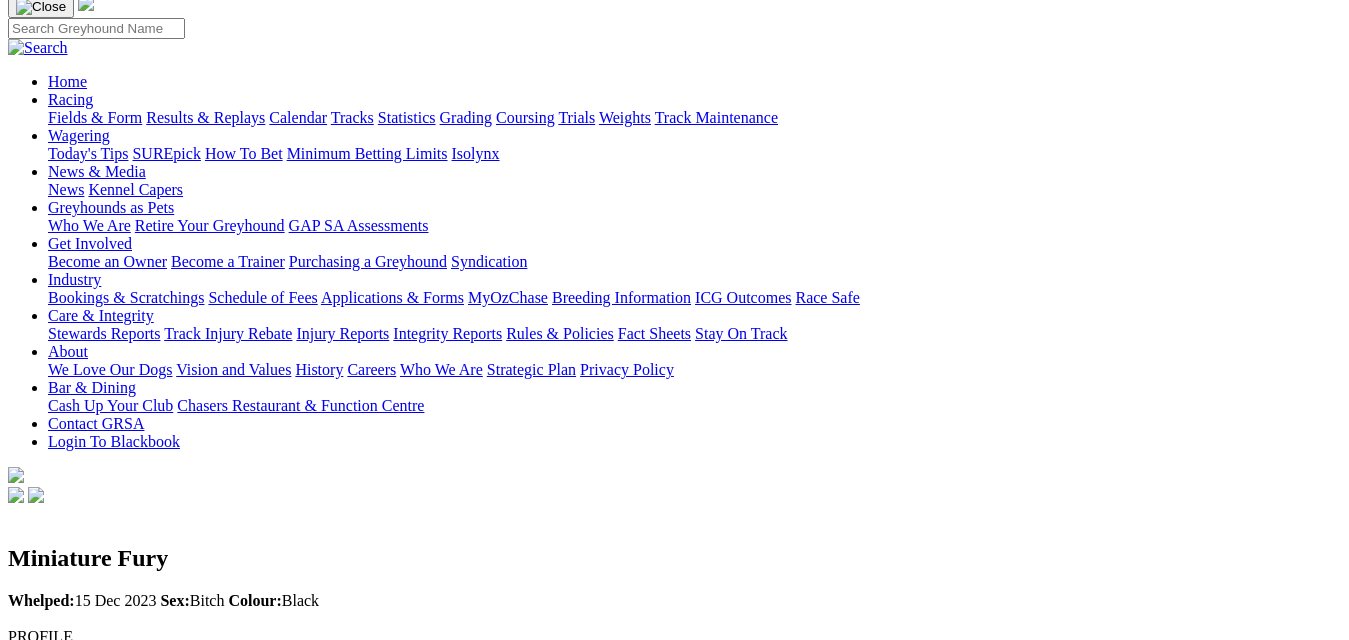 scroll, scrollTop: 100, scrollLeft: 0, axis: vertical 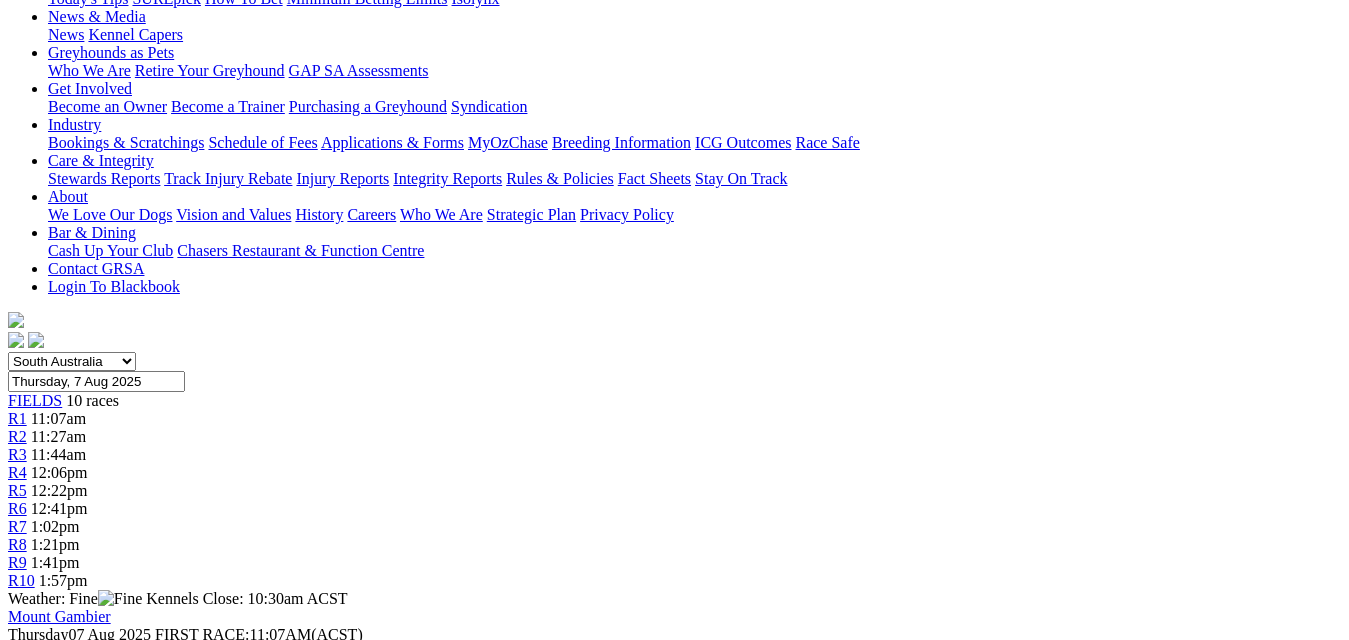 click on "Maggie May" at bounding box center (89, 1260) 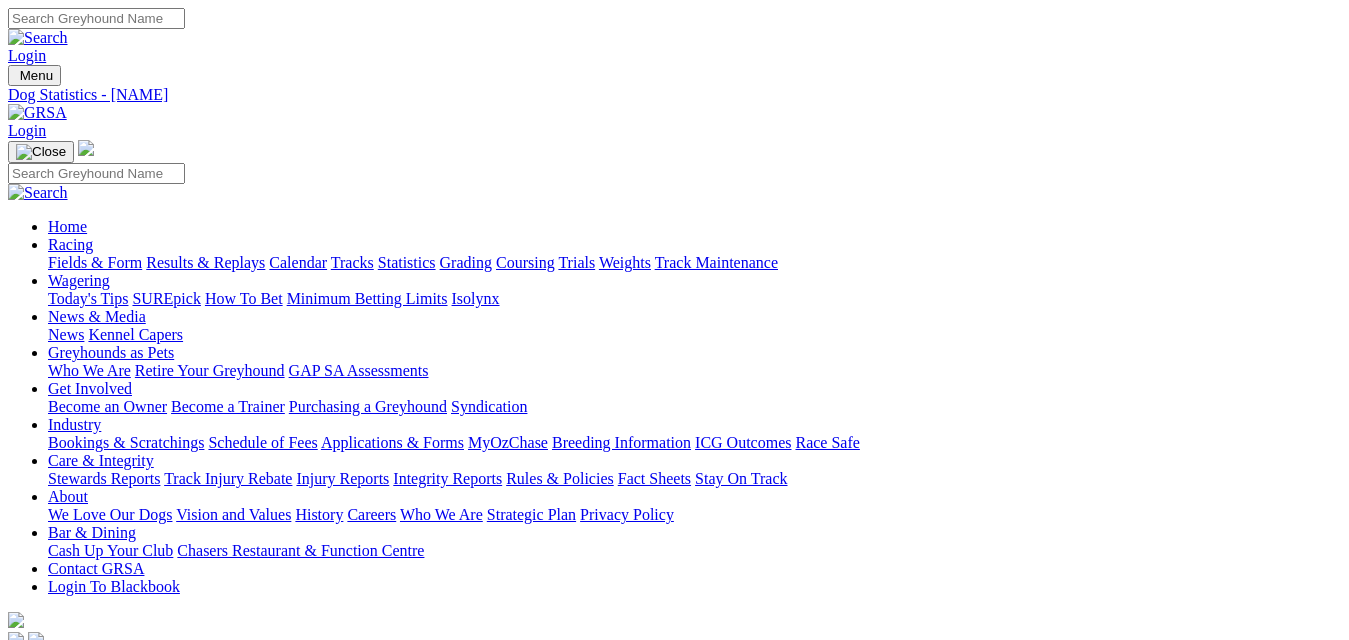 scroll, scrollTop: 700, scrollLeft: 0, axis: vertical 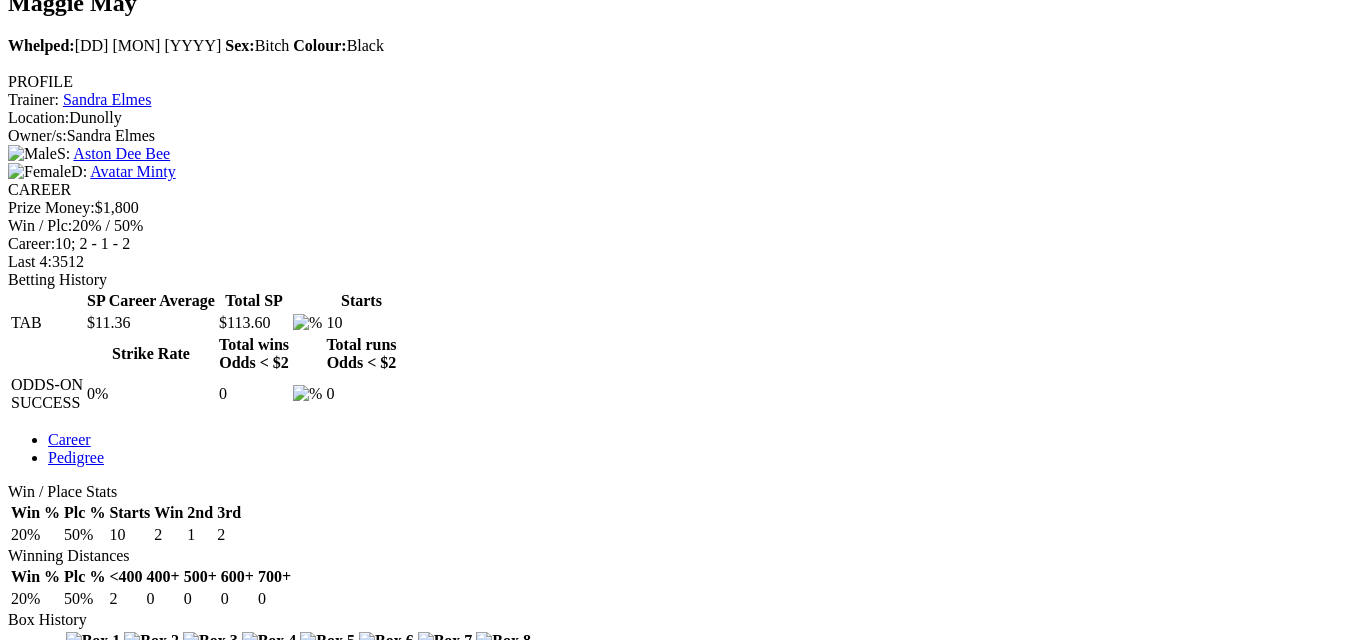 click at bounding box center (1005, 1013) 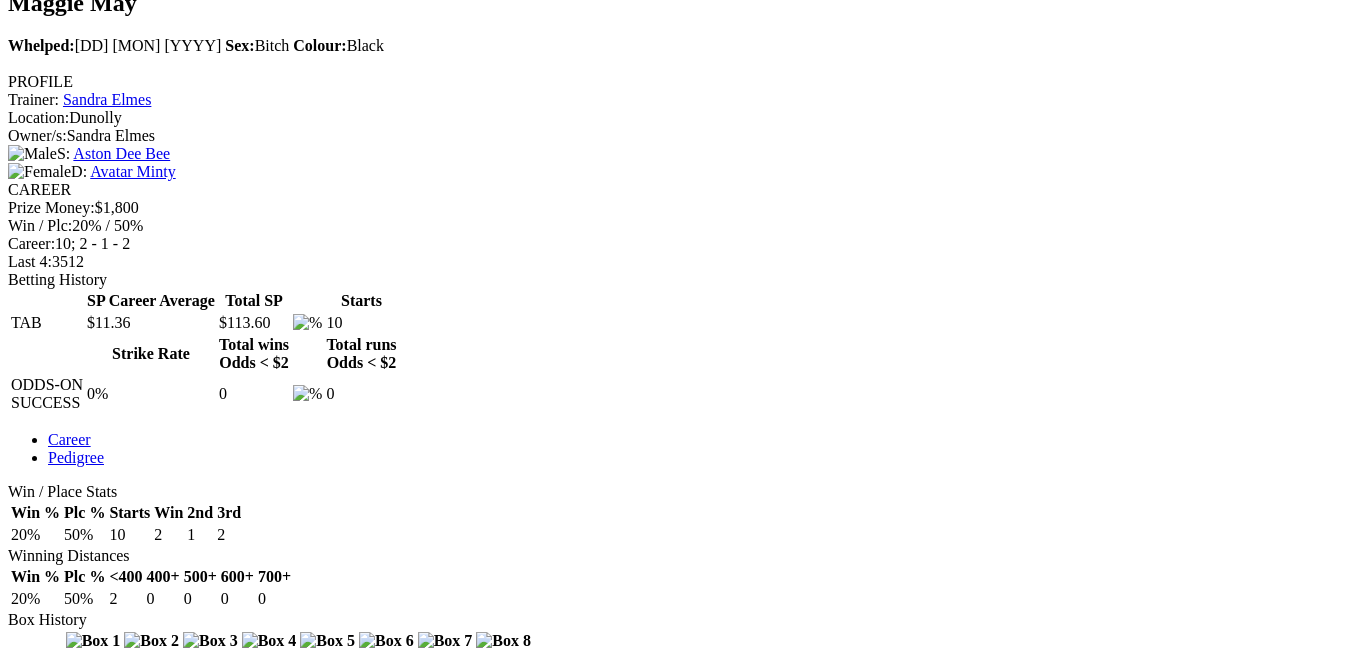 click at bounding box center [16, 4166] 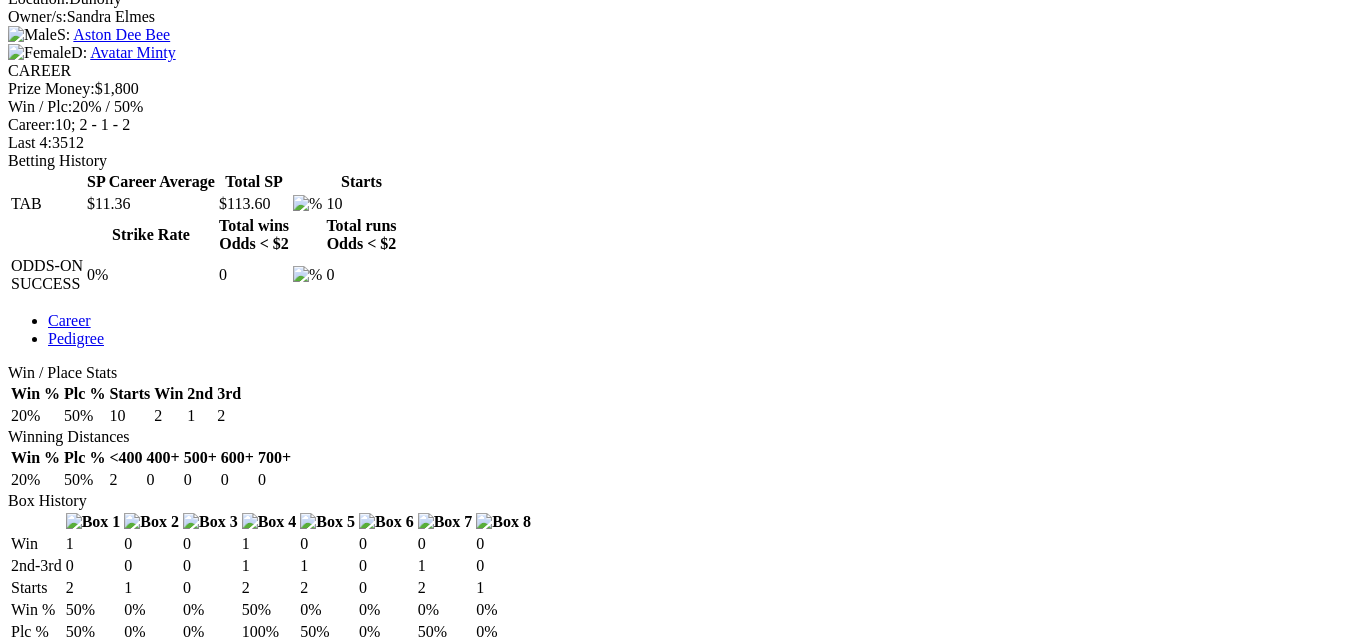 scroll, scrollTop: 800, scrollLeft: 0, axis: vertical 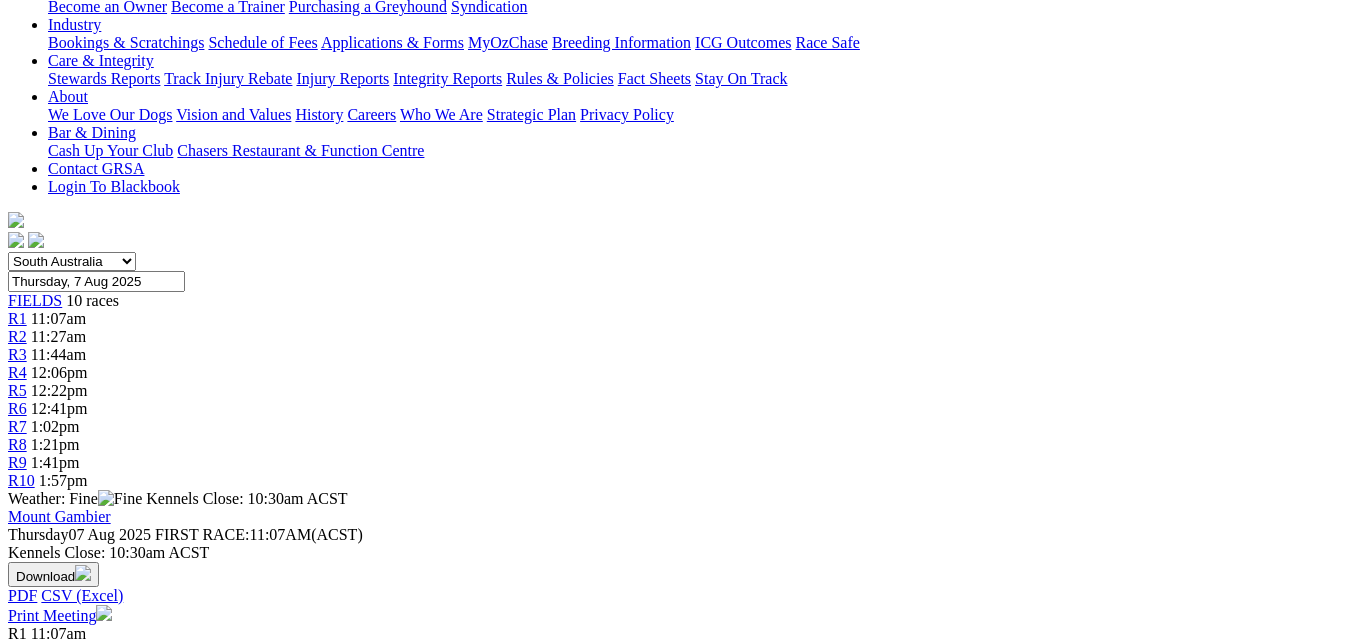 click on "Miss Majestic" at bounding box center (93, 1182) 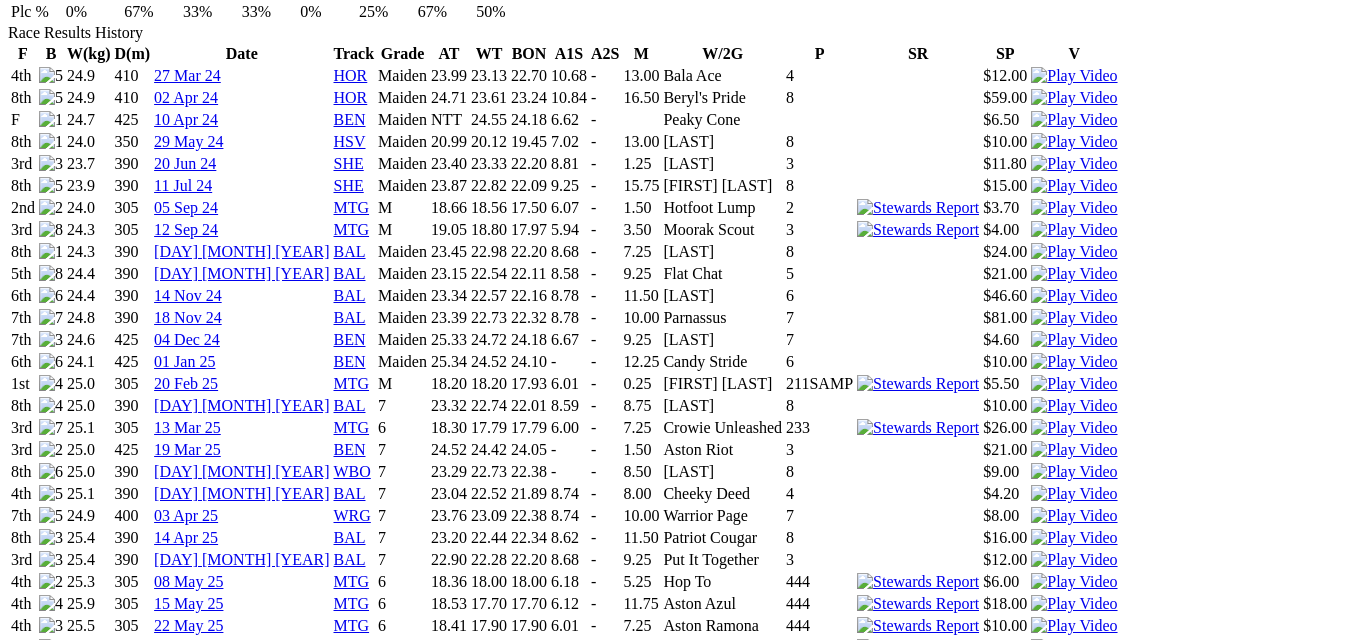scroll, scrollTop: 1300, scrollLeft: 0, axis: vertical 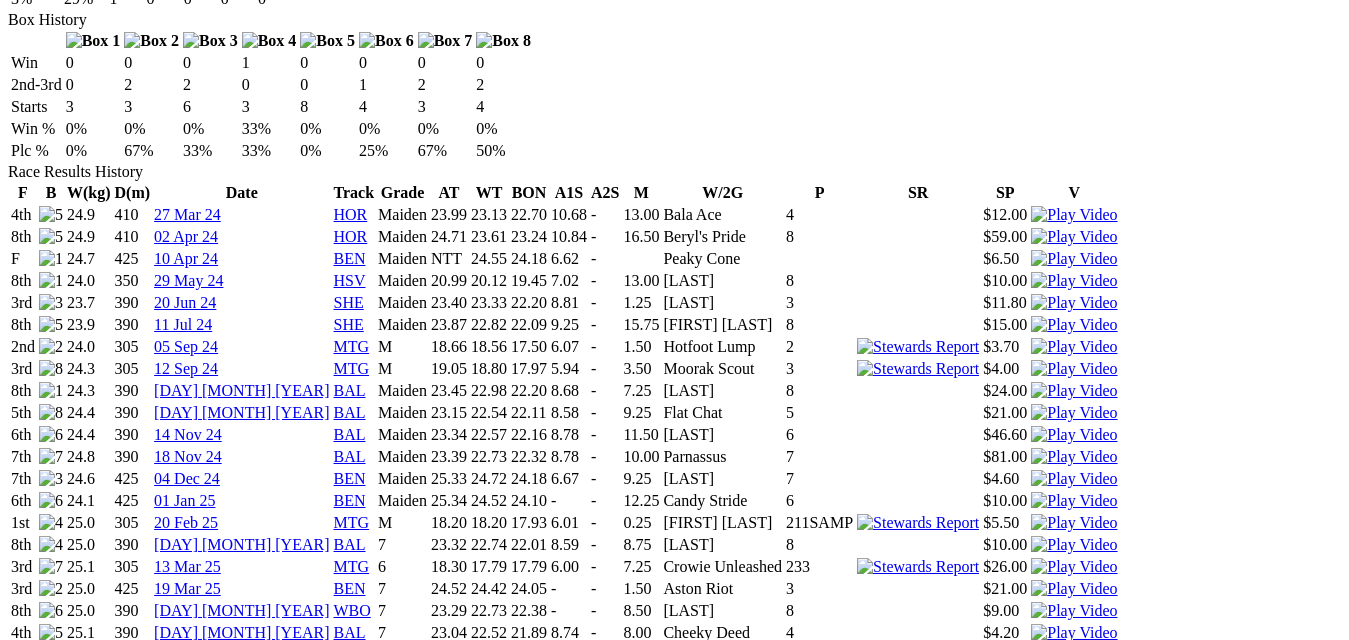 click at bounding box center (1074, 919) 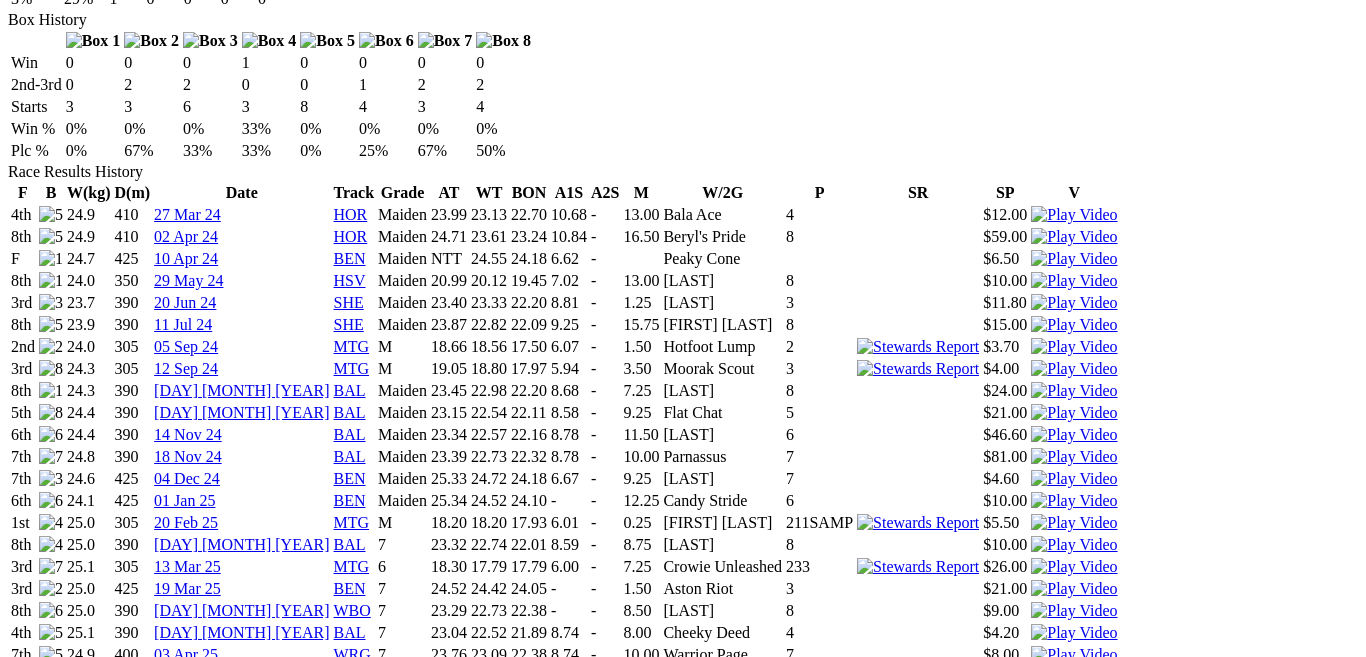 click at bounding box center (16, 4292) 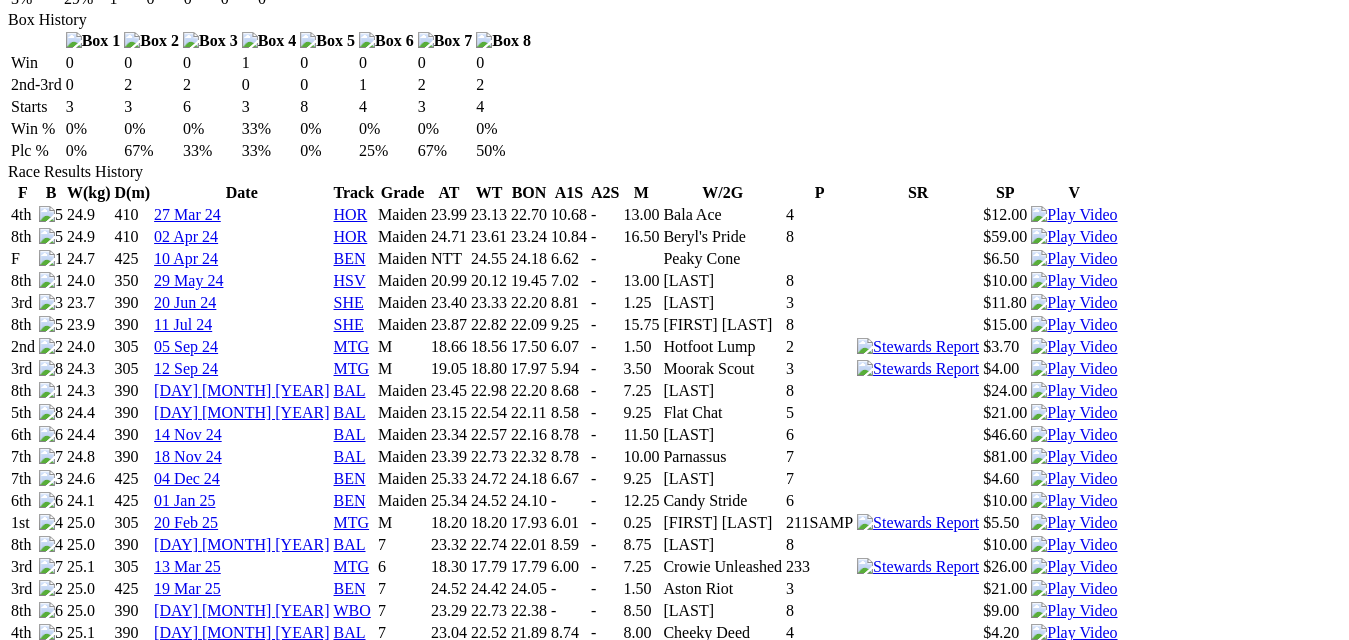 click at bounding box center [1074, 941] 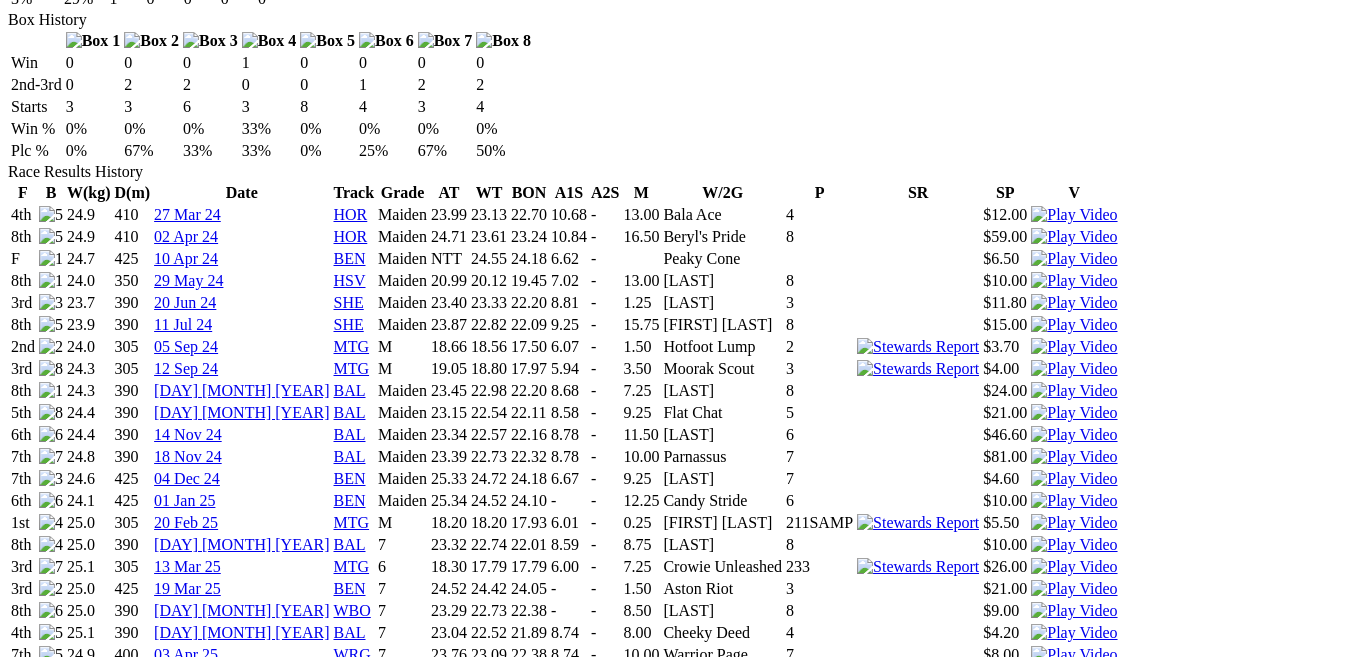 click at bounding box center [16, 4292] 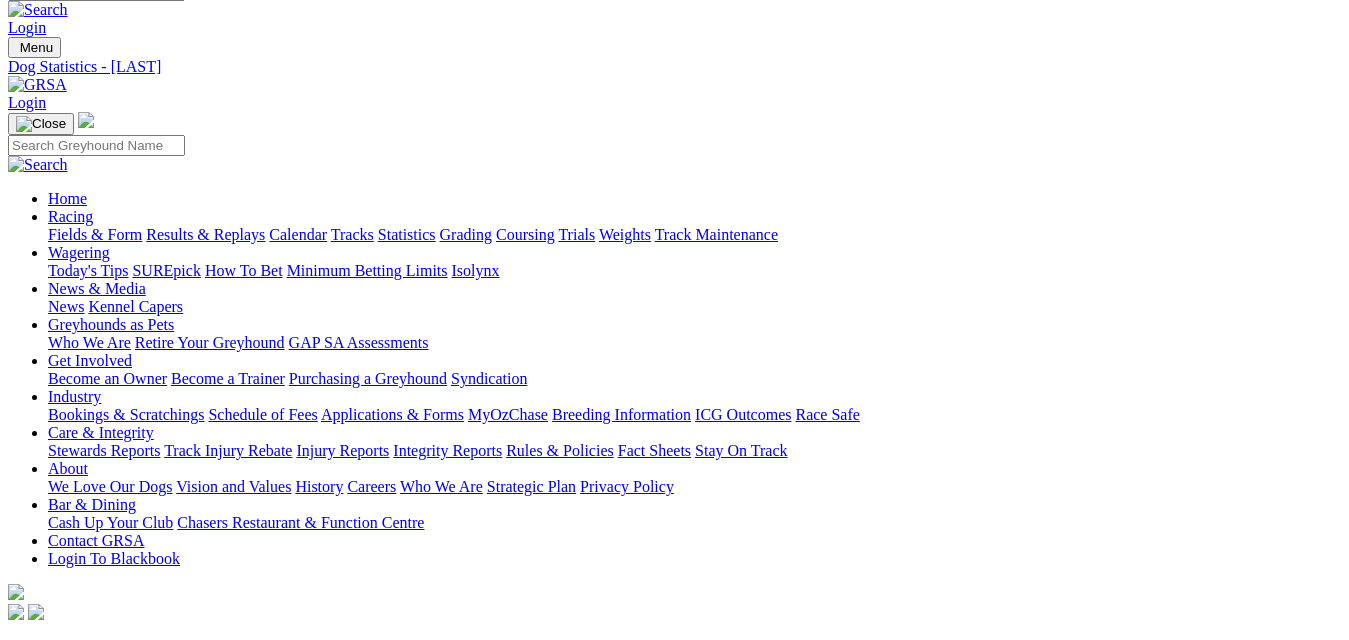 scroll, scrollTop: 0, scrollLeft: 0, axis: both 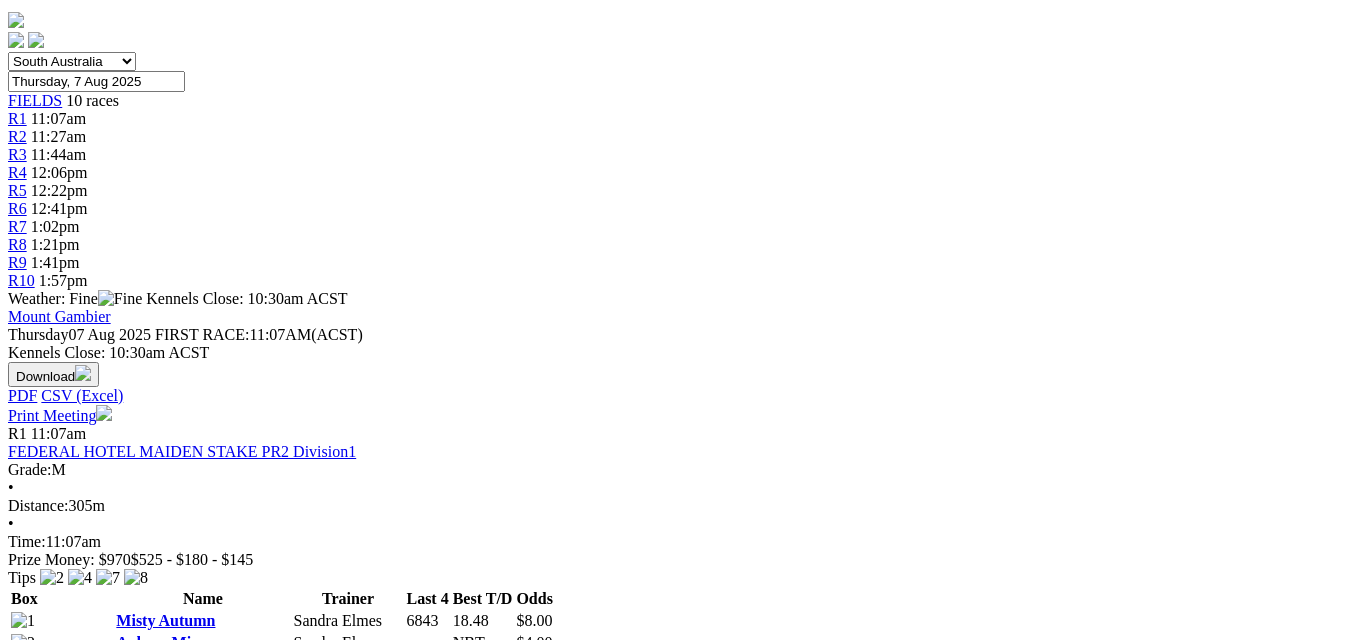 click on "Jacaranda" at bounding box center [82, 1004] 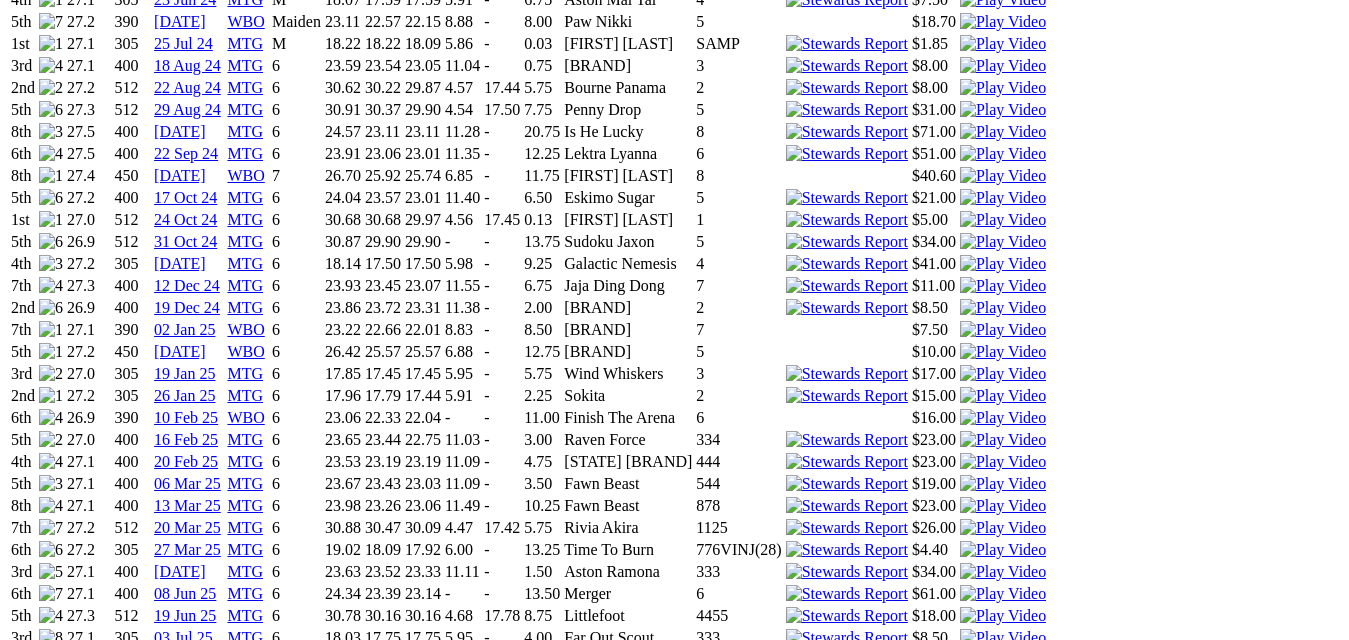 scroll, scrollTop: 1700, scrollLeft: 0, axis: vertical 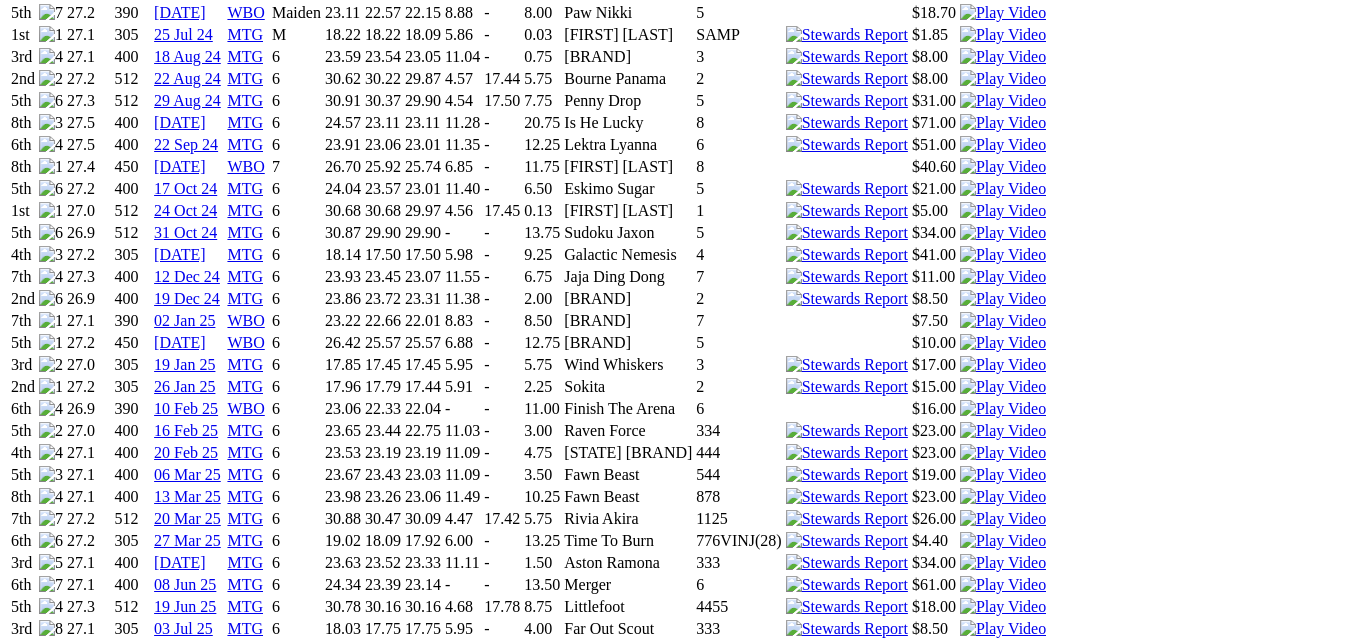 click at bounding box center [1003, 695] 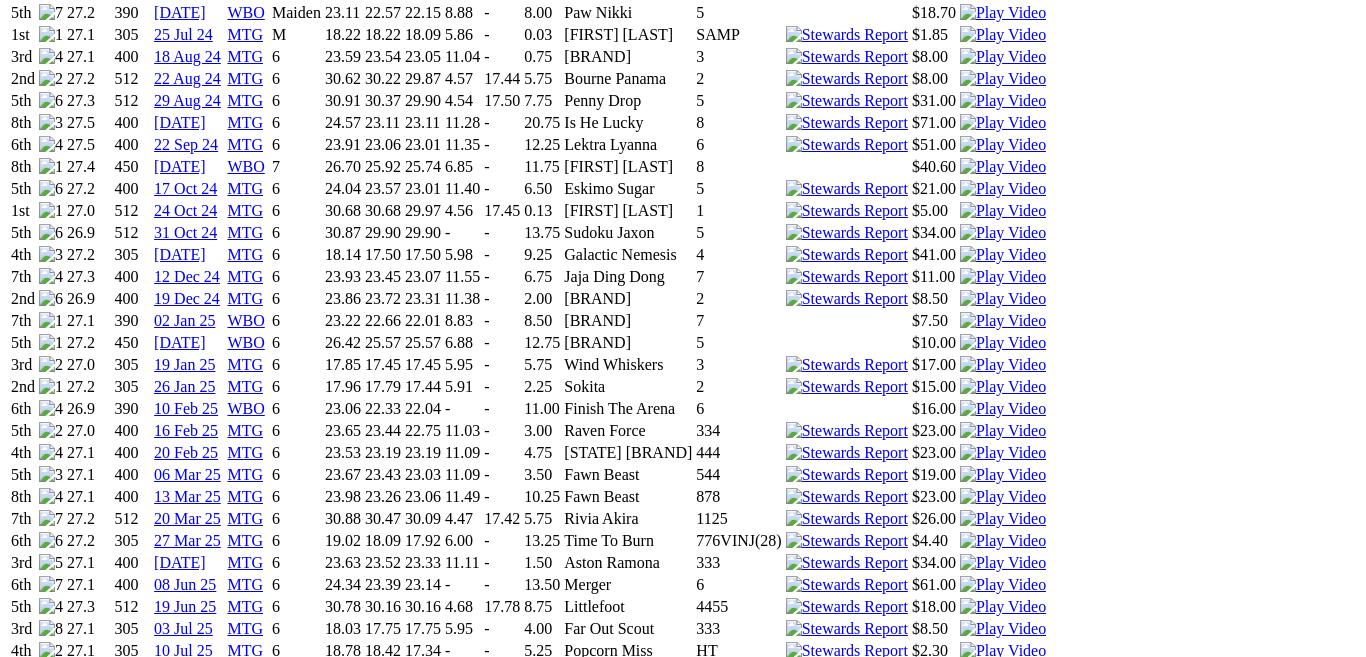 click at bounding box center [16, 3936] 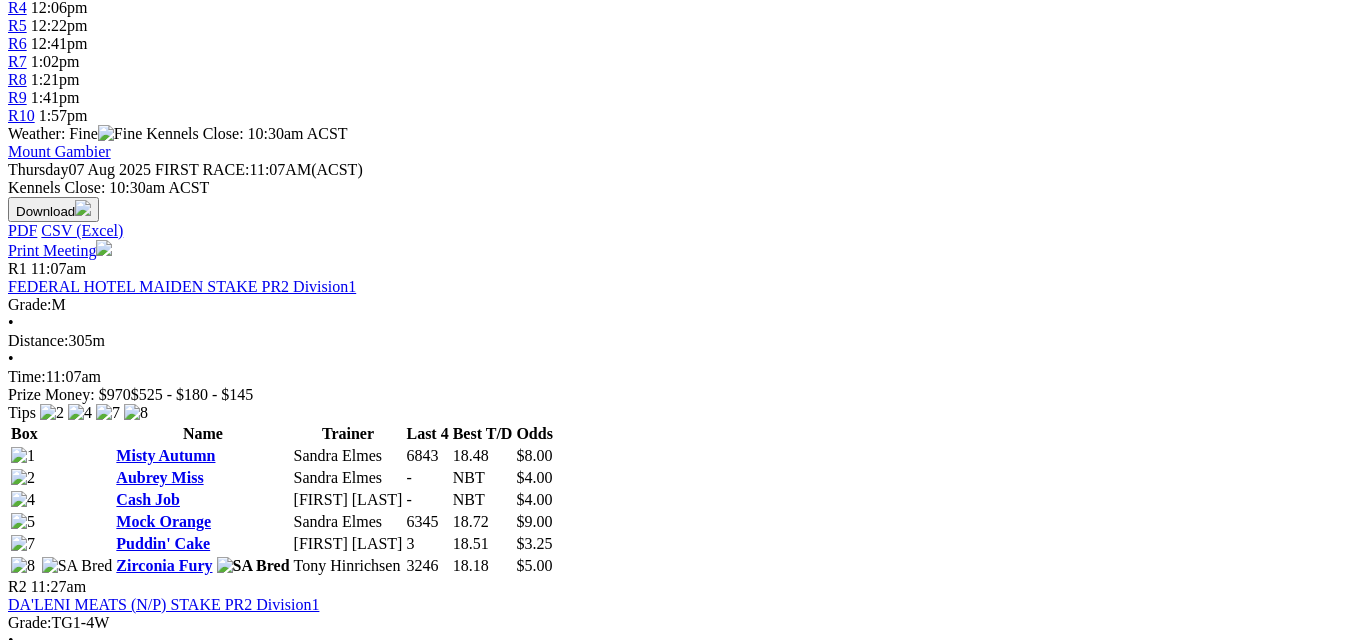 scroll, scrollTop: 800, scrollLeft: 0, axis: vertical 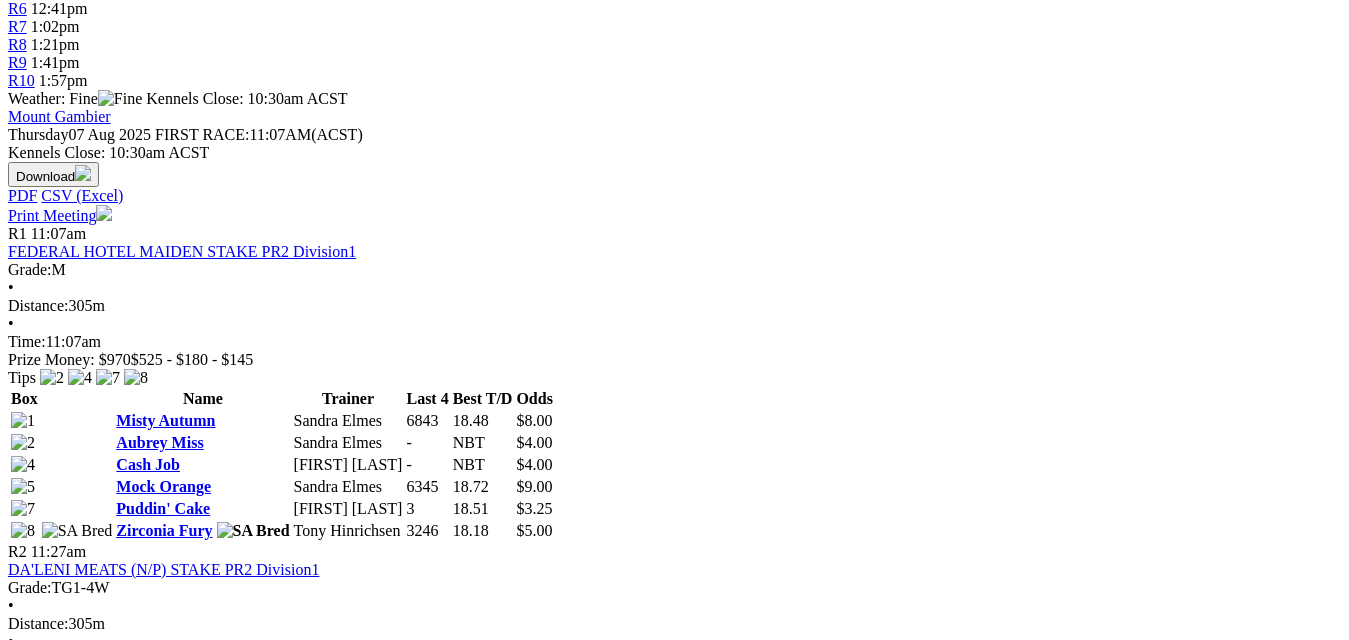 click on "Cadillac Magic" at bounding box center [168, 1056] 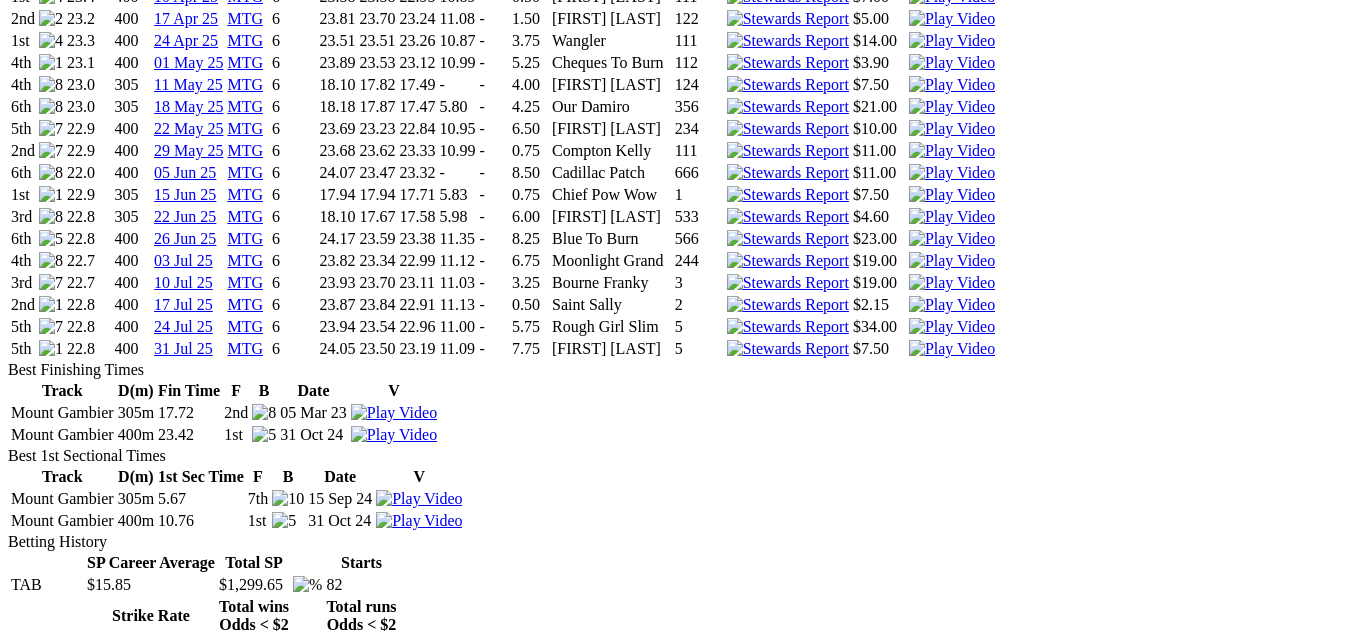 scroll, scrollTop: 3000, scrollLeft: 0, axis: vertical 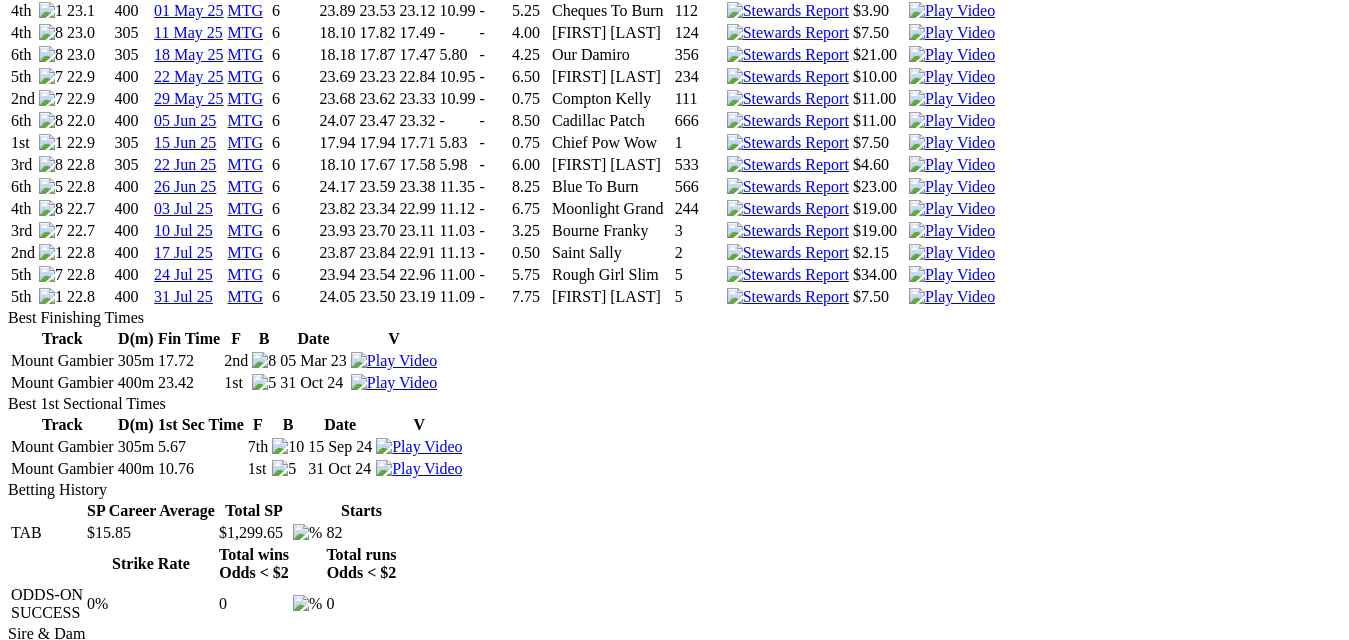 click at bounding box center [952, 297] 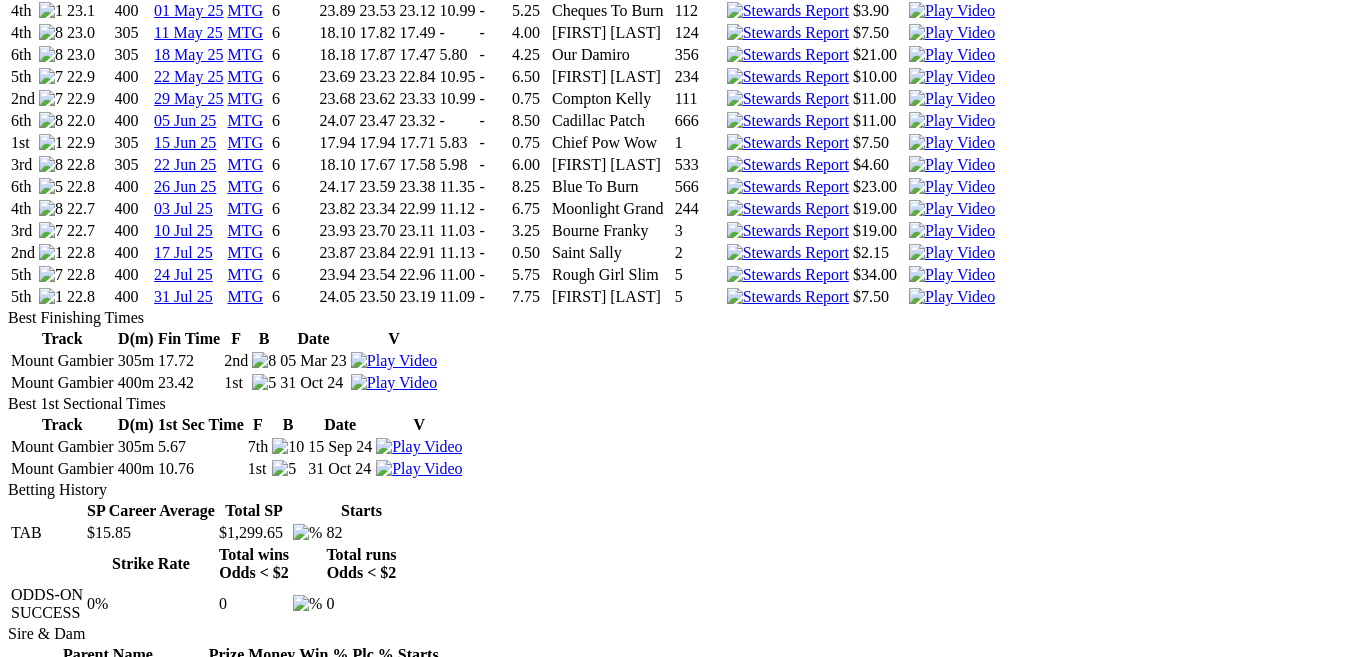click at bounding box center (16, 3406) 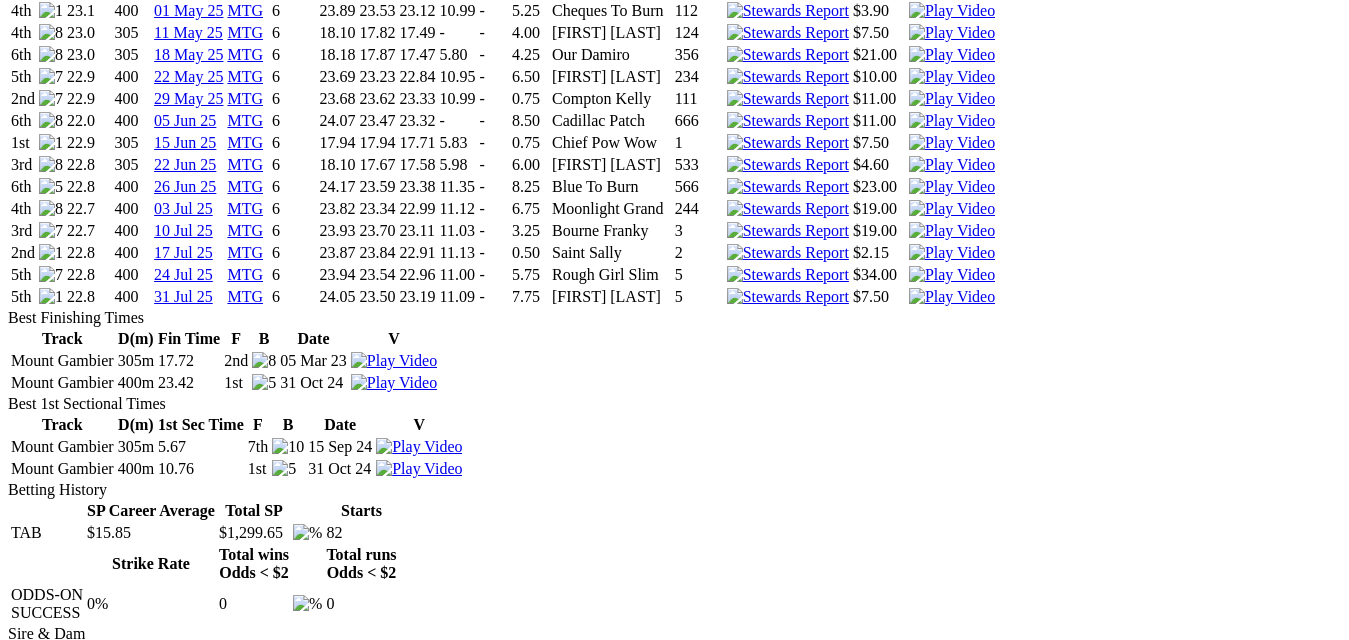 click at bounding box center (952, 253) 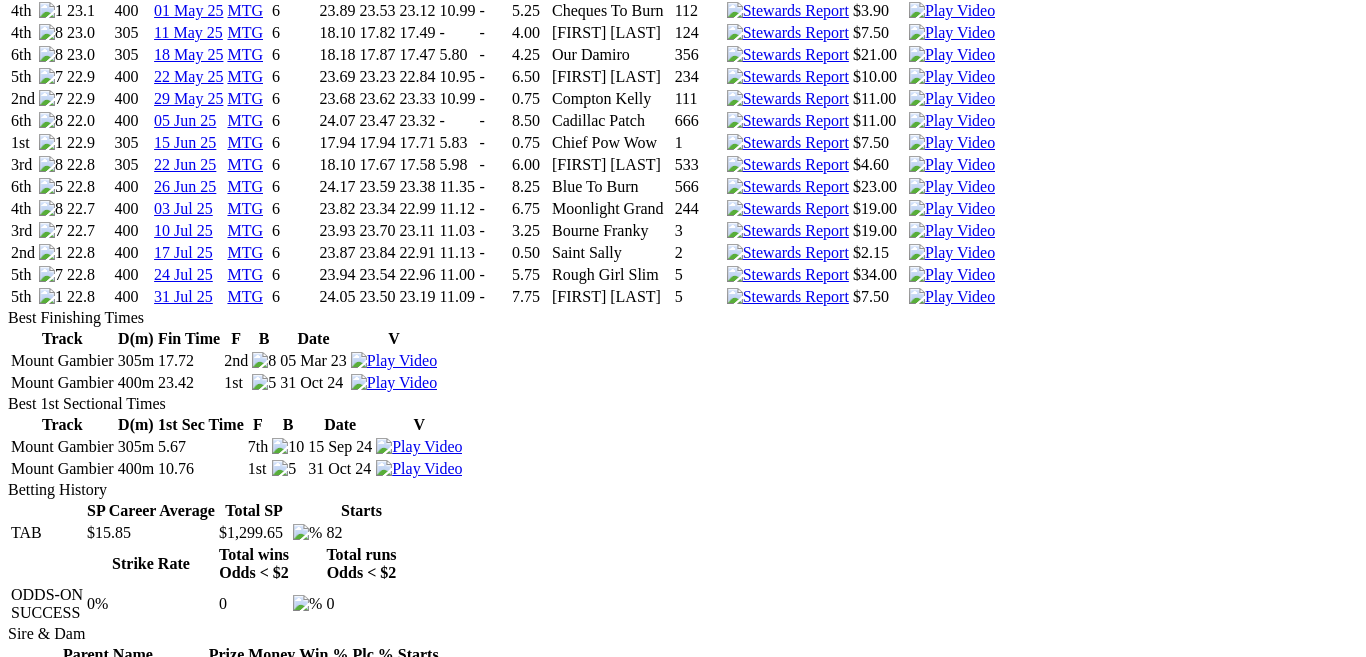 click at bounding box center (16, 3406) 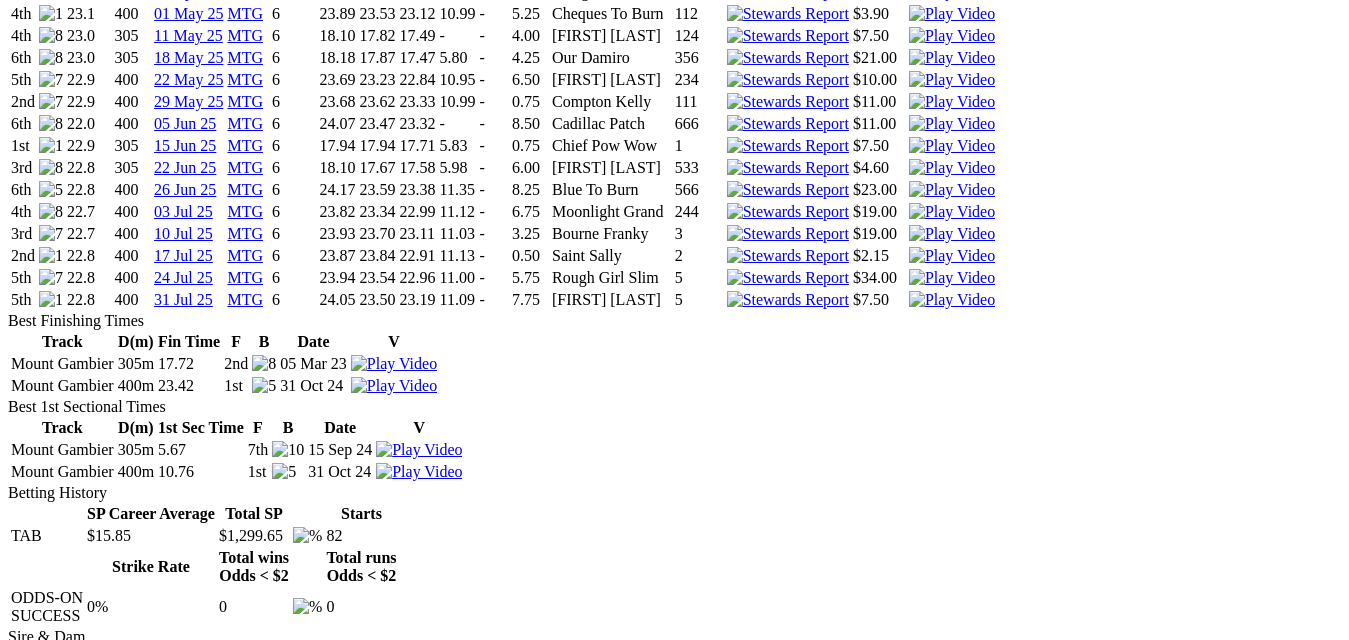 scroll, scrollTop: 3000, scrollLeft: 0, axis: vertical 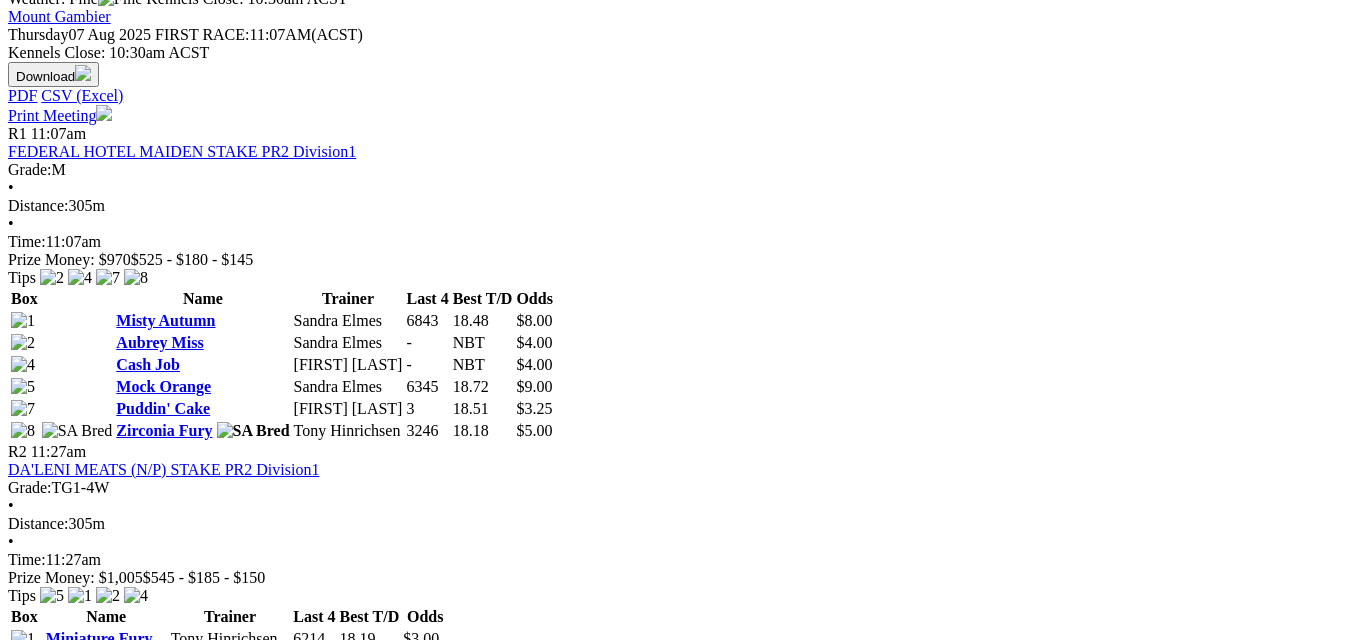 click on "Jaja Ding Dong" at bounding box center [169, 978] 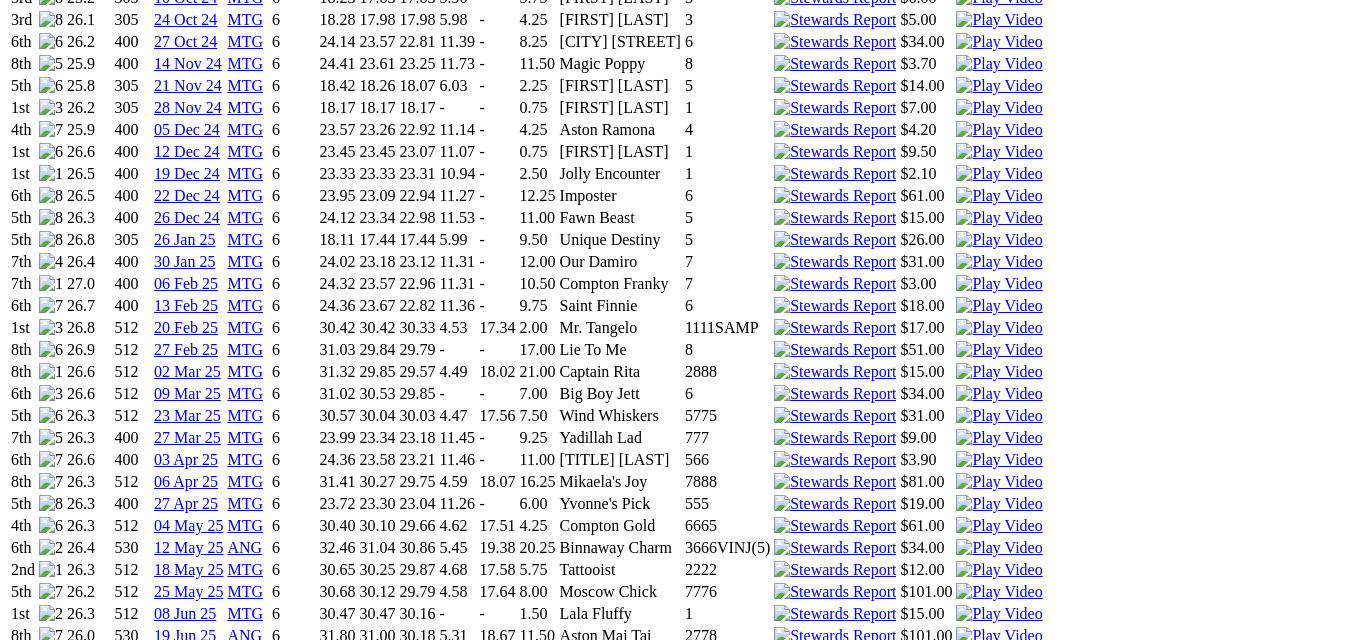 scroll, scrollTop: 1600, scrollLeft: 0, axis: vertical 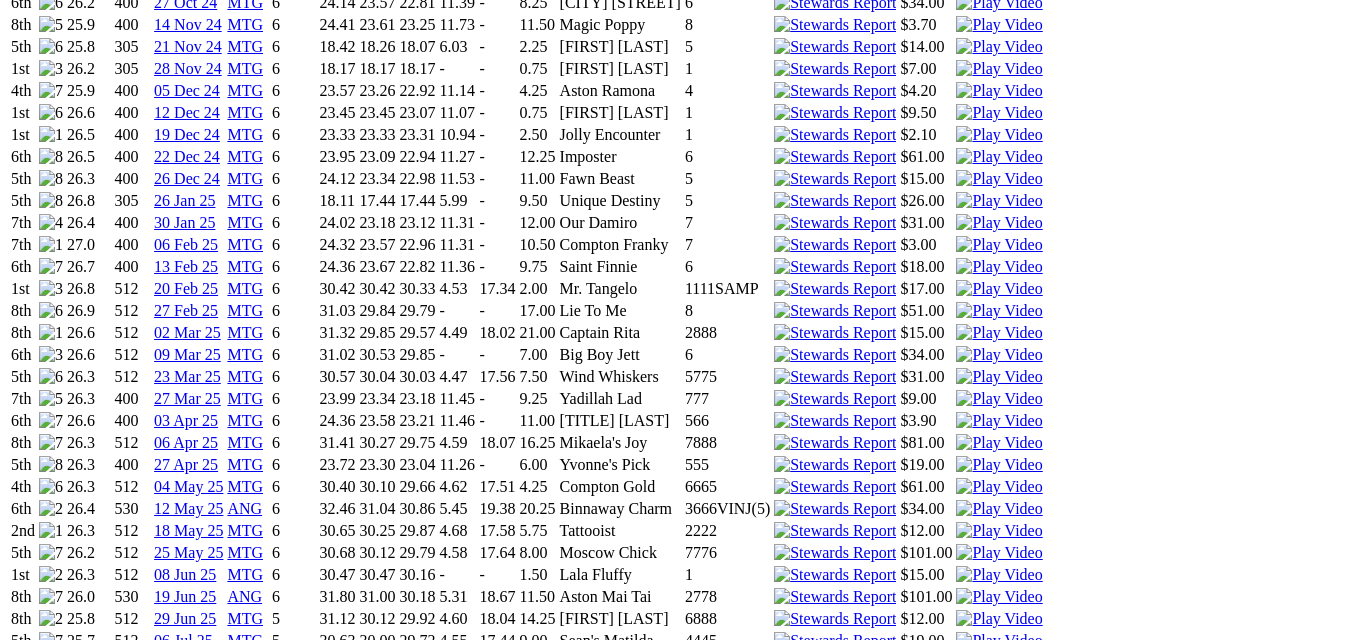 click at bounding box center [999, 685] 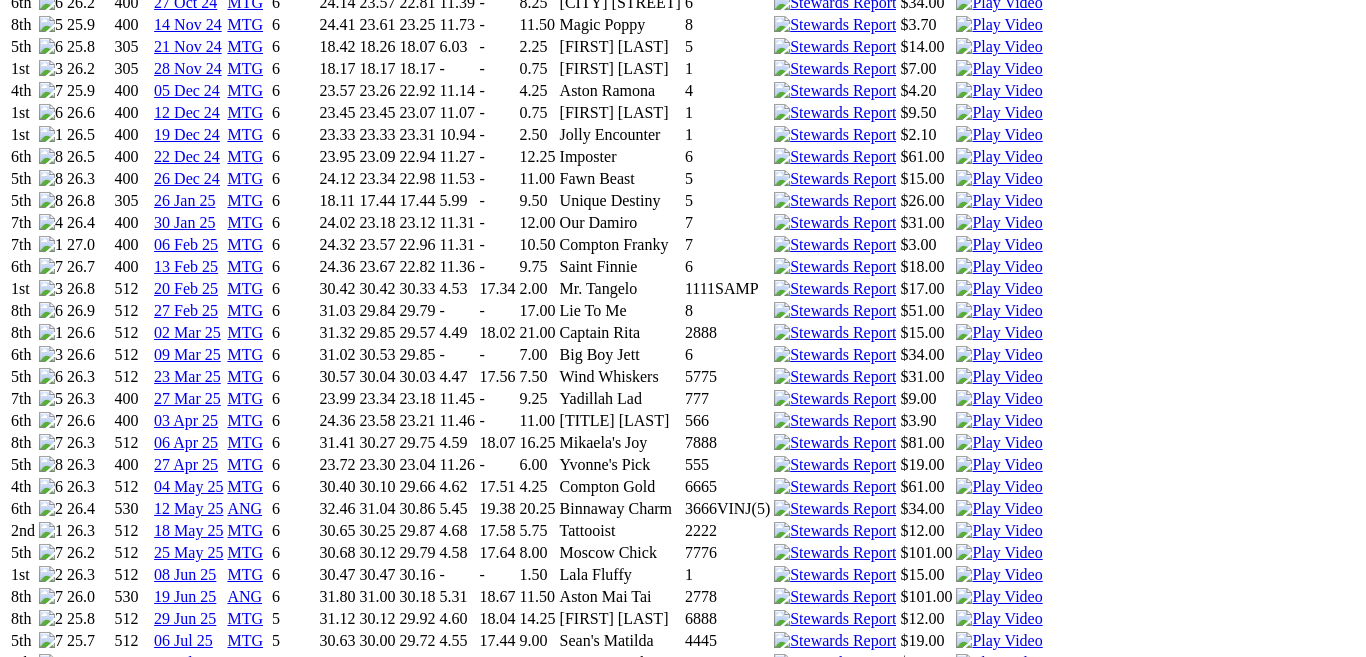 click at bounding box center (16, 3904) 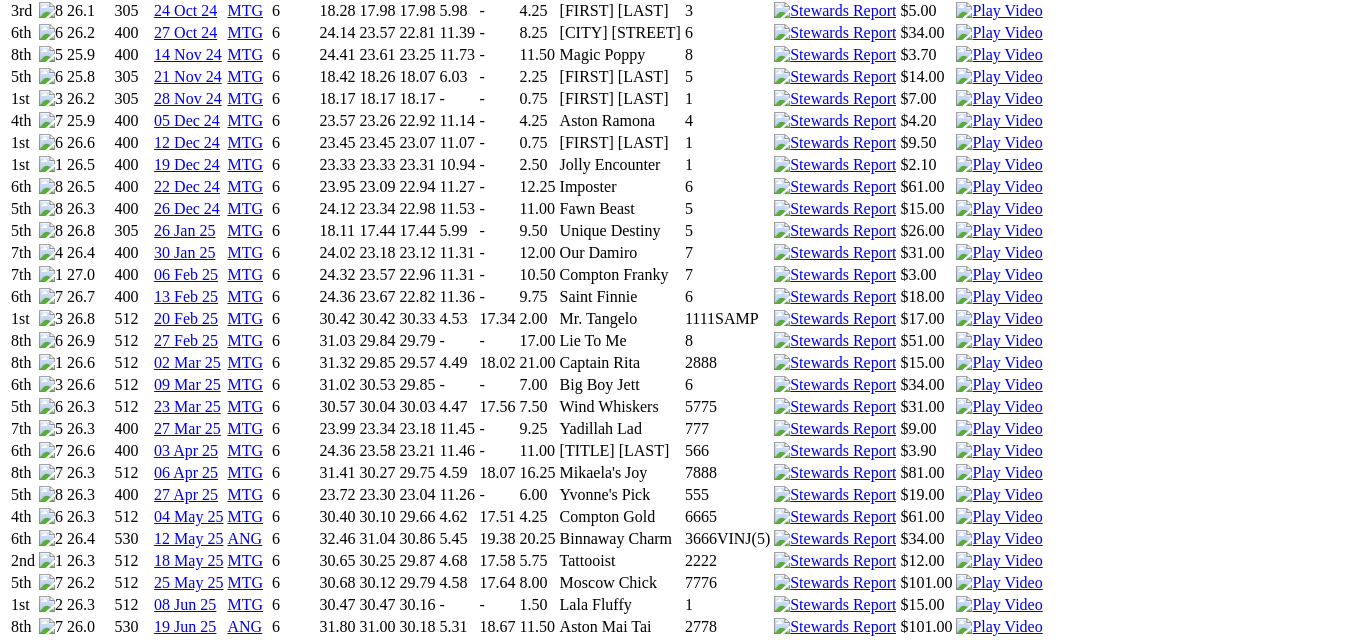 scroll, scrollTop: 1400, scrollLeft: 0, axis: vertical 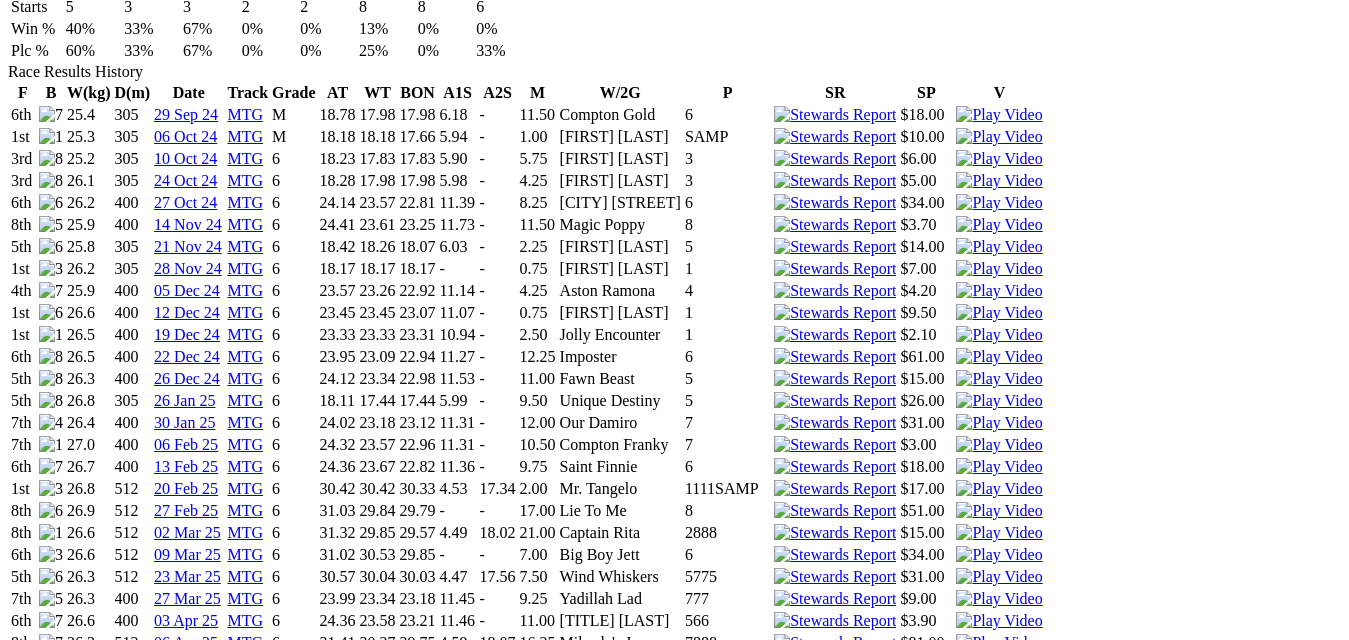click at bounding box center (999, 907) 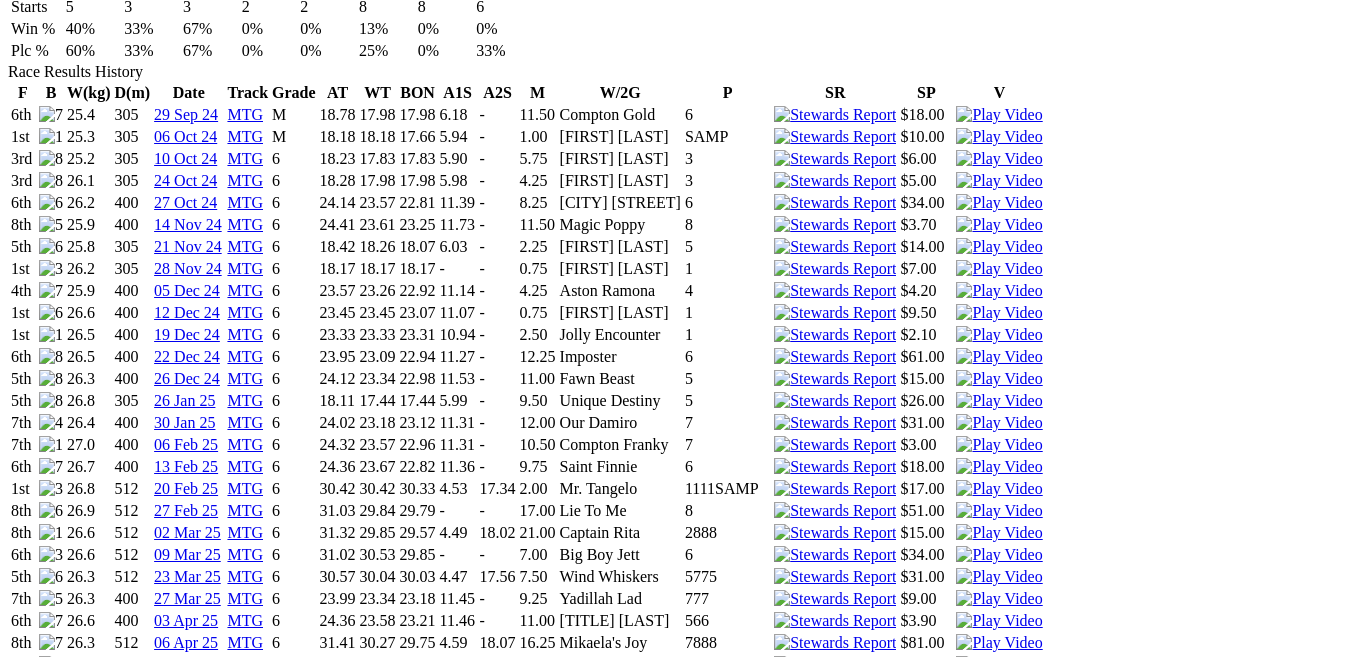 click at bounding box center (16, 4104) 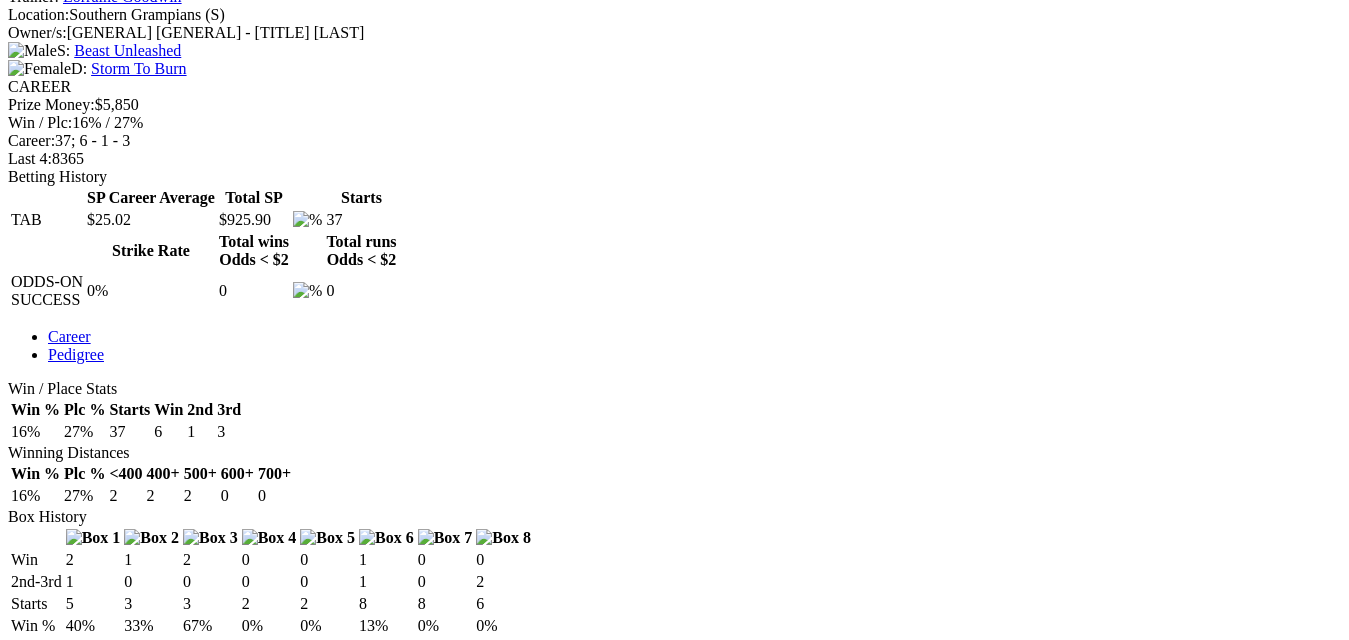 scroll, scrollTop: 800, scrollLeft: 0, axis: vertical 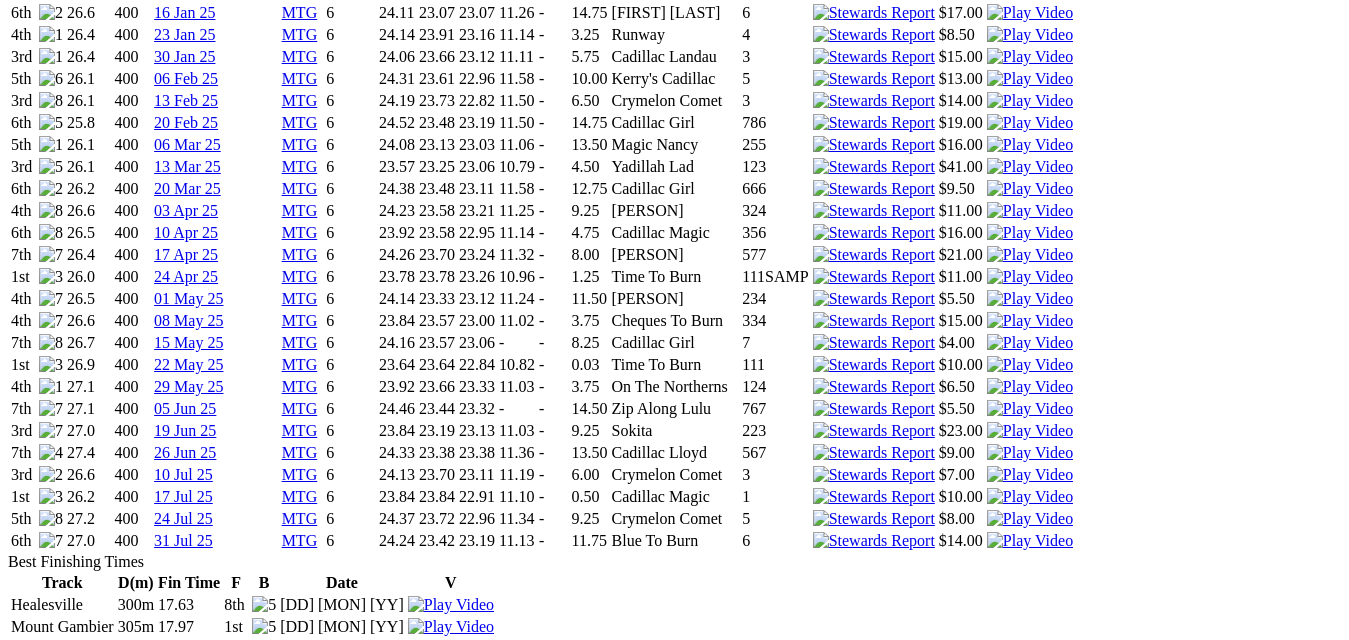 click at bounding box center (1030, 519) 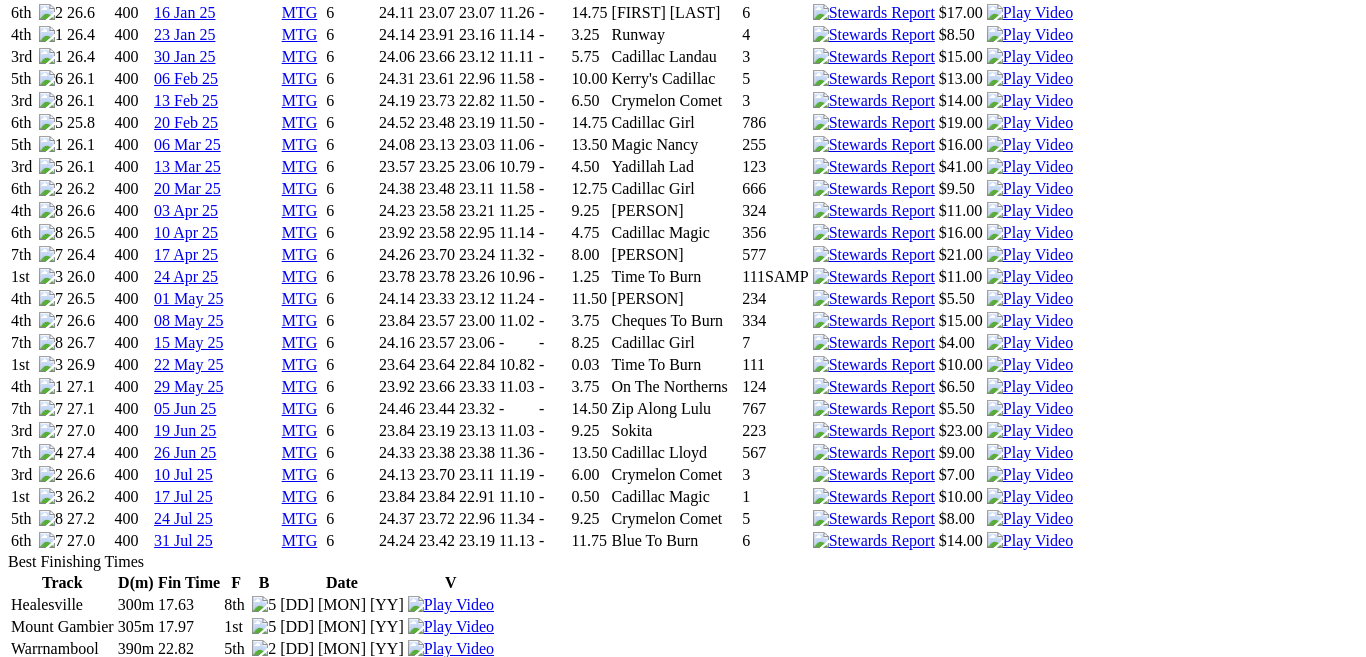 click at bounding box center (16, 3782) 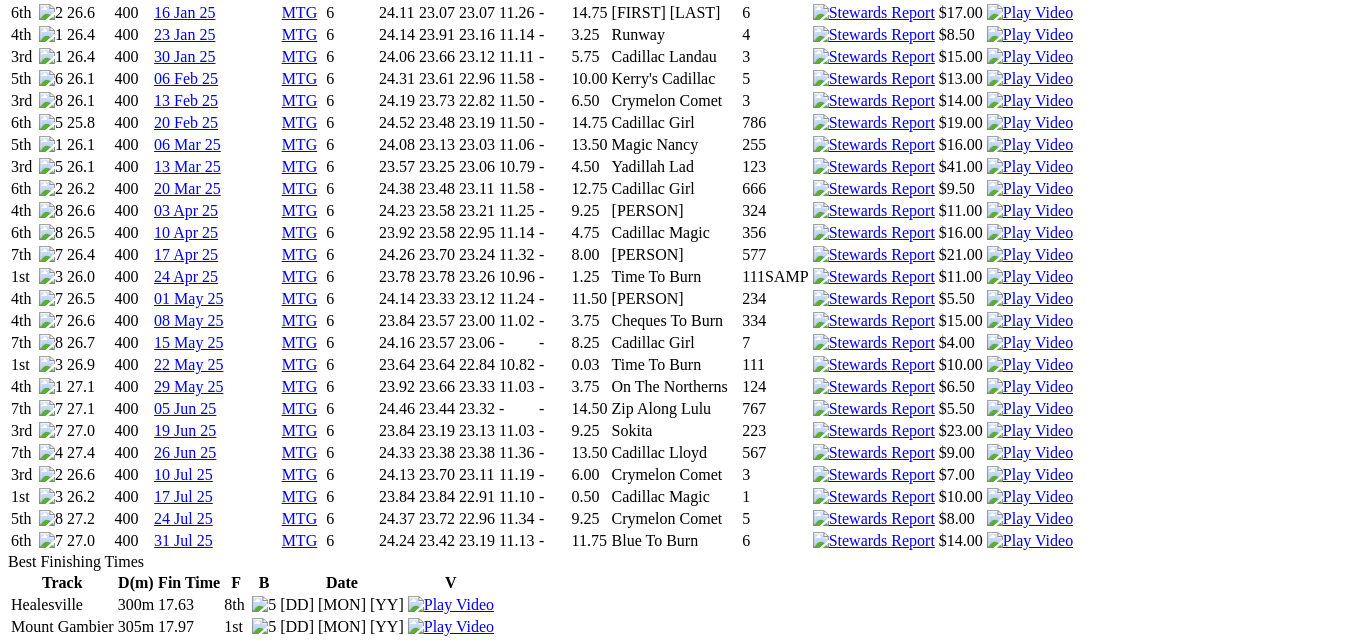 click at bounding box center [1030, 541] 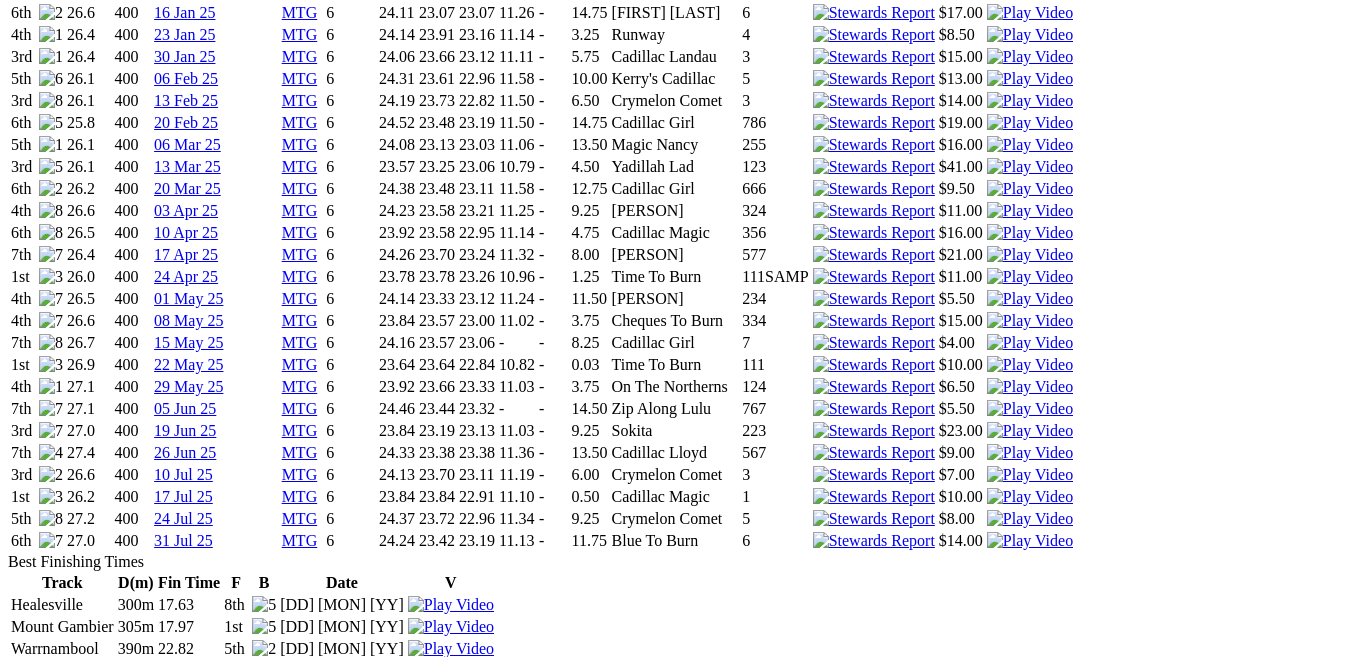 click at bounding box center [16, 3782] 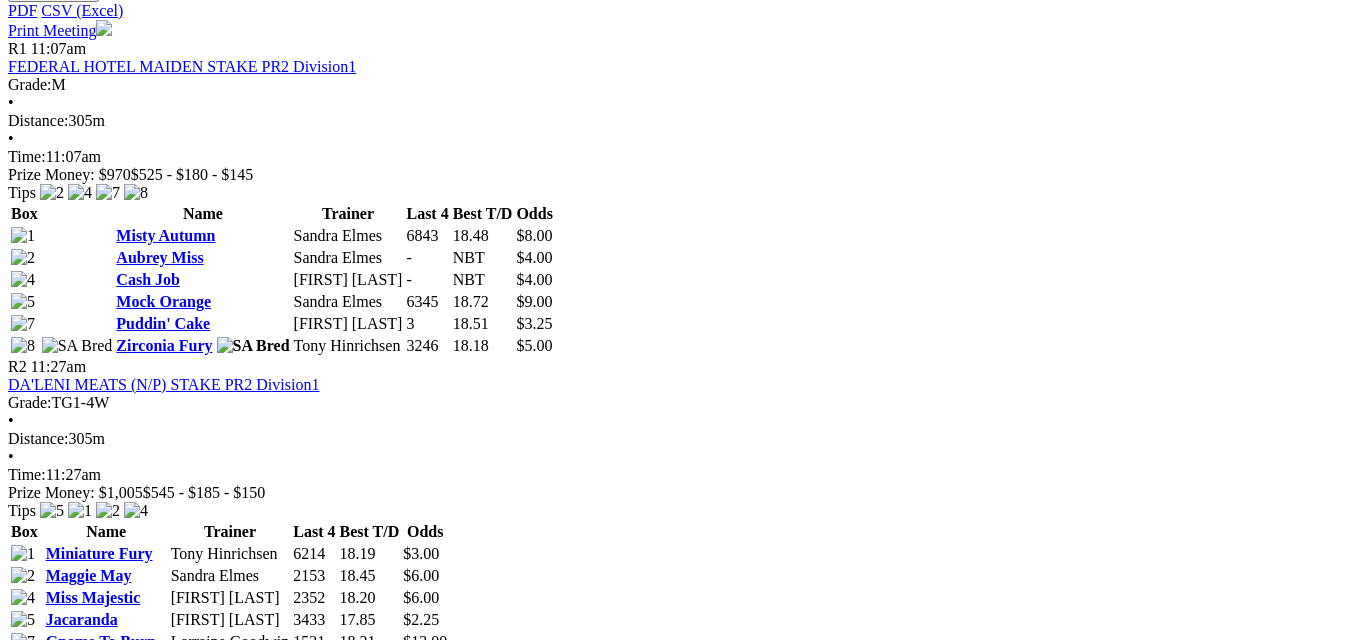 scroll, scrollTop: 1000, scrollLeft: 0, axis: vertical 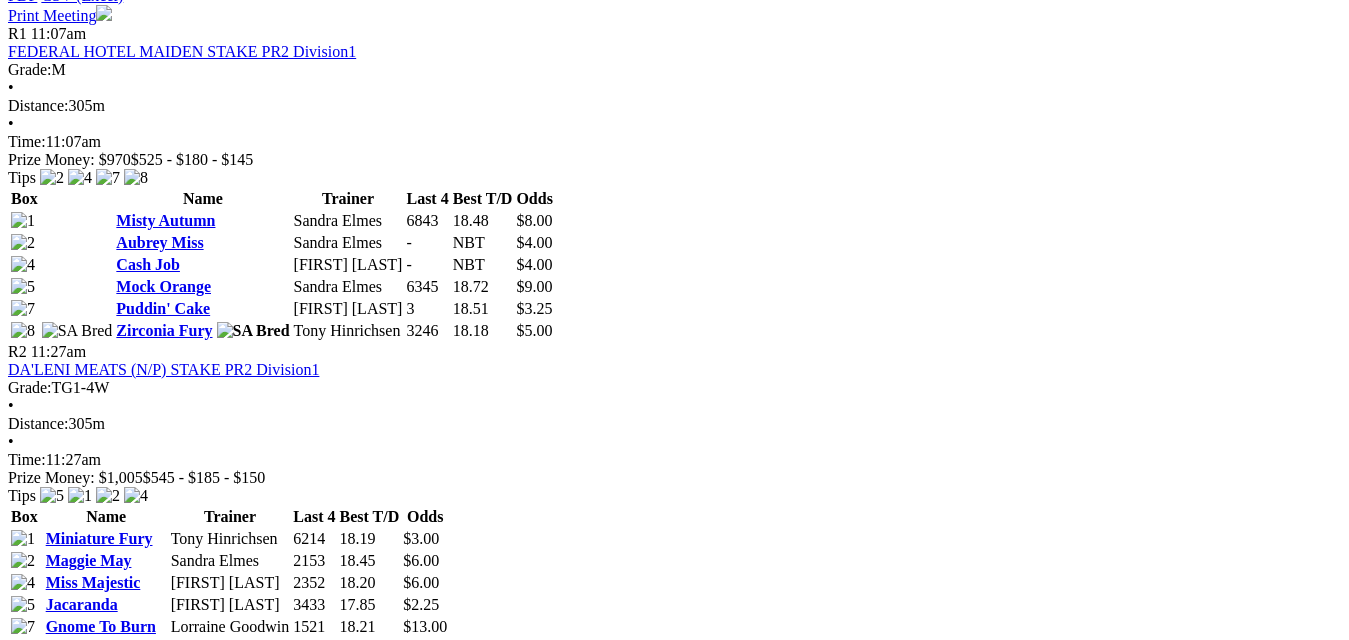 click on "Mocambora Mia" at bounding box center [173, 922] 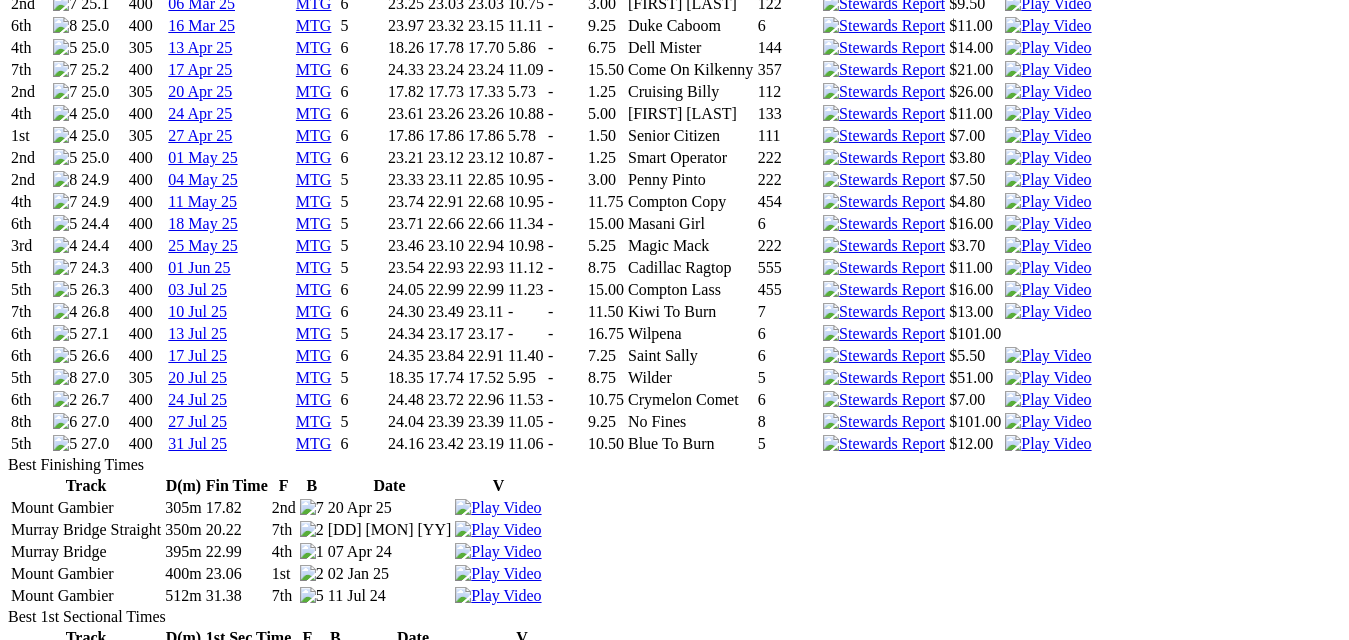 scroll, scrollTop: 2886, scrollLeft: 0, axis: vertical 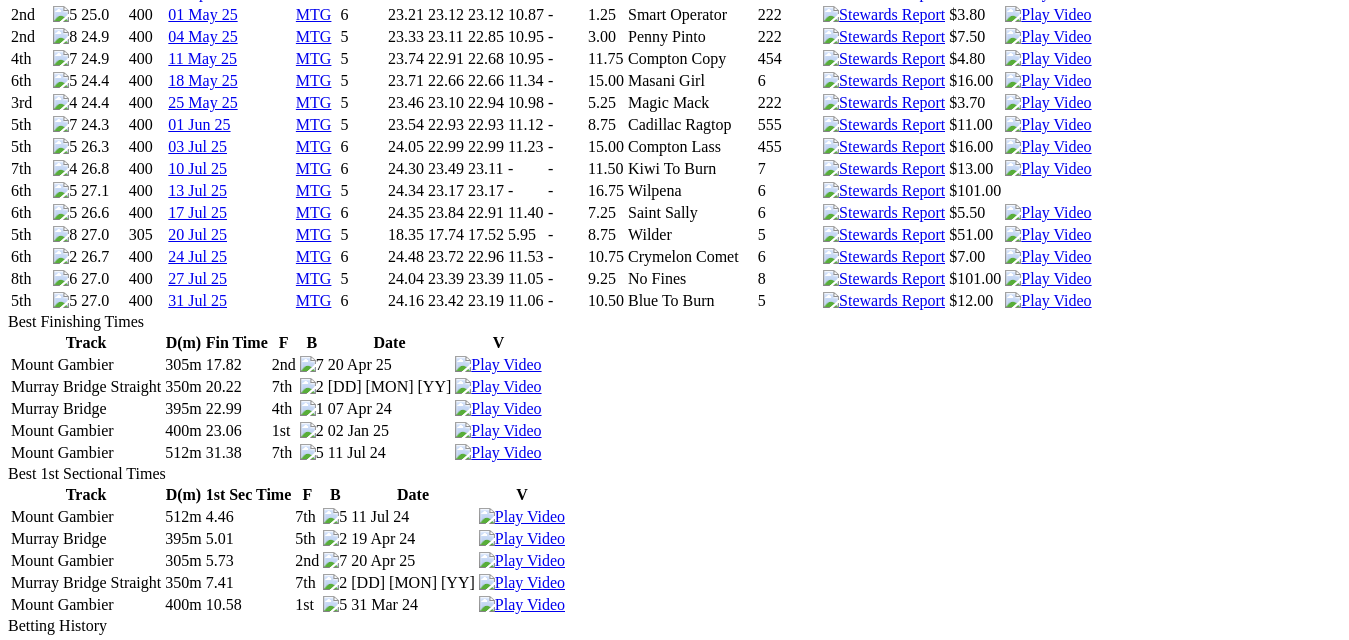 click at bounding box center (1048, 301) 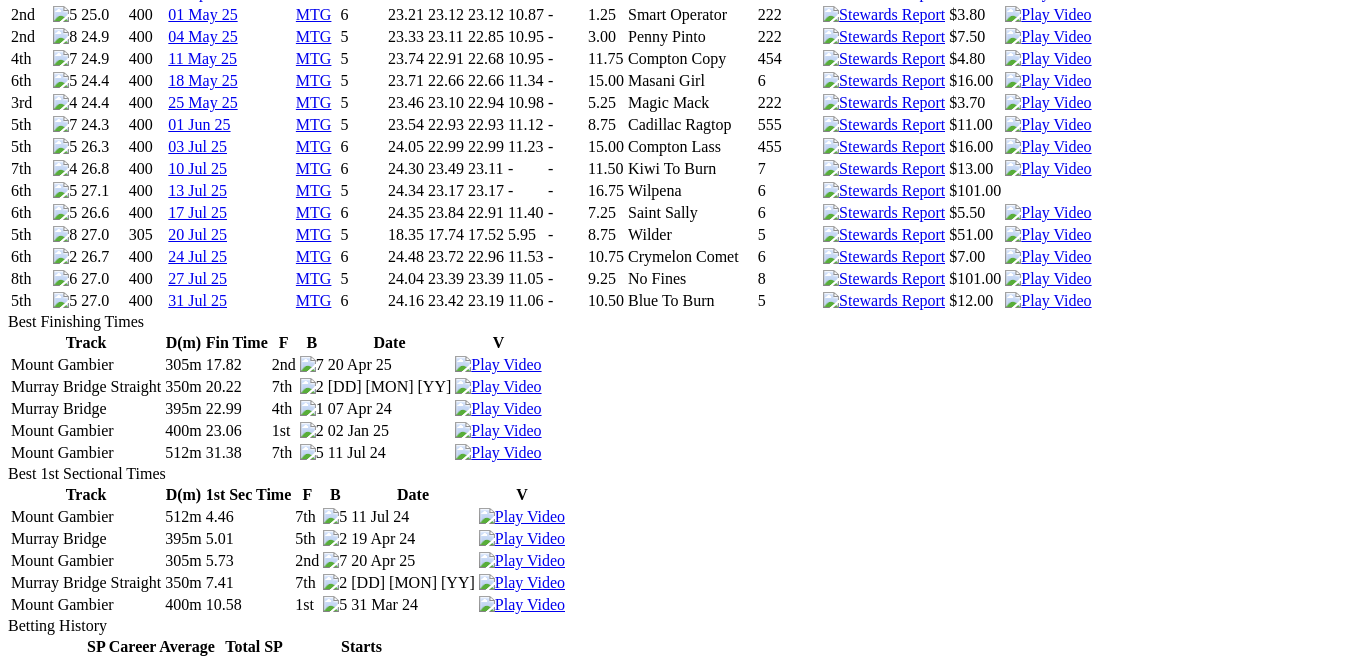 click at bounding box center (16, 3524) 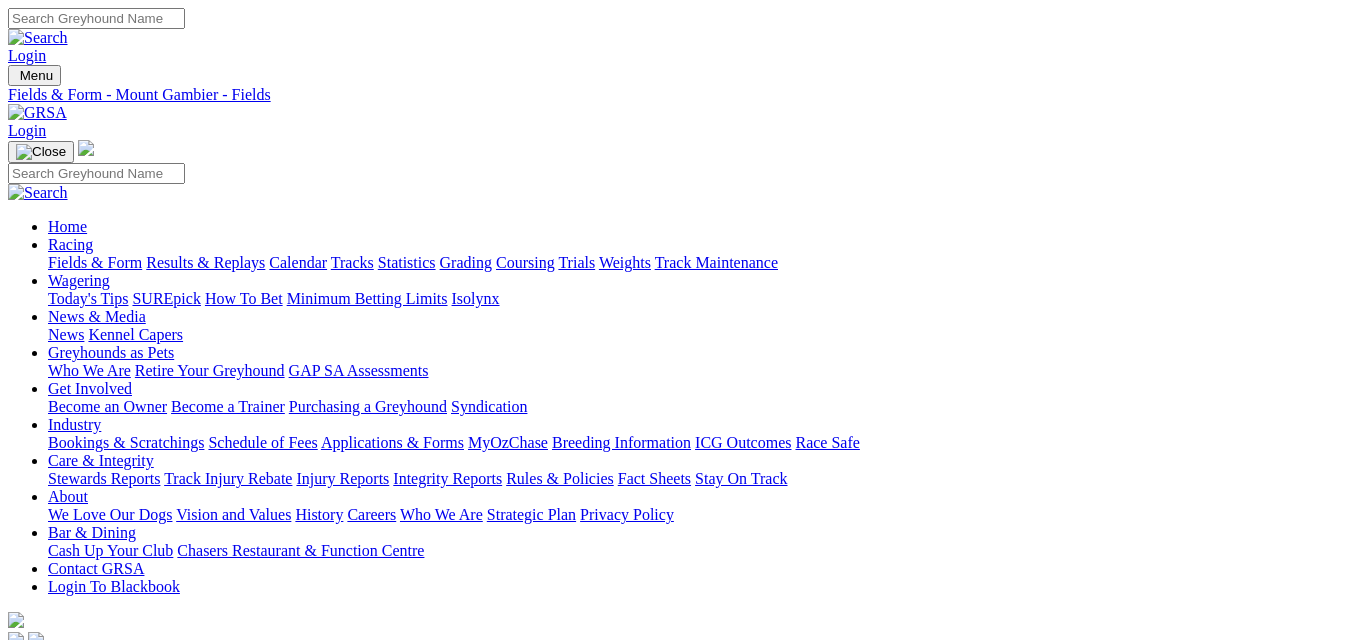 scroll, scrollTop: 900, scrollLeft: 0, axis: vertical 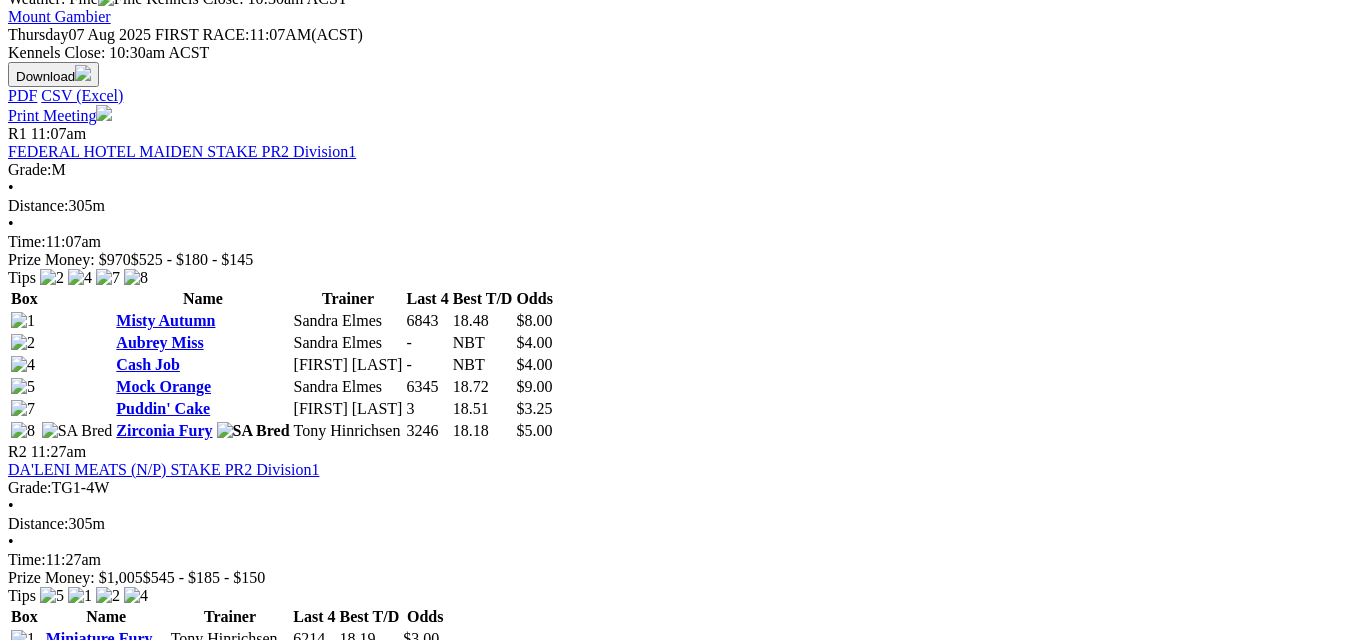 click on "Zipping Moffat" at bounding box center [98, 1340] 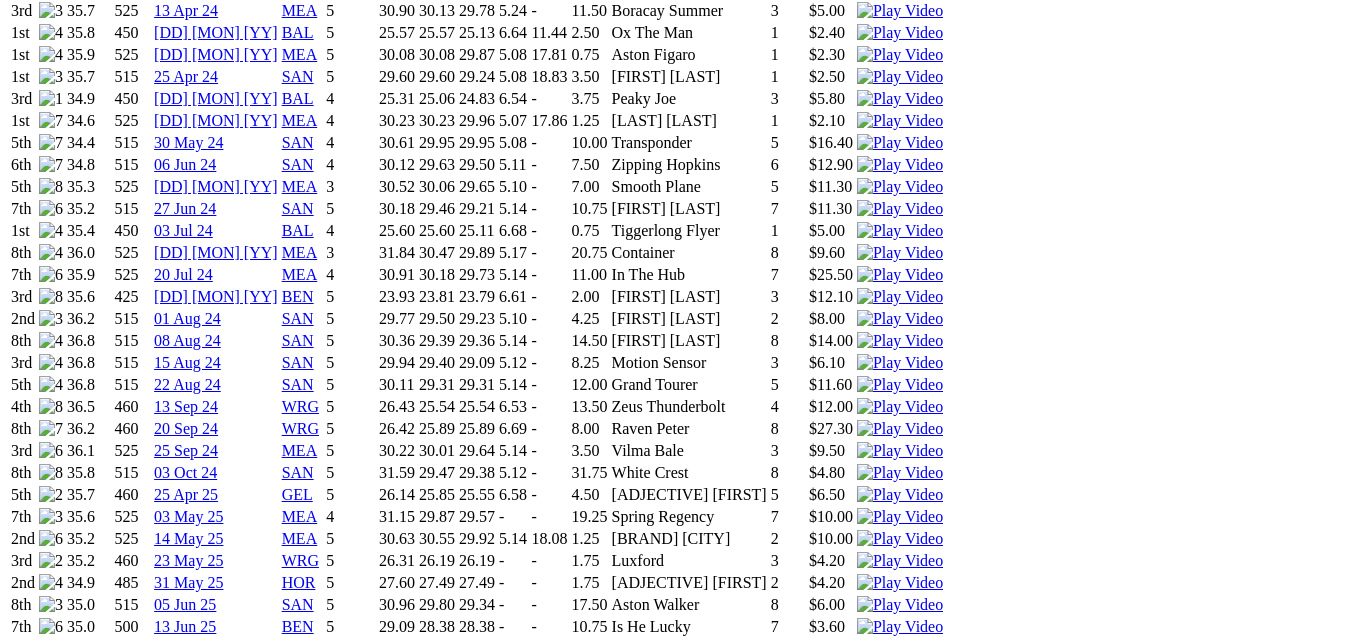scroll, scrollTop: 1600, scrollLeft: 0, axis: vertical 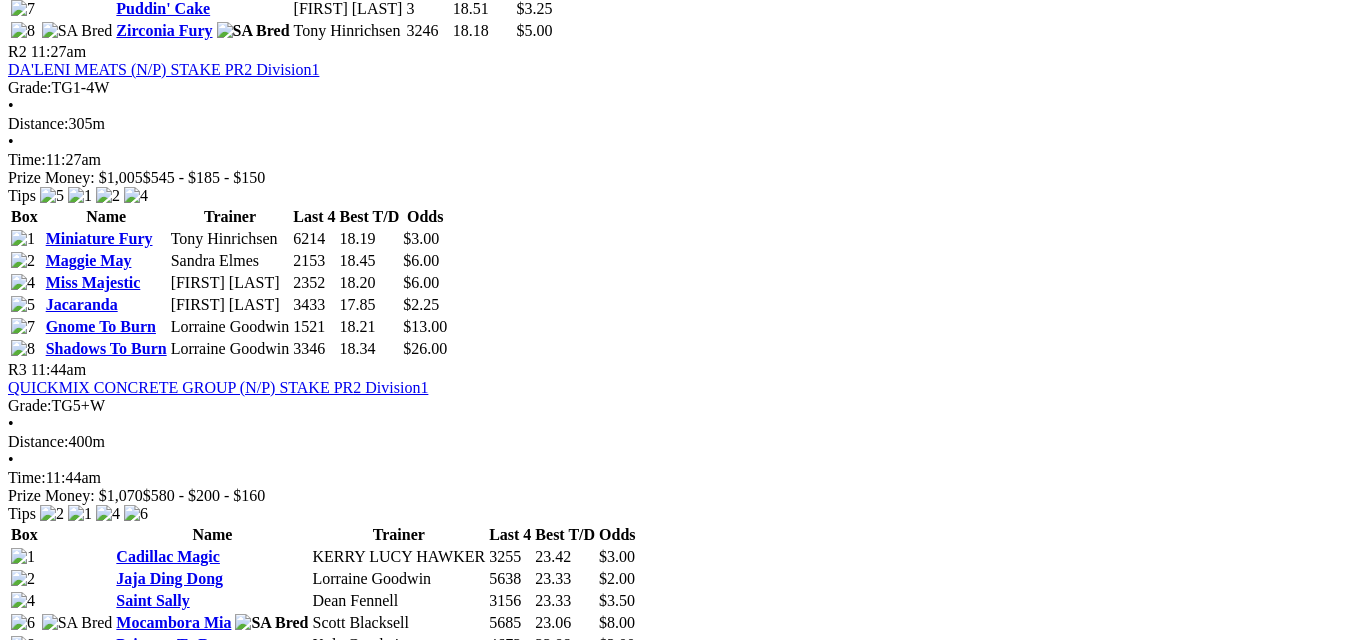 click on "Lie To Me" at bounding box center (202, 1149) 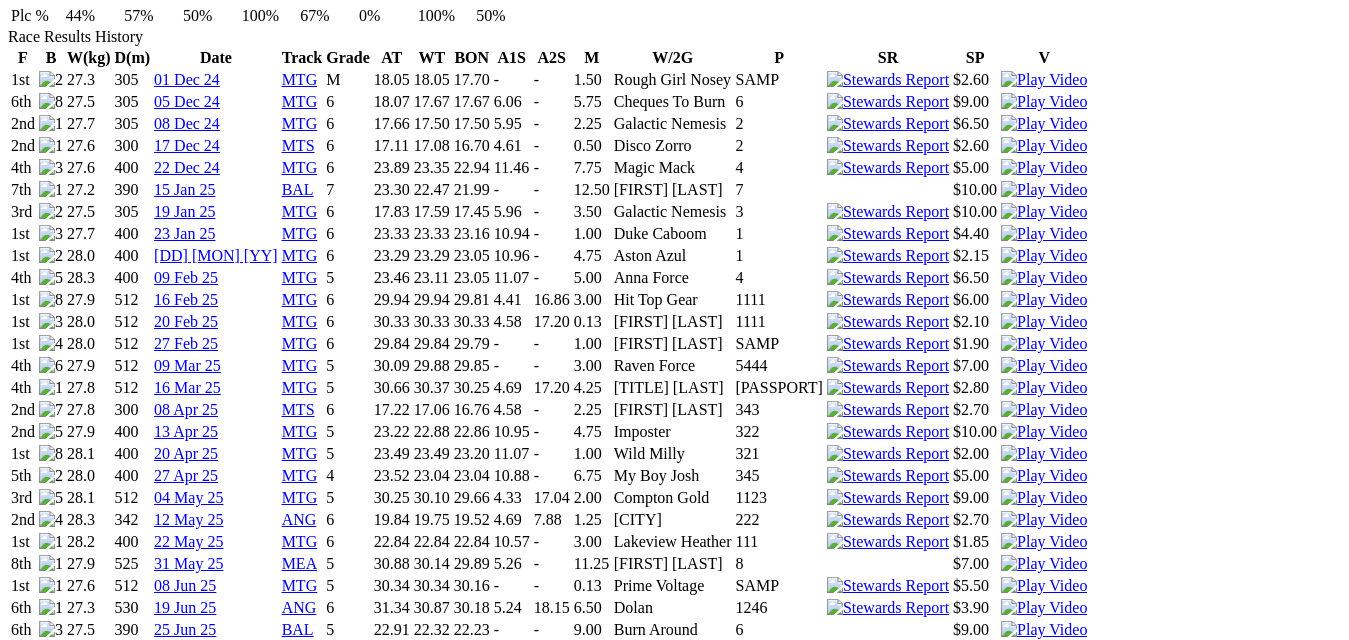 scroll, scrollTop: 1400, scrollLeft: 0, axis: vertical 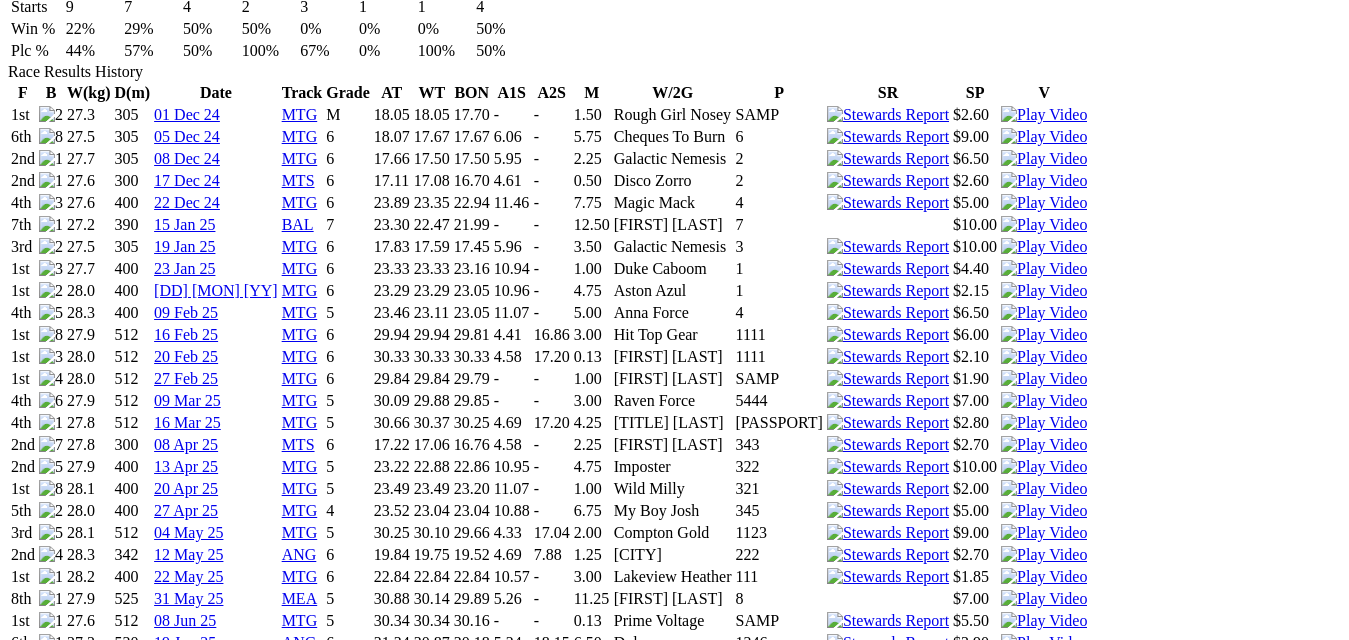 click at bounding box center [1044, 753] 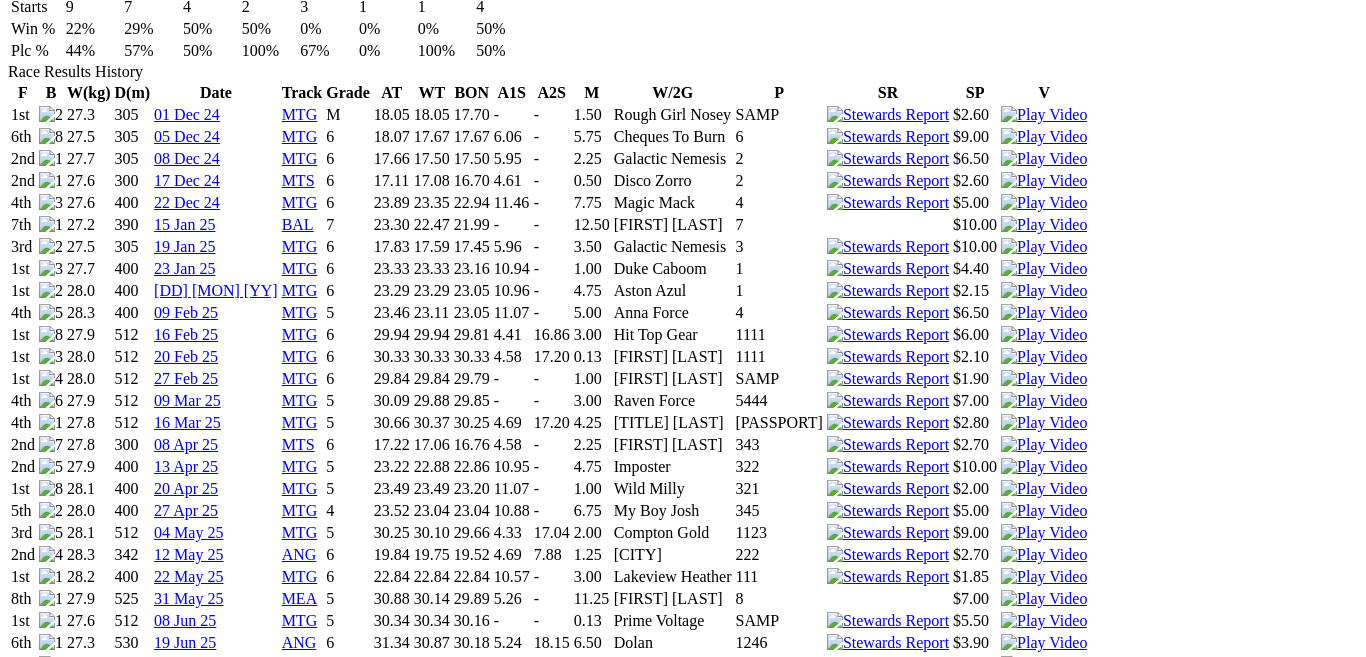 click at bounding box center [16, 4130] 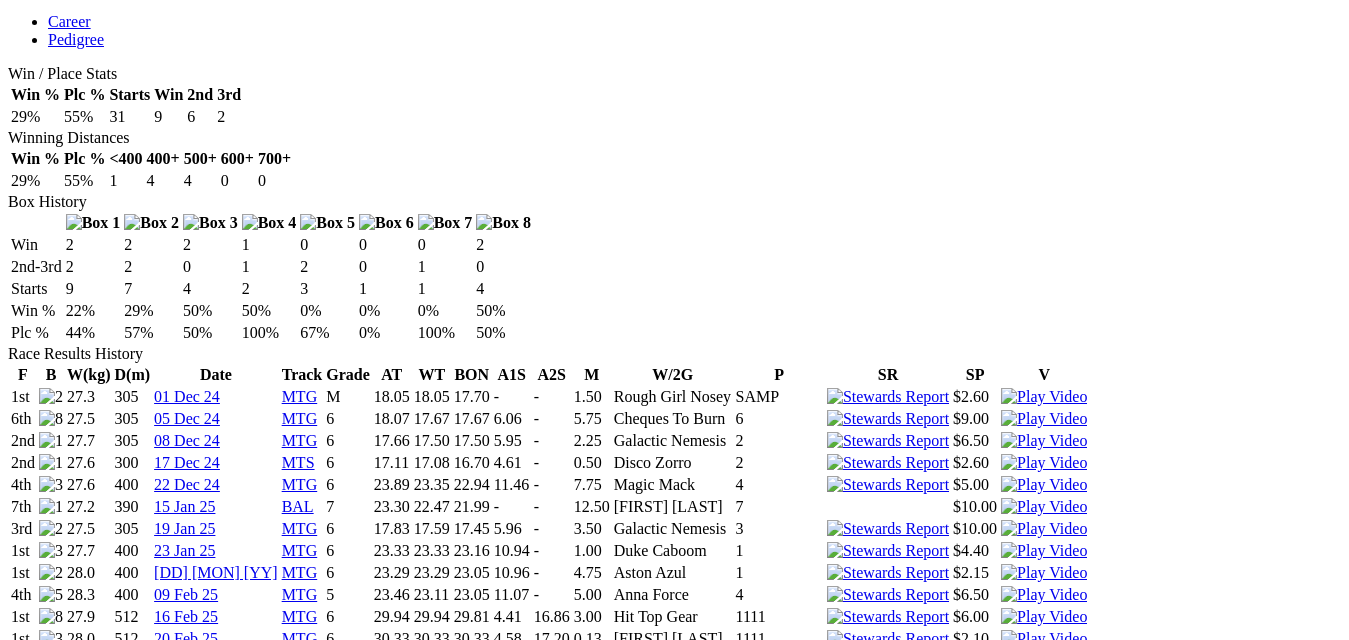 scroll, scrollTop: 1100, scrollLeft: 0, axis: vertical 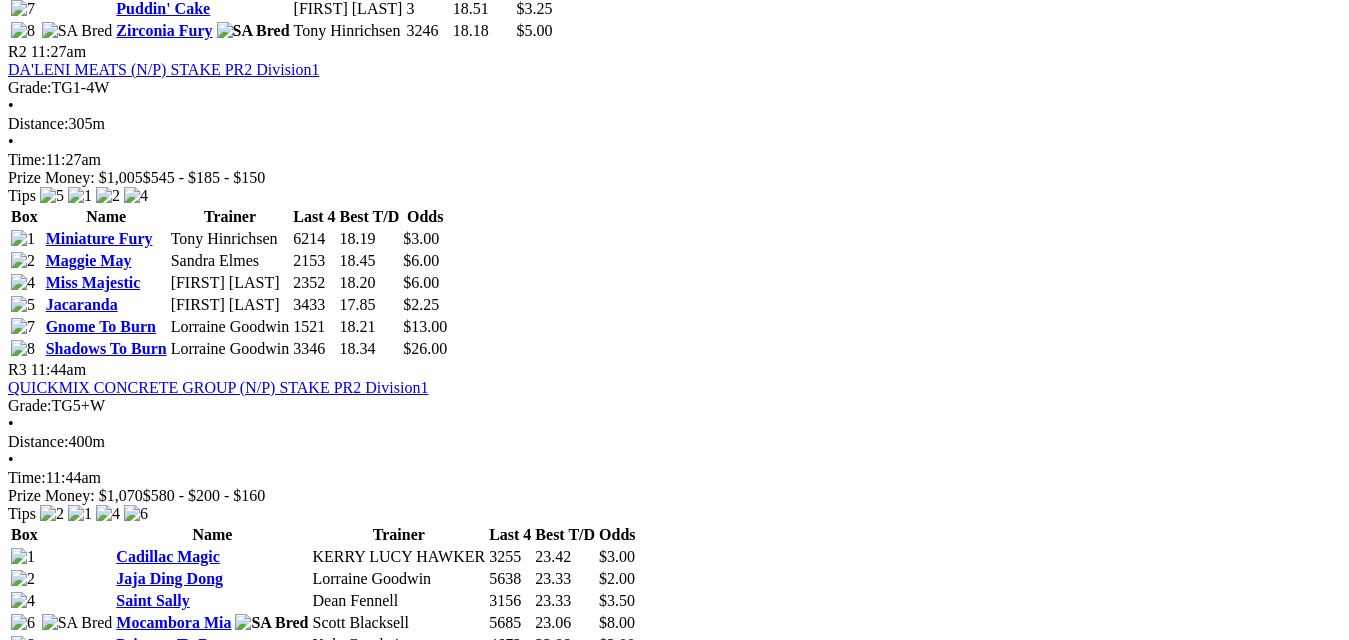 click on "Sooner Or Later" at bounding box center (172, 1170) 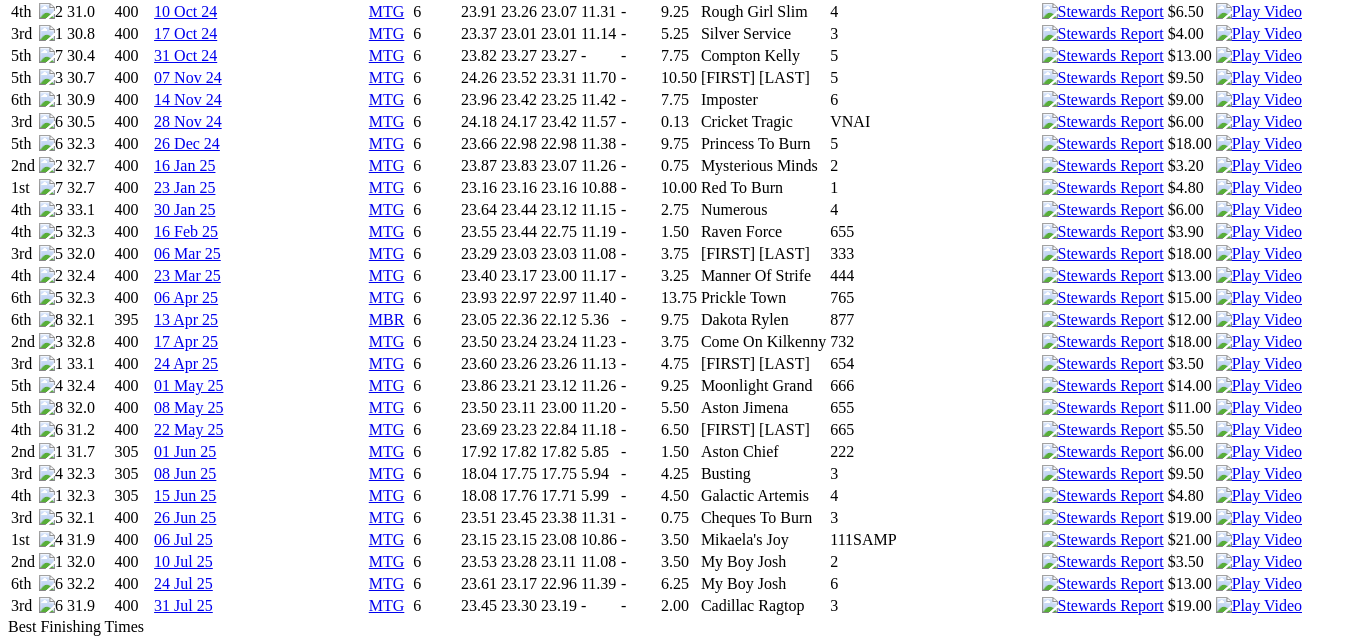 scroll, scrollTop: 2200, scrollLeft: 0, axis: vertical 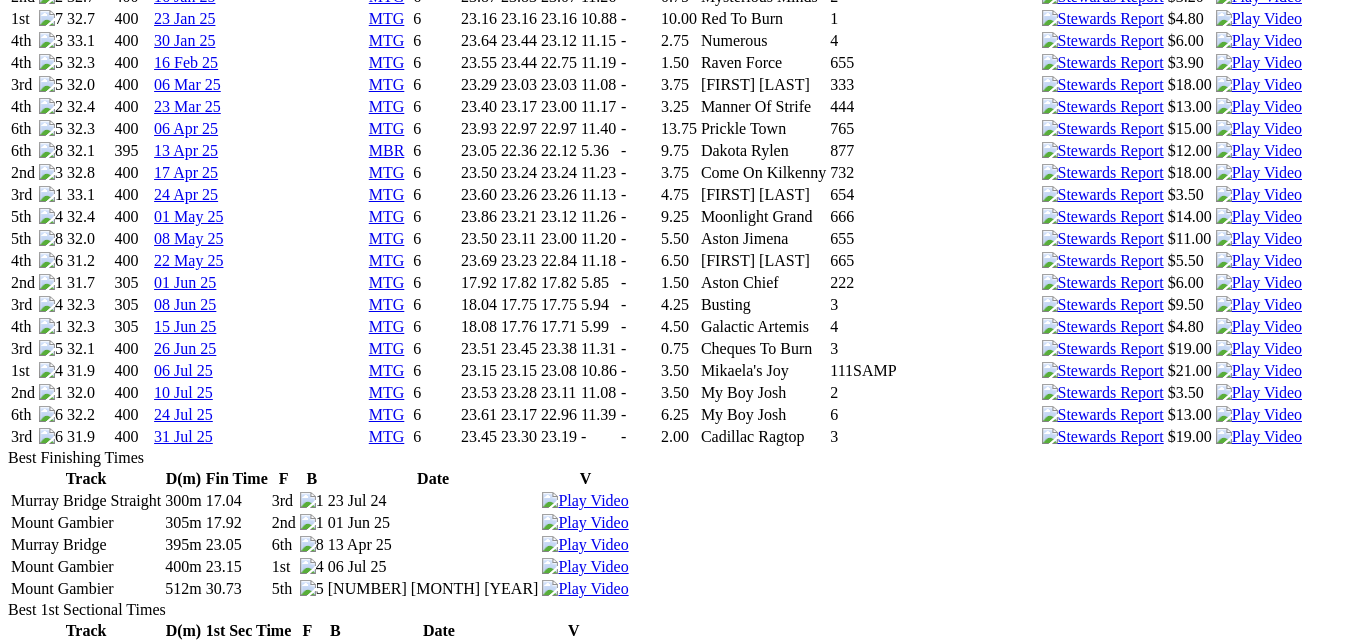 click at bounding box center [1259, 437] 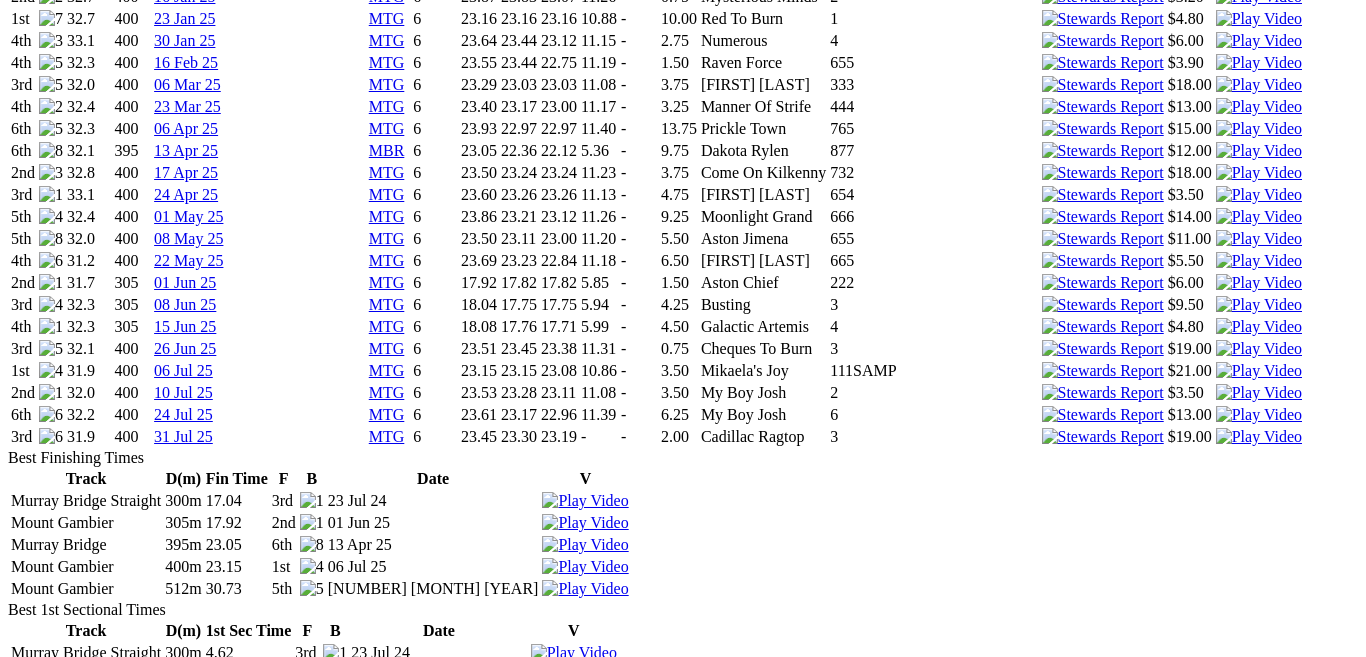 click at bounding box center (16, 3678) 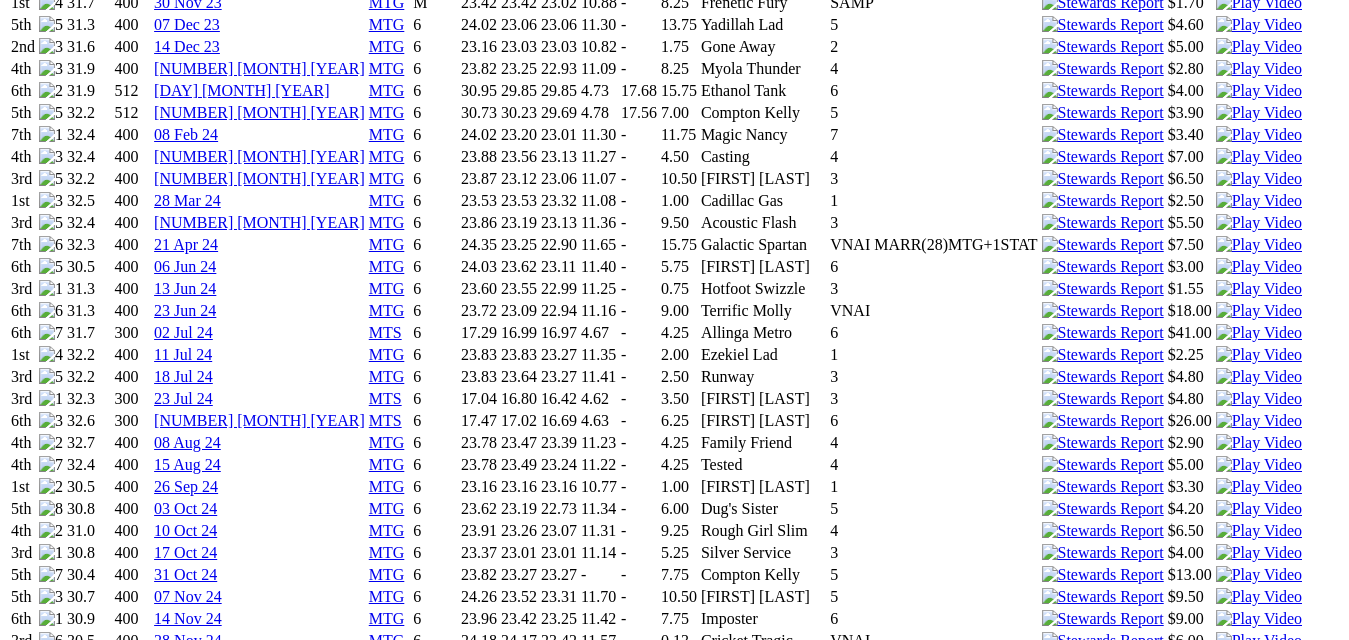 scroll, scrollTop: 1500, scrollLeft: 0, axis: vertical 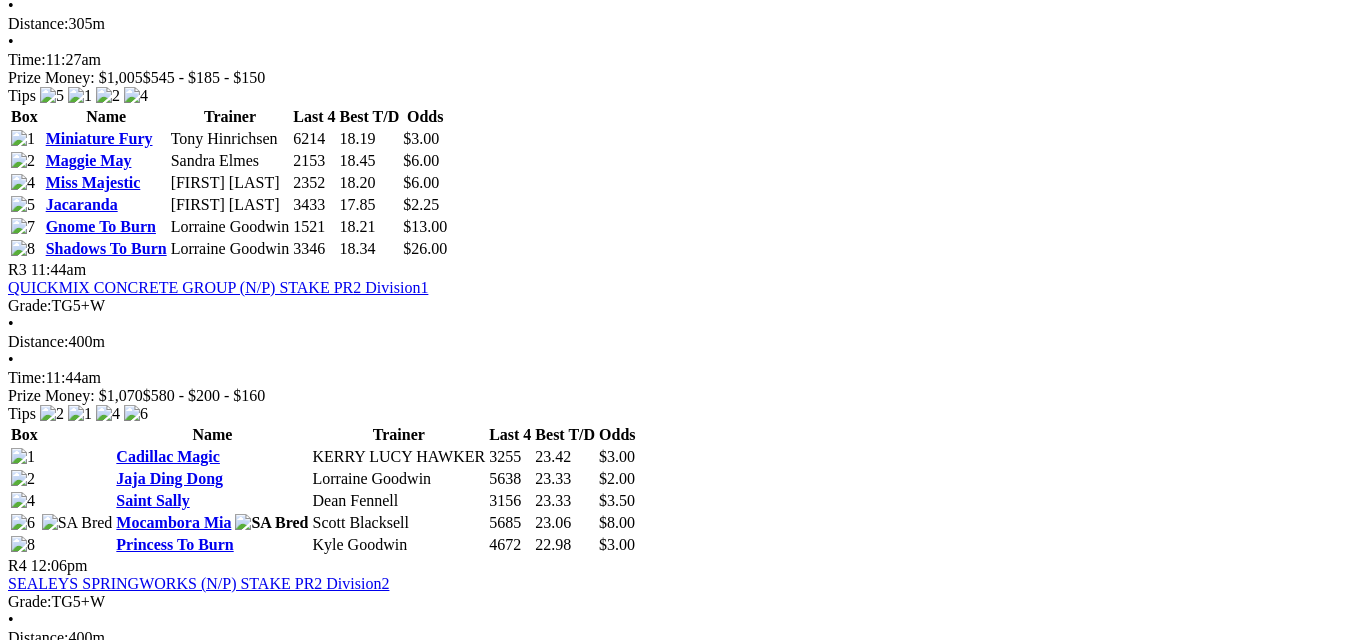 click on "Sudoku Jaxon" at bounding box center (164, 1136) 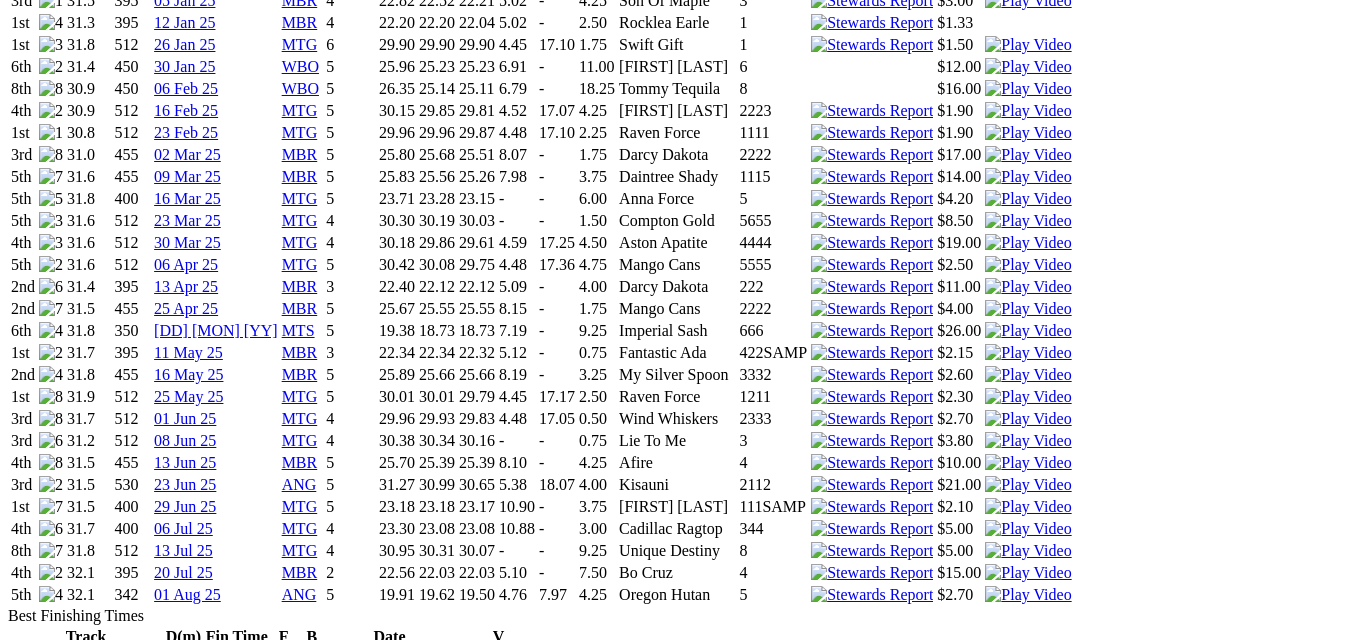 scroll, scrollTop: 2100, scrollLeft: 0, axis: vertical 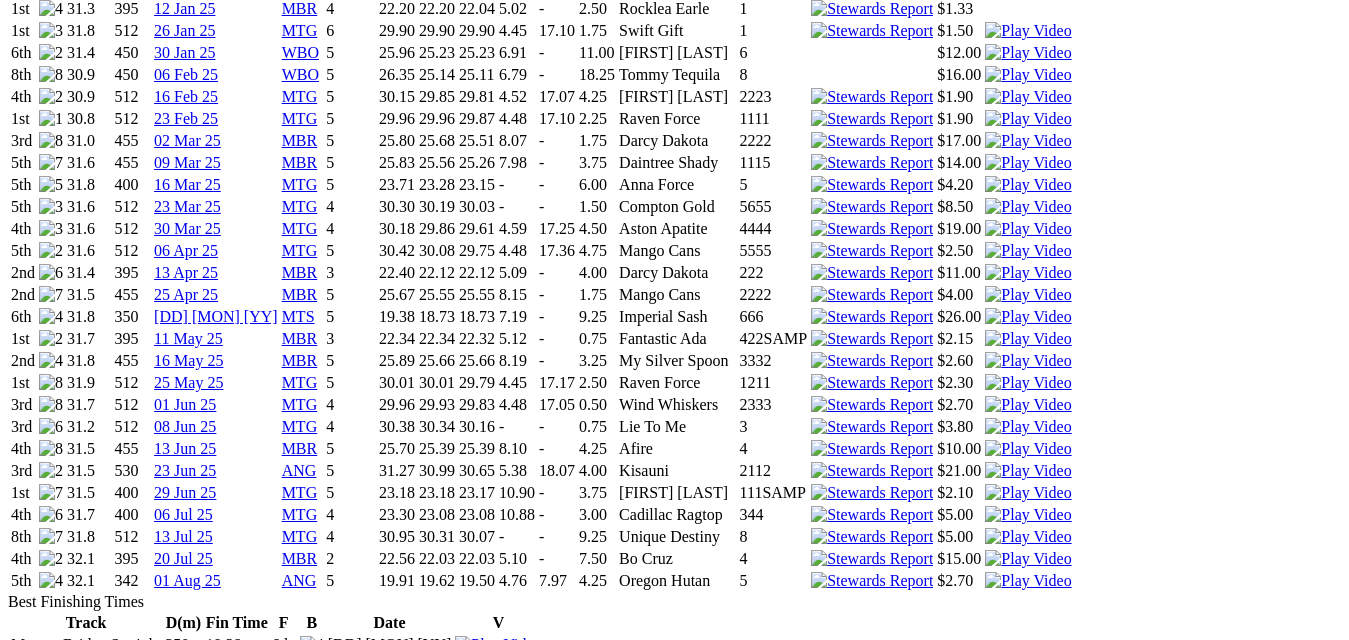 click at bounding box center (1028, 559) 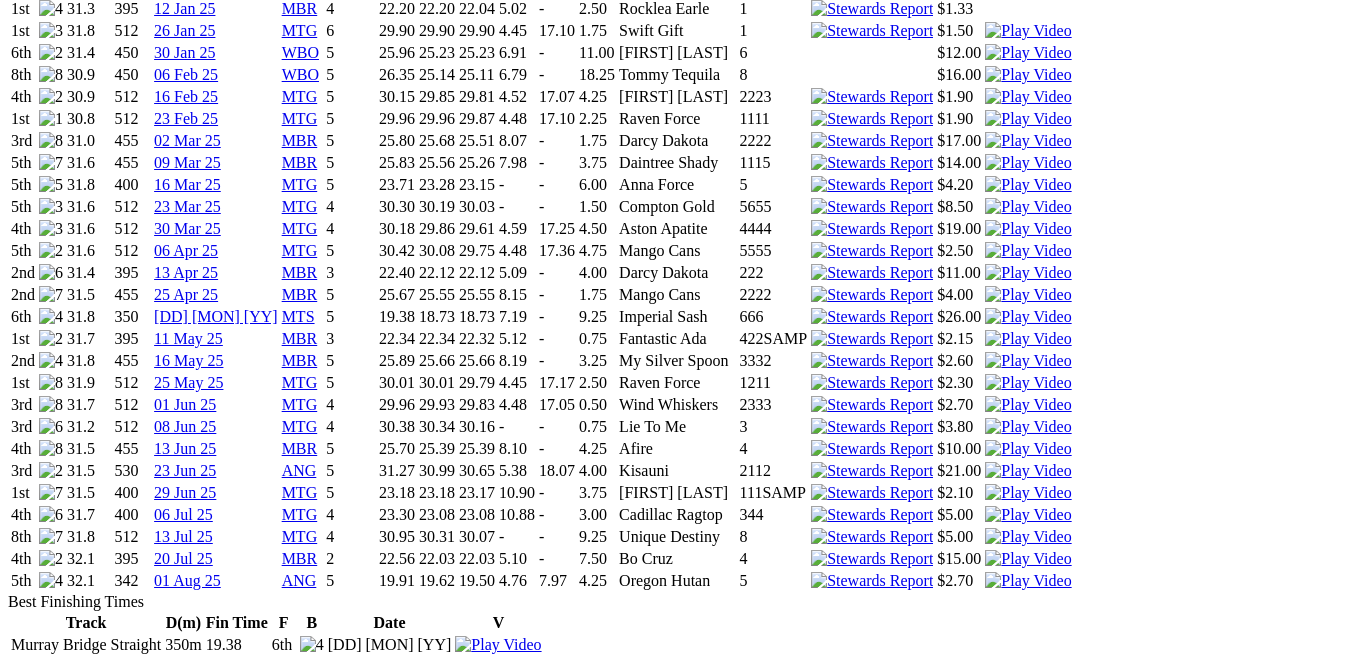 click at bounding box center [16, 4218] 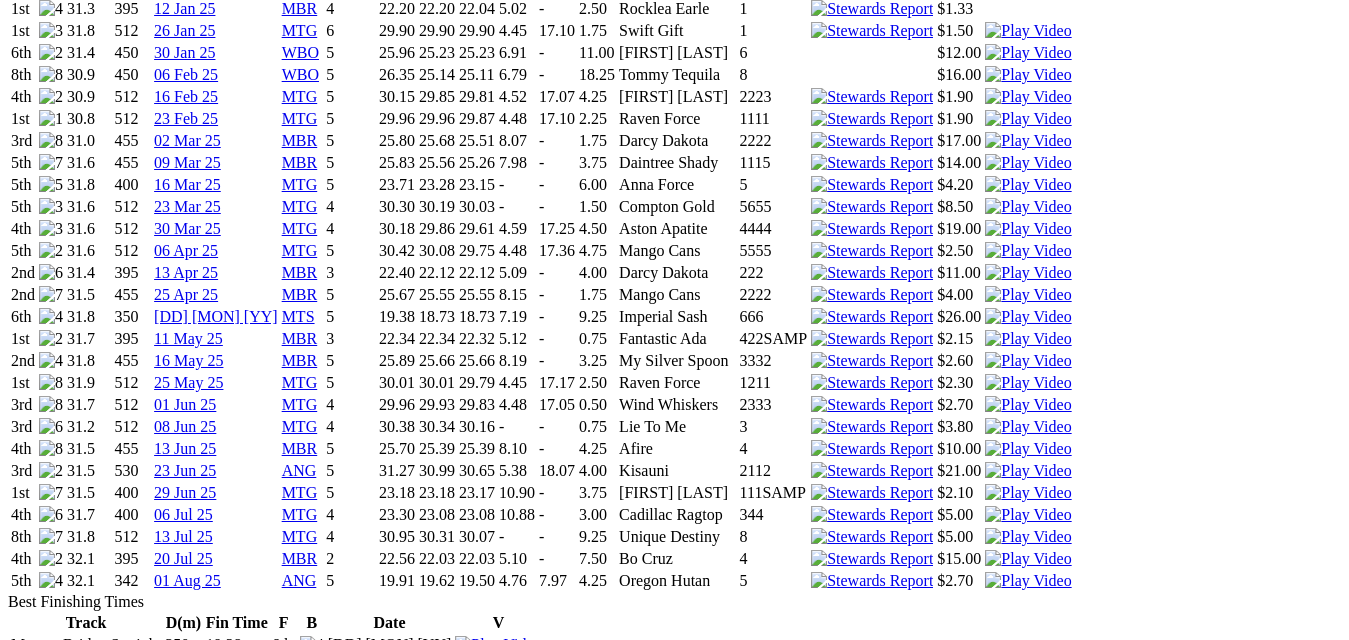 click at bounding box center [1028, 581] 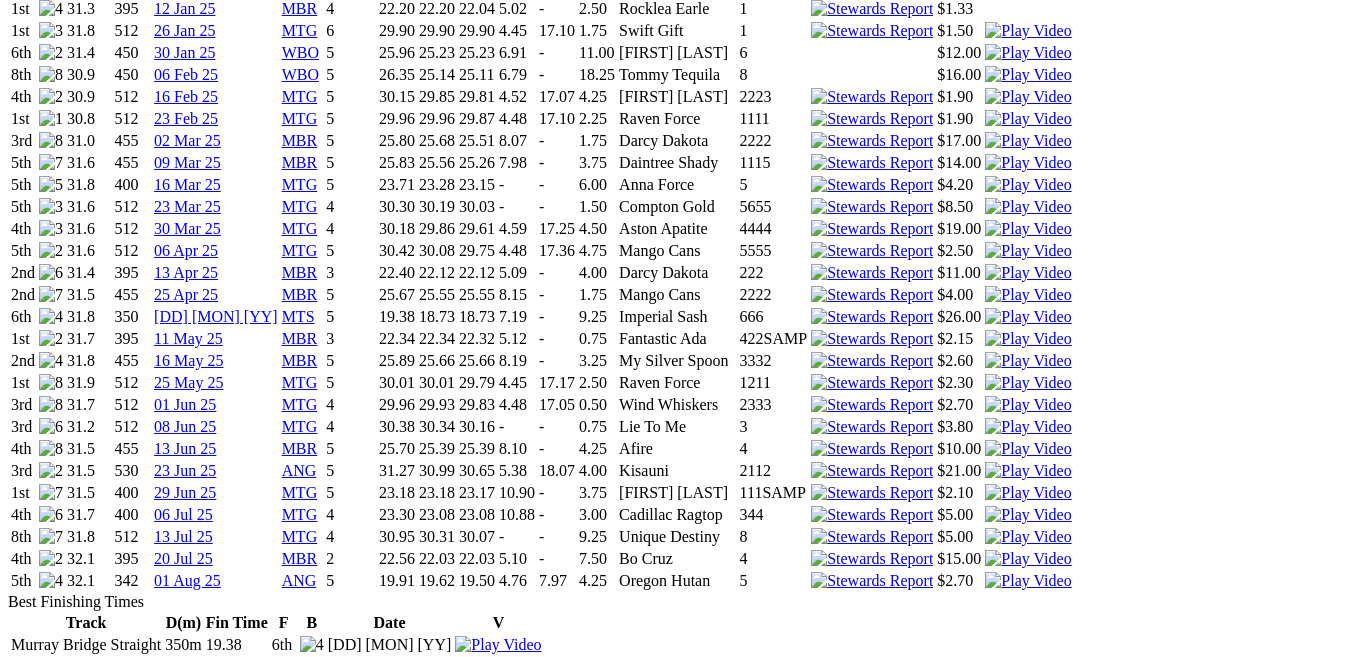 click at bounding box center [16, 4218] 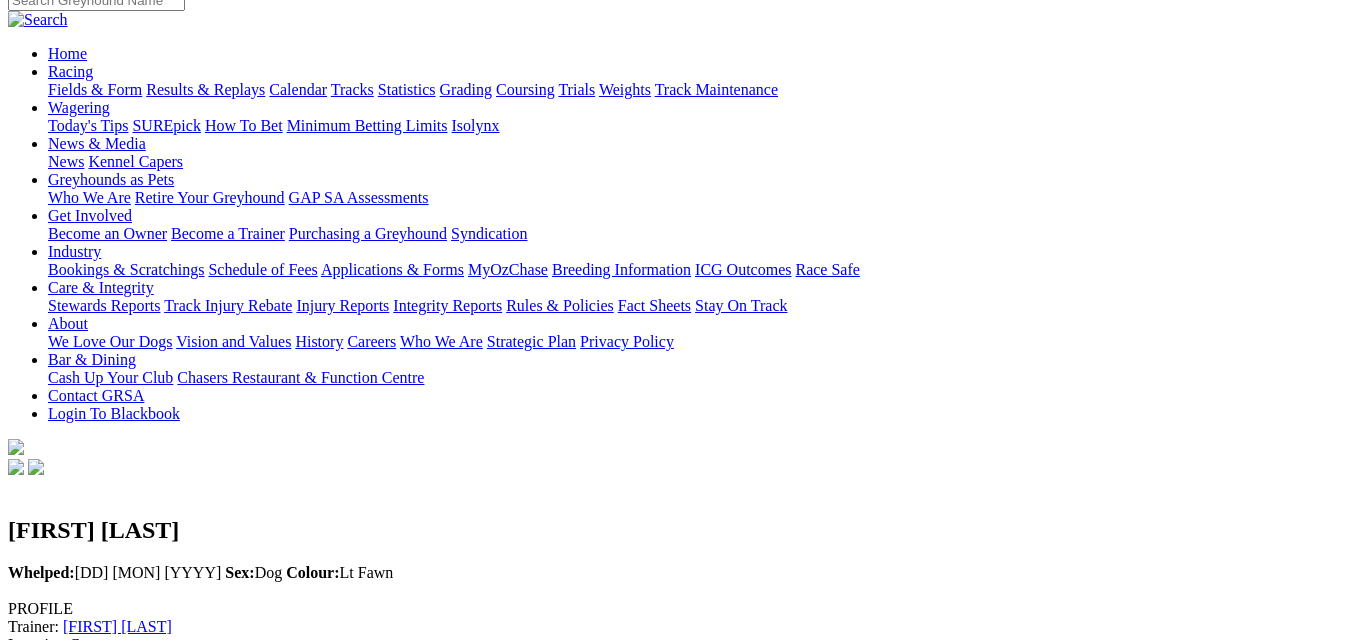 scroll, scrollTop: 0, scrollLeft: 0, axis: both 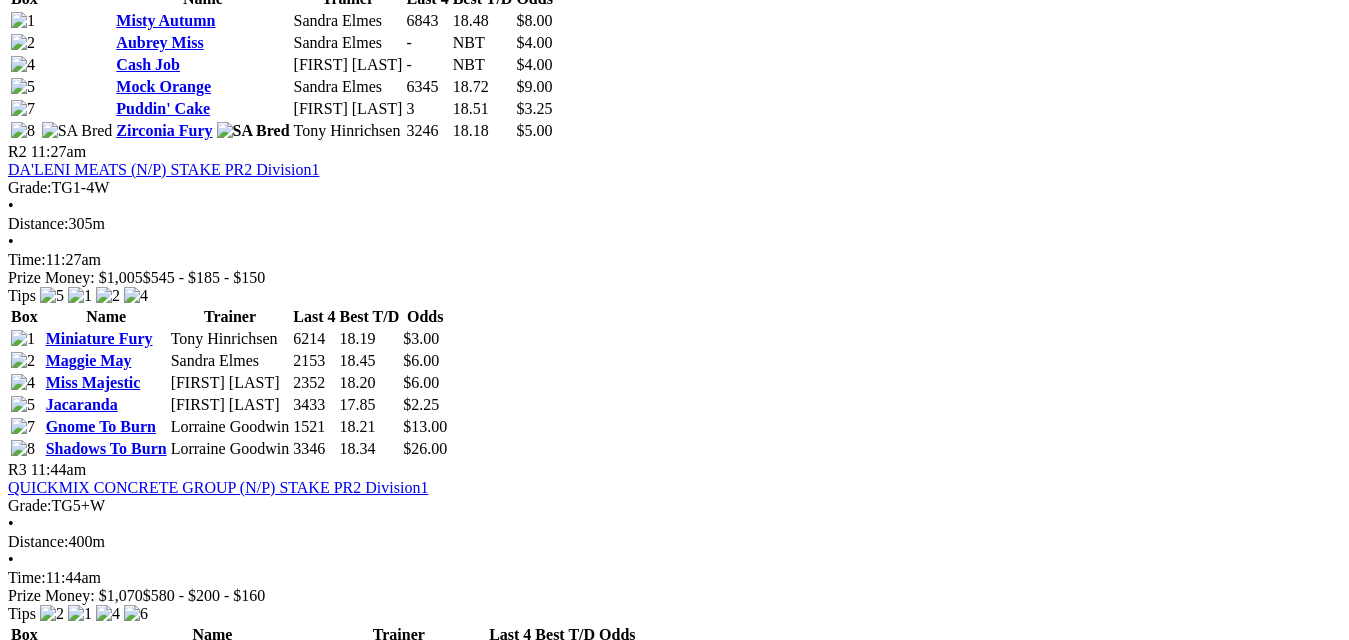 click on "Yvonne's Pick" at bounding box center (164, 1358) 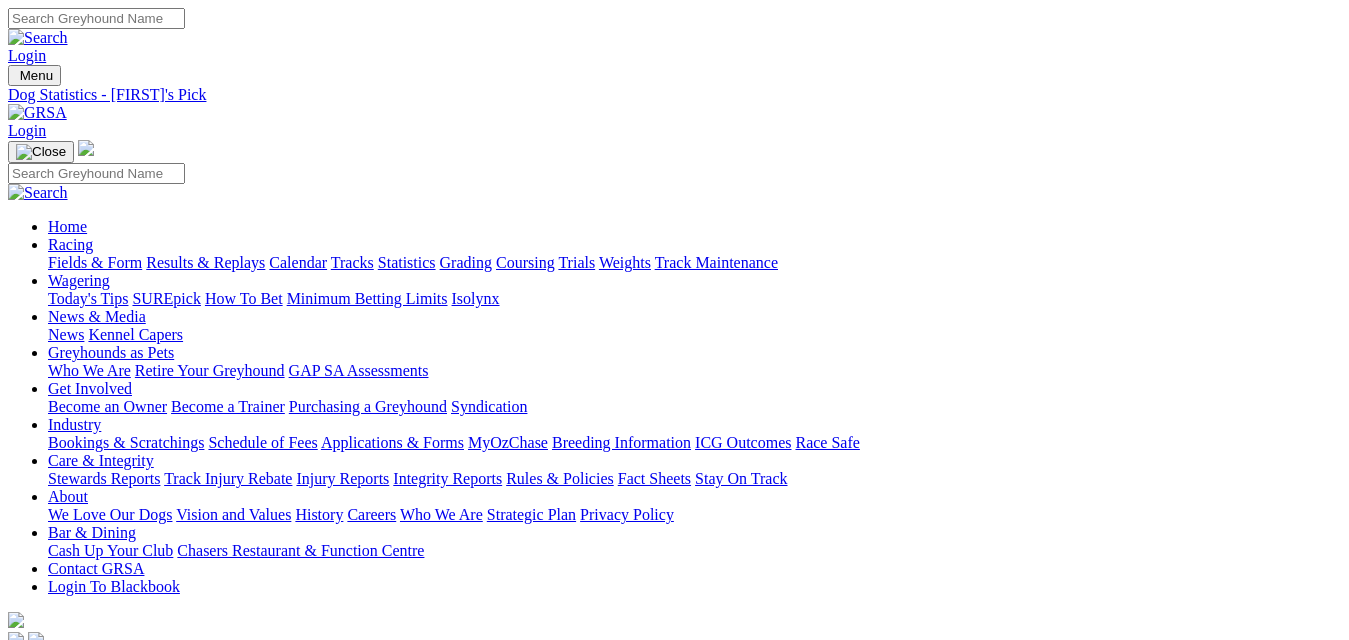 scroll, scrollTop: 0, scrollLeft: 0, axis: both 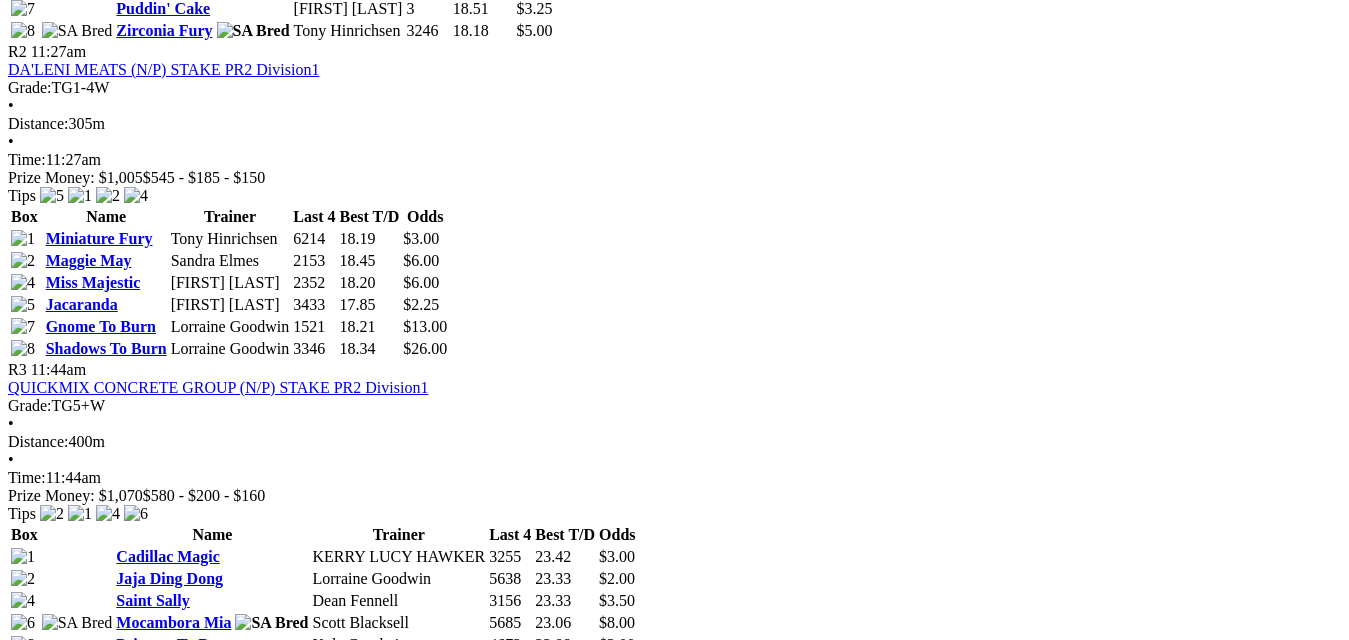 click on "Rough Girl Slim" at bounding box center (172, 1466) 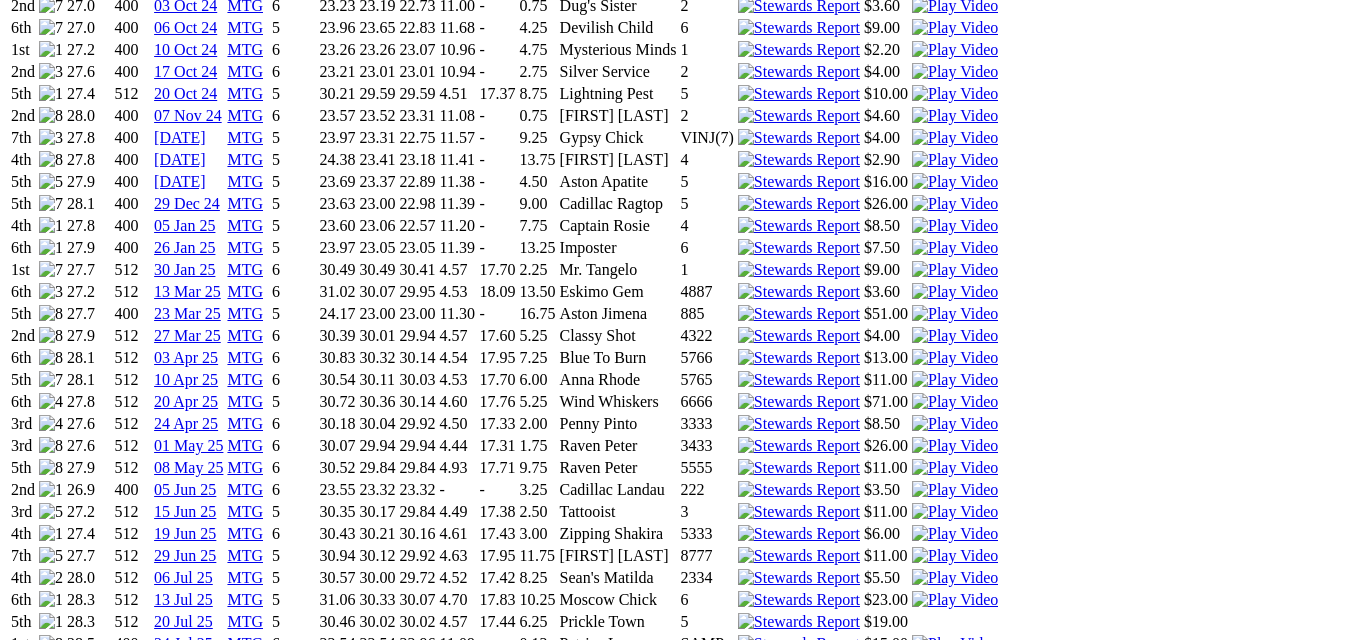 scroll, scrollTop: 2000, scrollLeft: 0, axis: vertical 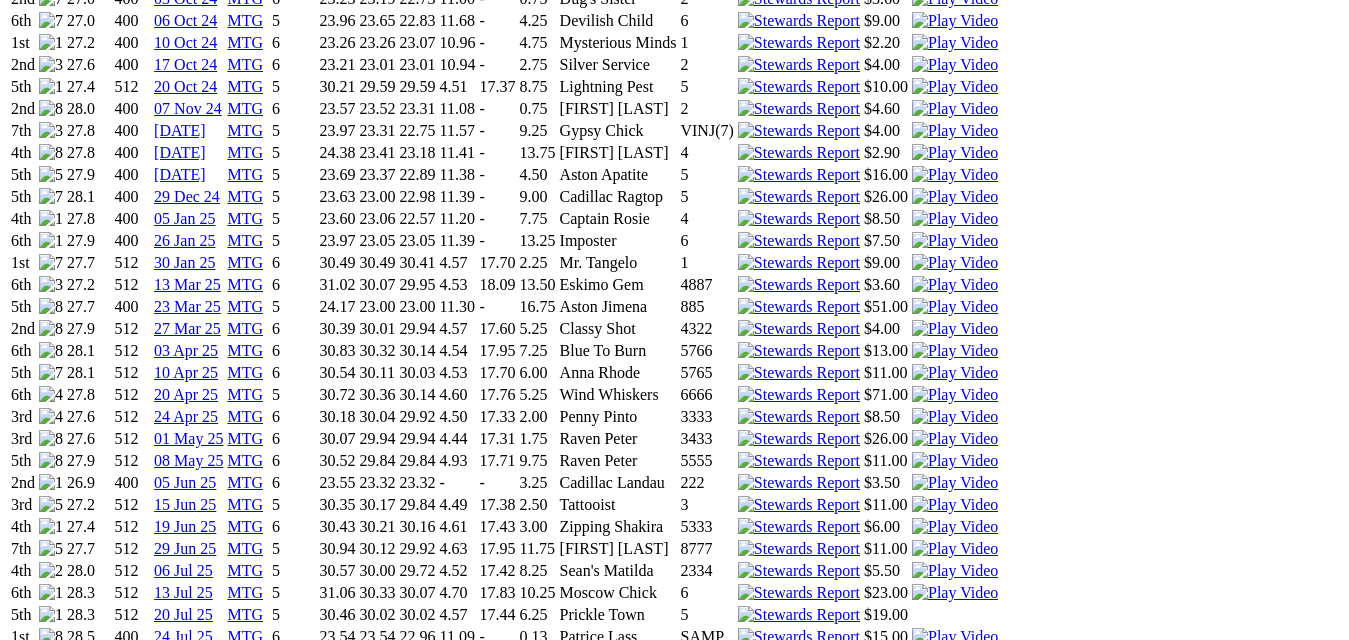 click at bounding box center [955, 659] 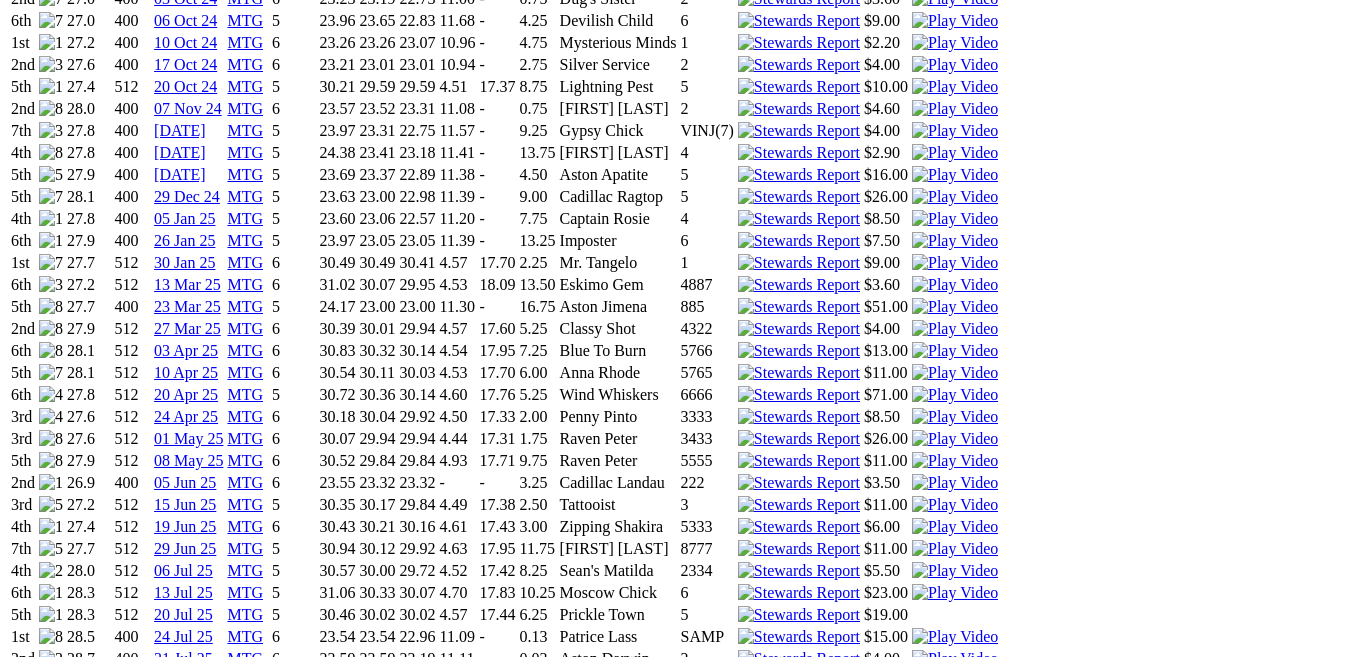 click at bounding box center (16, 3834) 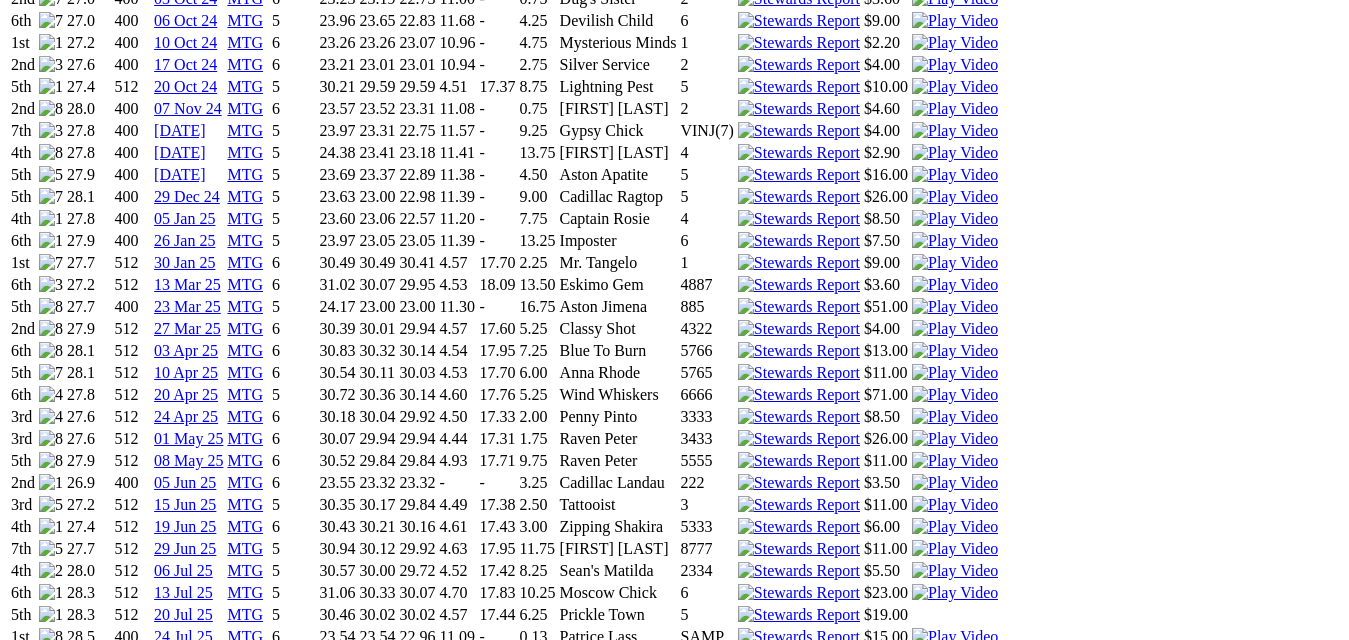 click at bounding box center [955, 681] 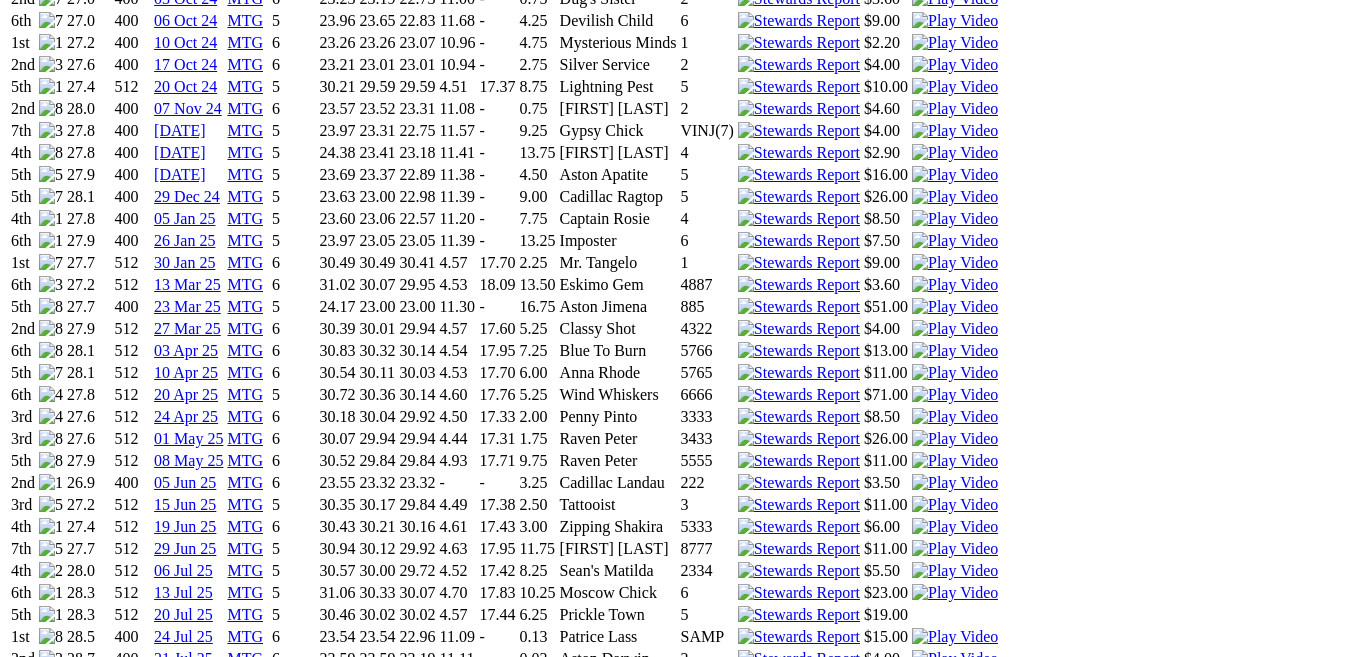 click at bounding box center [16, 3834] 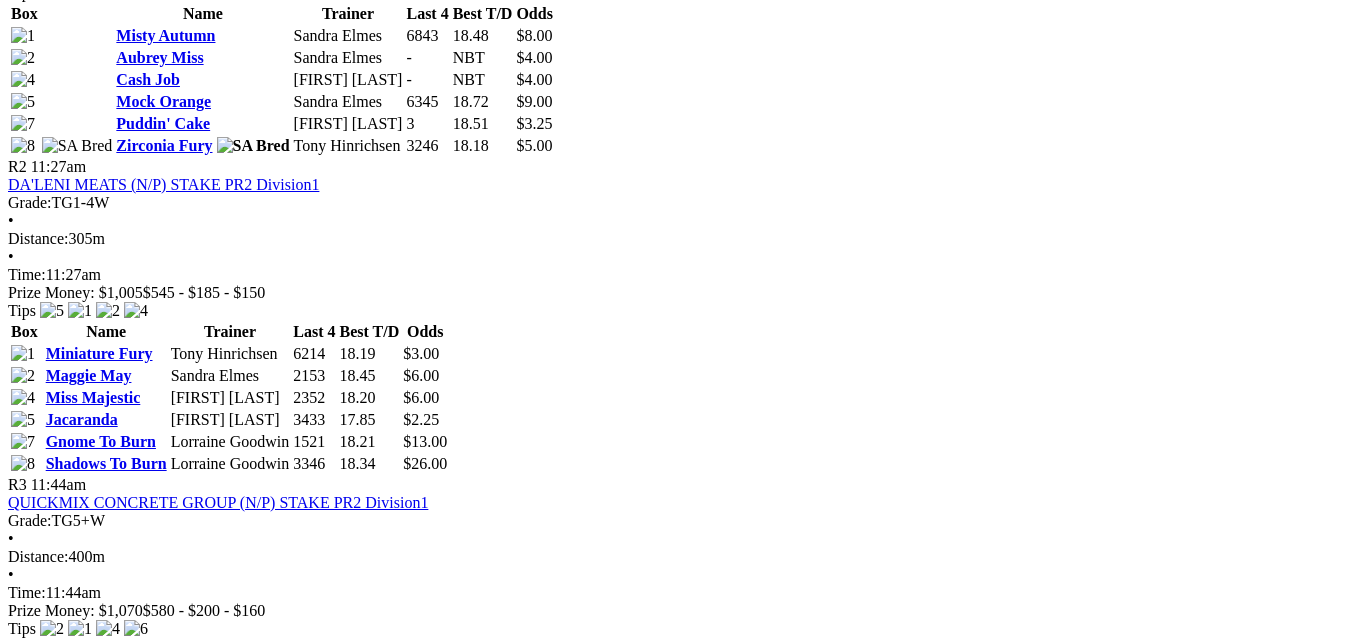 scroll, scrollTop: 1300, scrollLeft: 0, axis: vertical 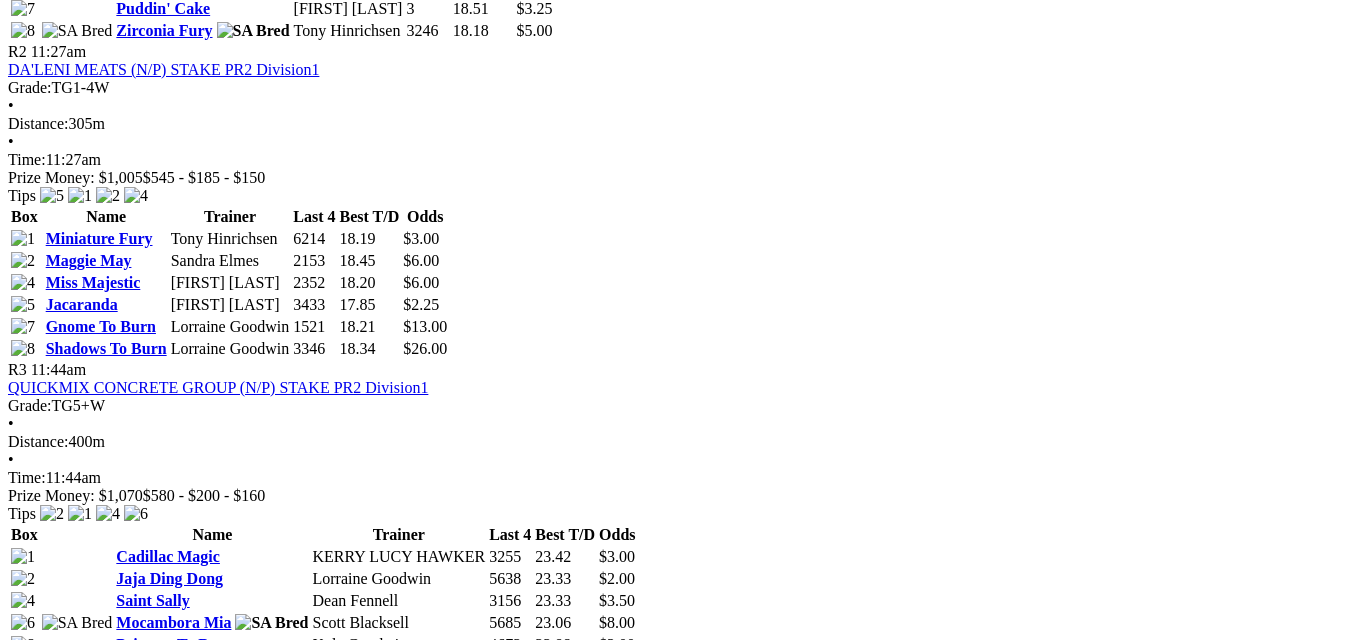 click on "Mooball" at bounding box center (144, 1488) 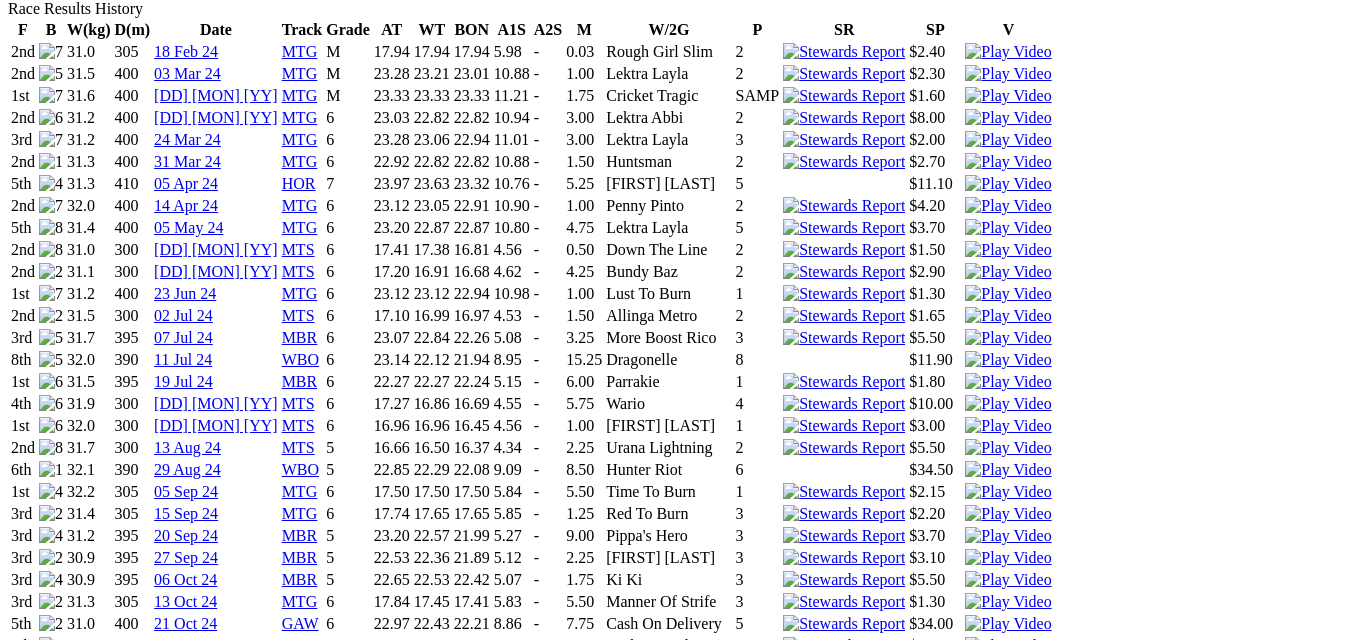 scroll, scrollTop: 1600, scrollLeft: 0, axis: vertical 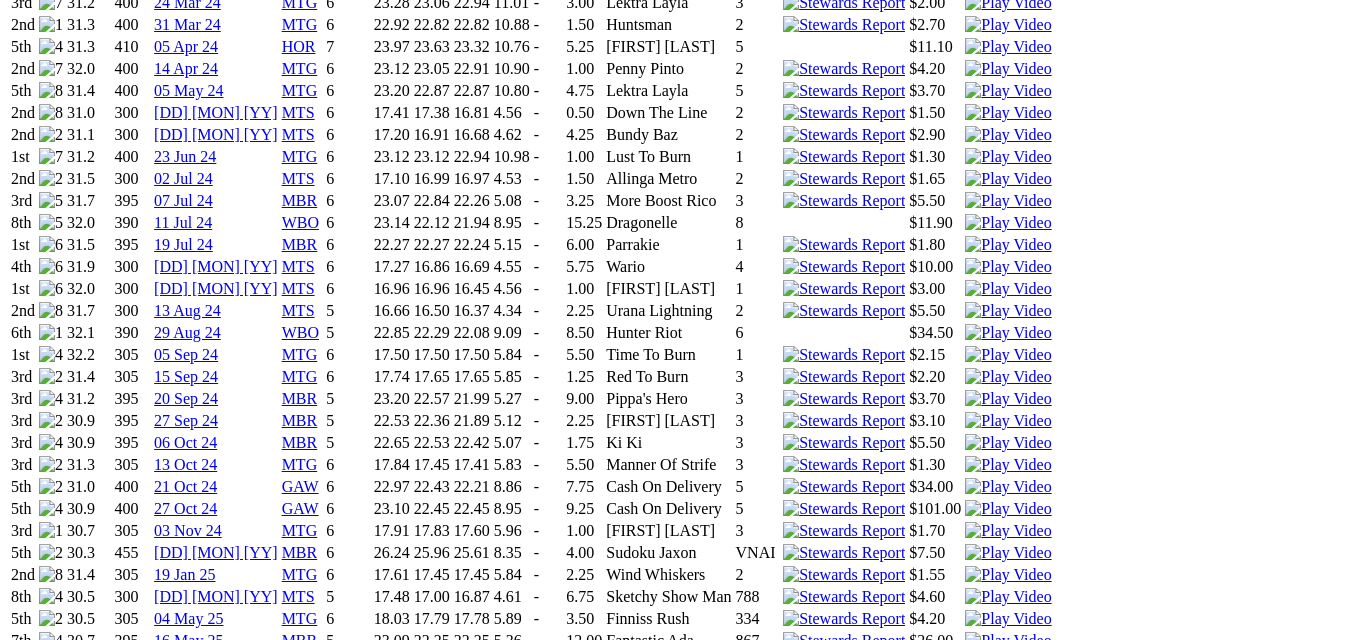 click at bounding box center (1008, 685) 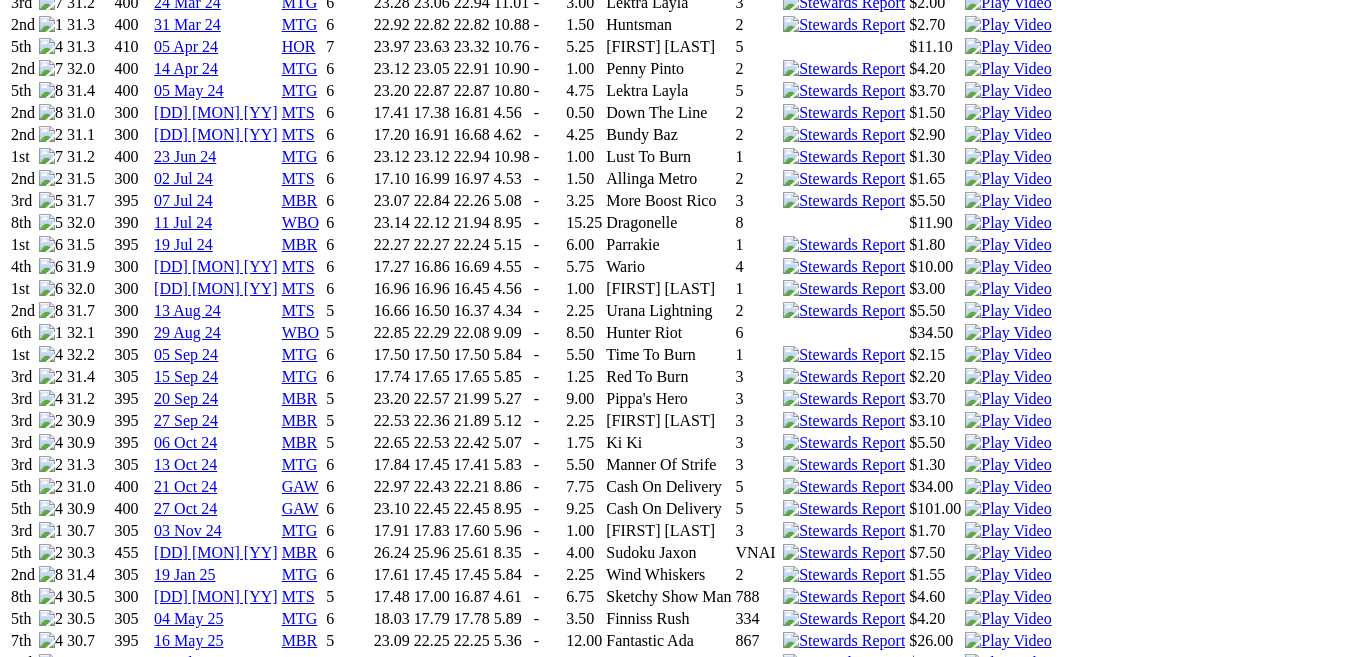 click at bounding box center [16, 4058] 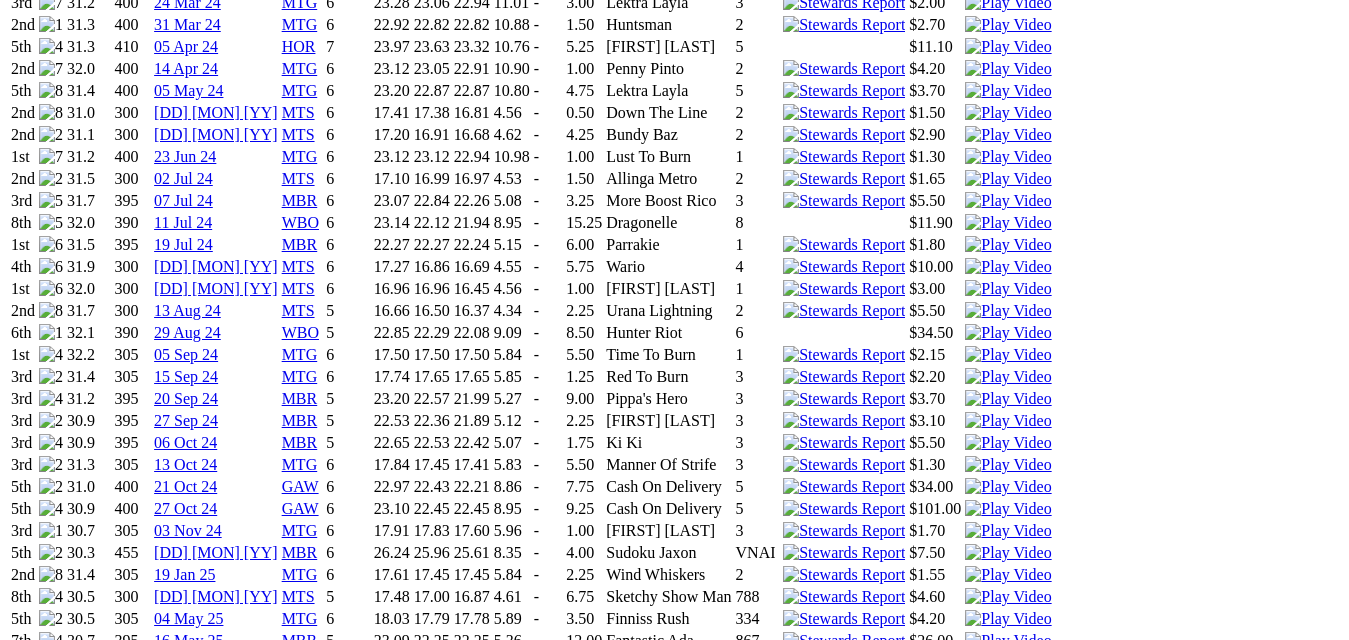 click at bounding box center [1008, 663] 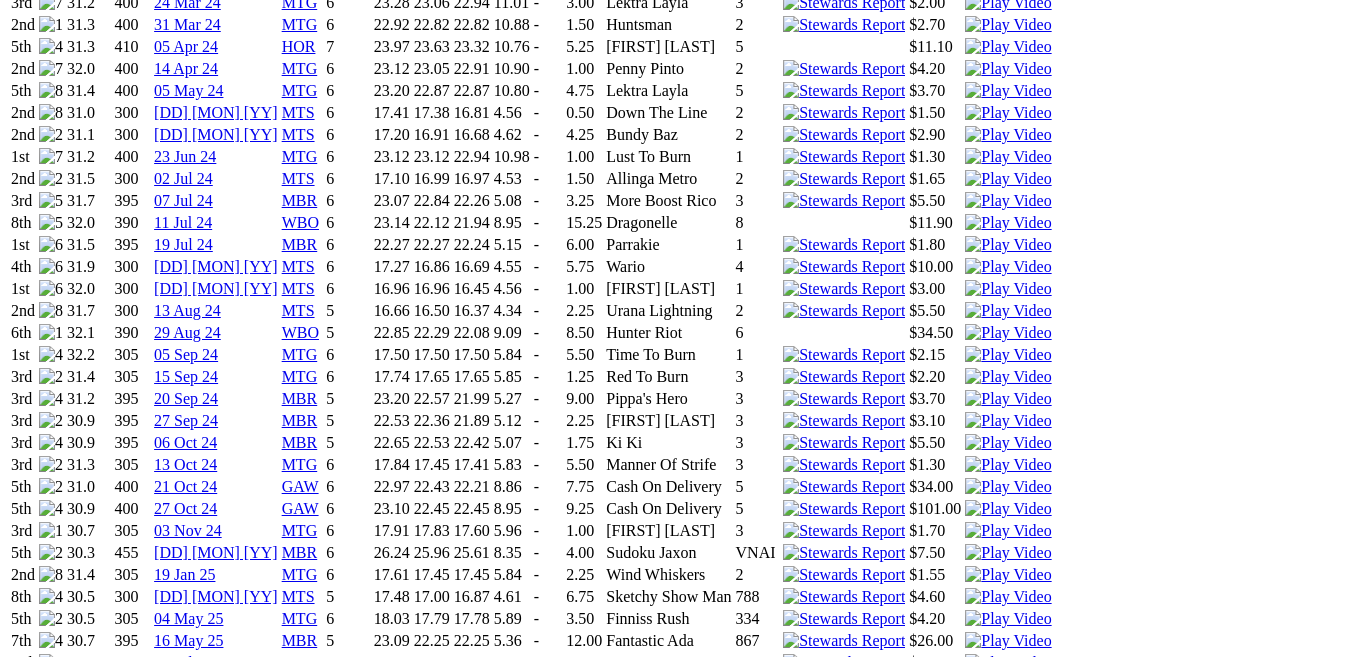 click at bounding box center (16, 4058) 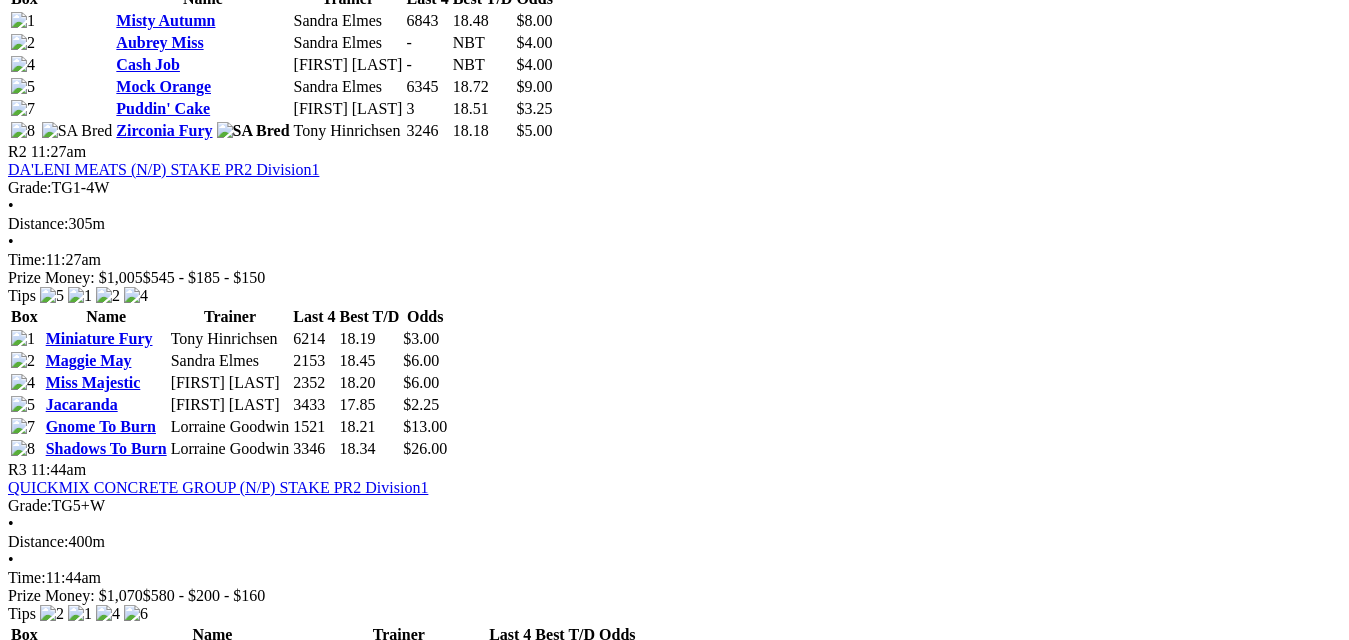 scroll, scrollTop: 1200, scrollLeft: 0, axis: vertical 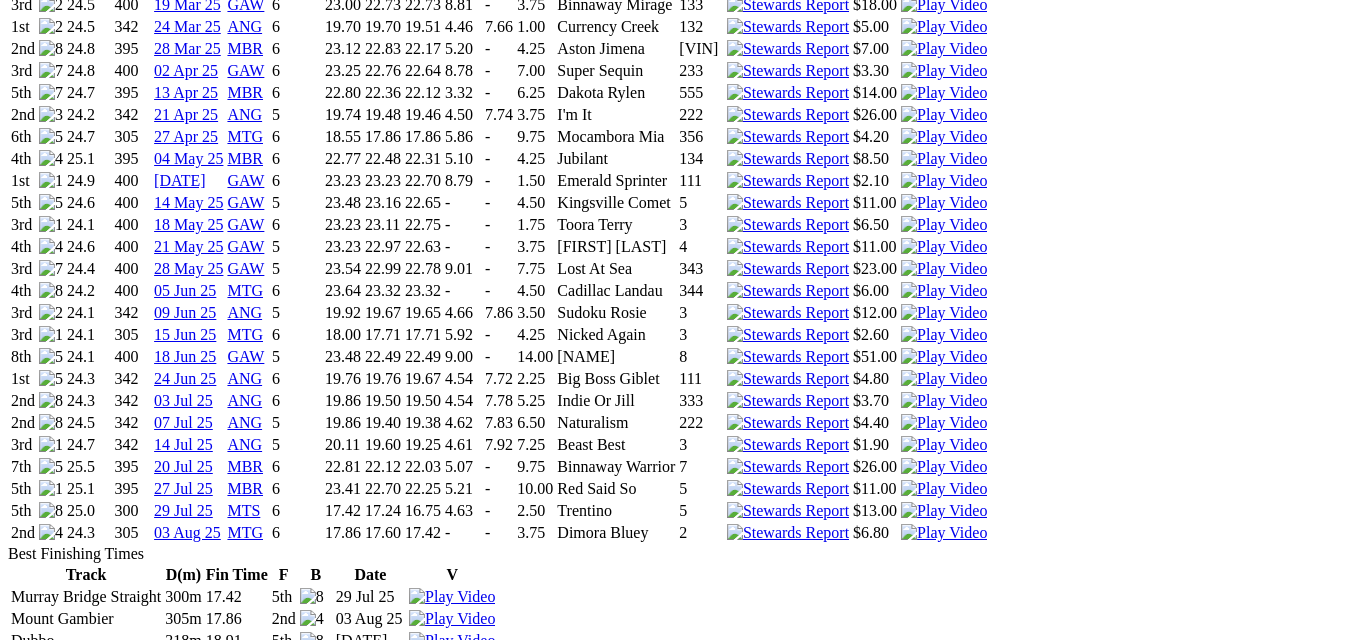 click at bounding box center (944, 489) 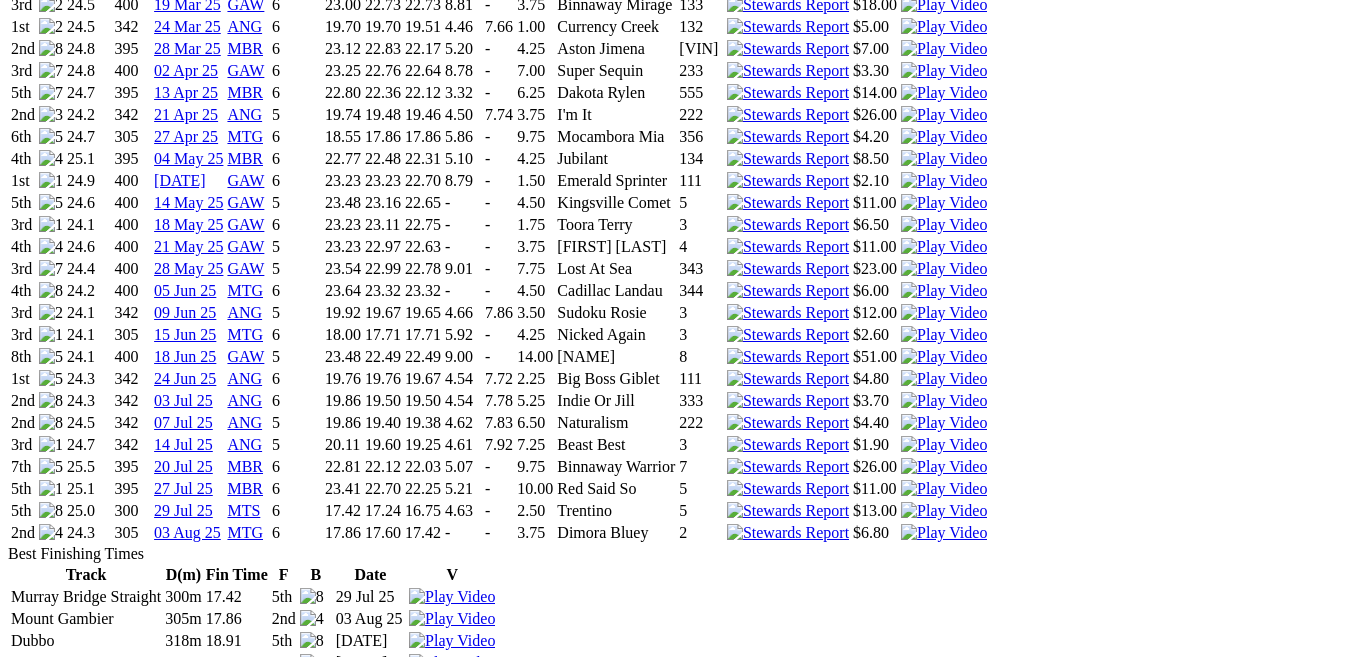 click at bounding box center [16, 4016] 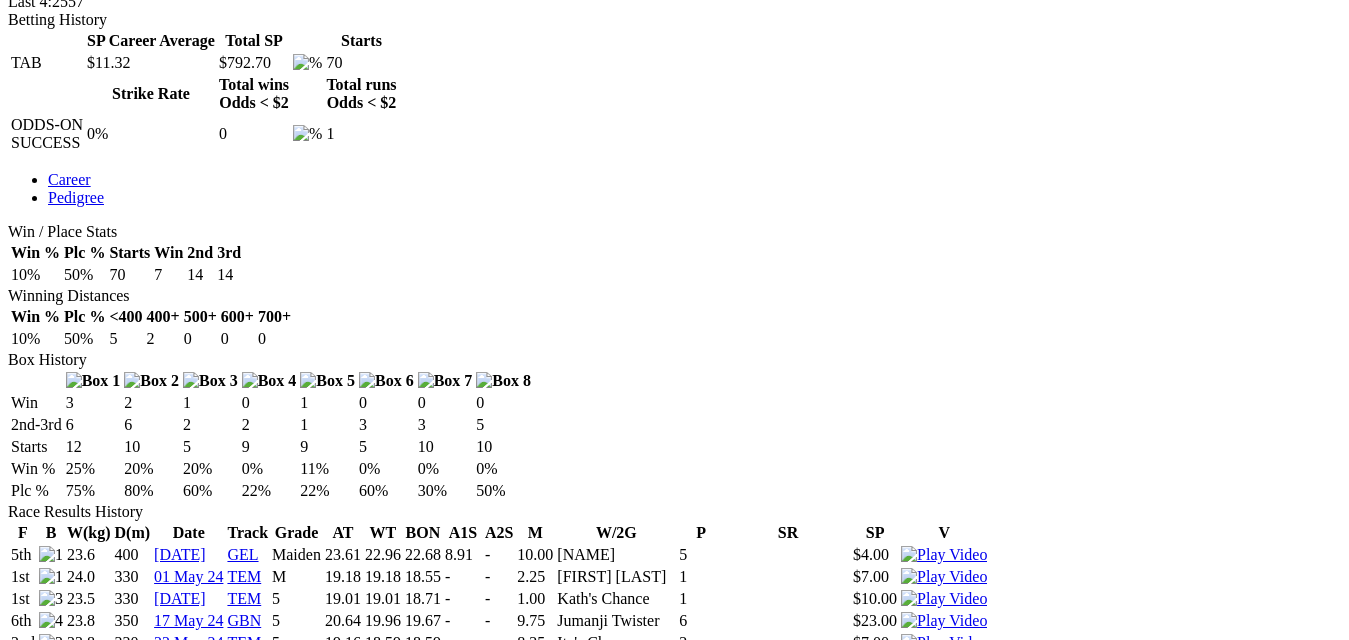 scroll, scrollTop: 563, scrollLeft: 0, axis: vertical 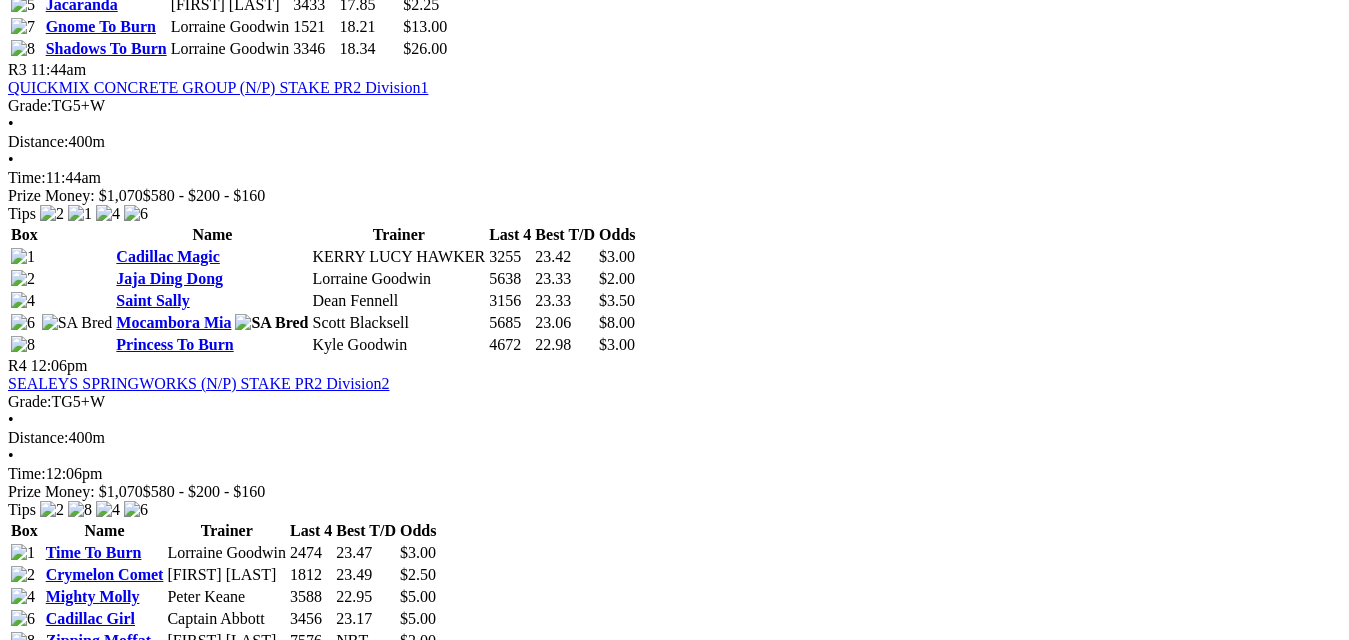 click on "Popcorn Miss" at bounding box center [163, 1484] 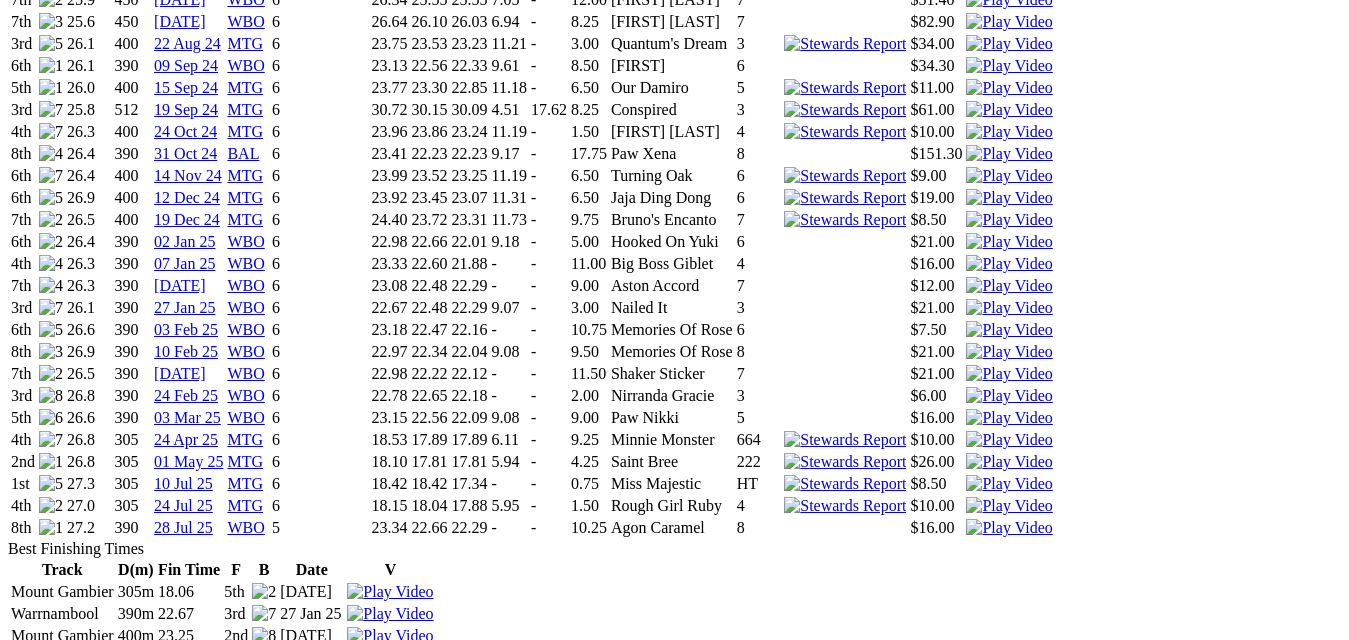scroll, scrollTop: 2504, scrollLeft: 0, axis: vertical 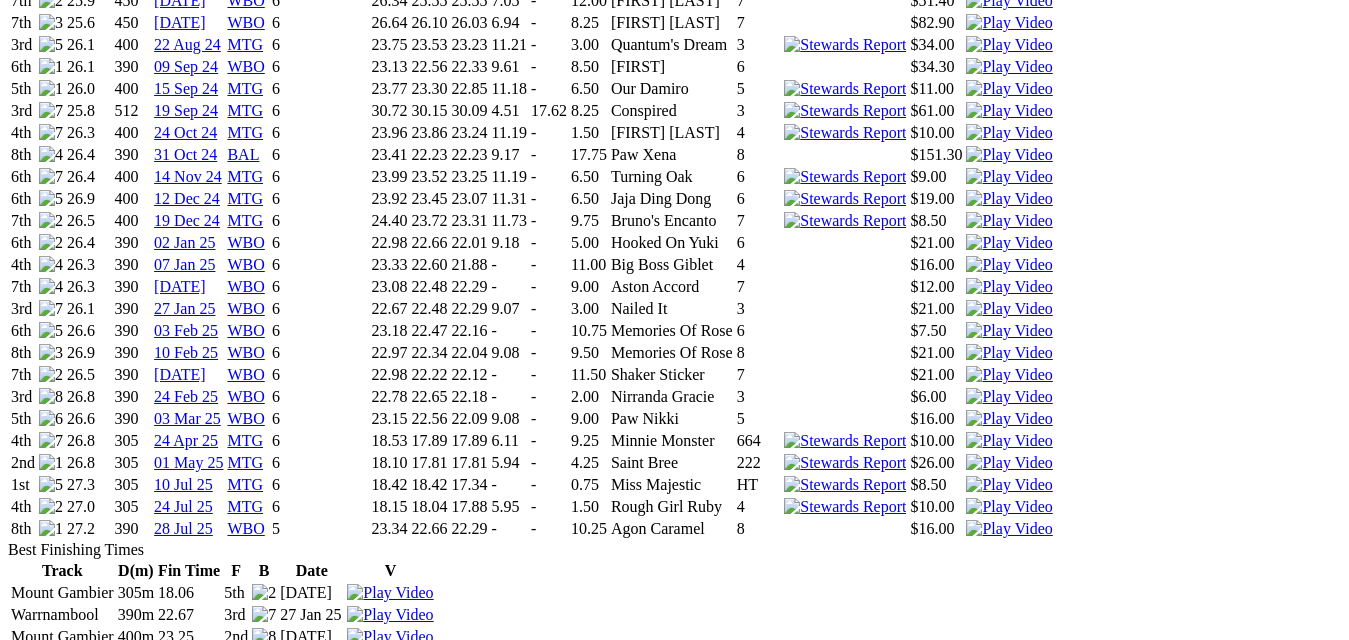click at bounding box center (1009, 507) 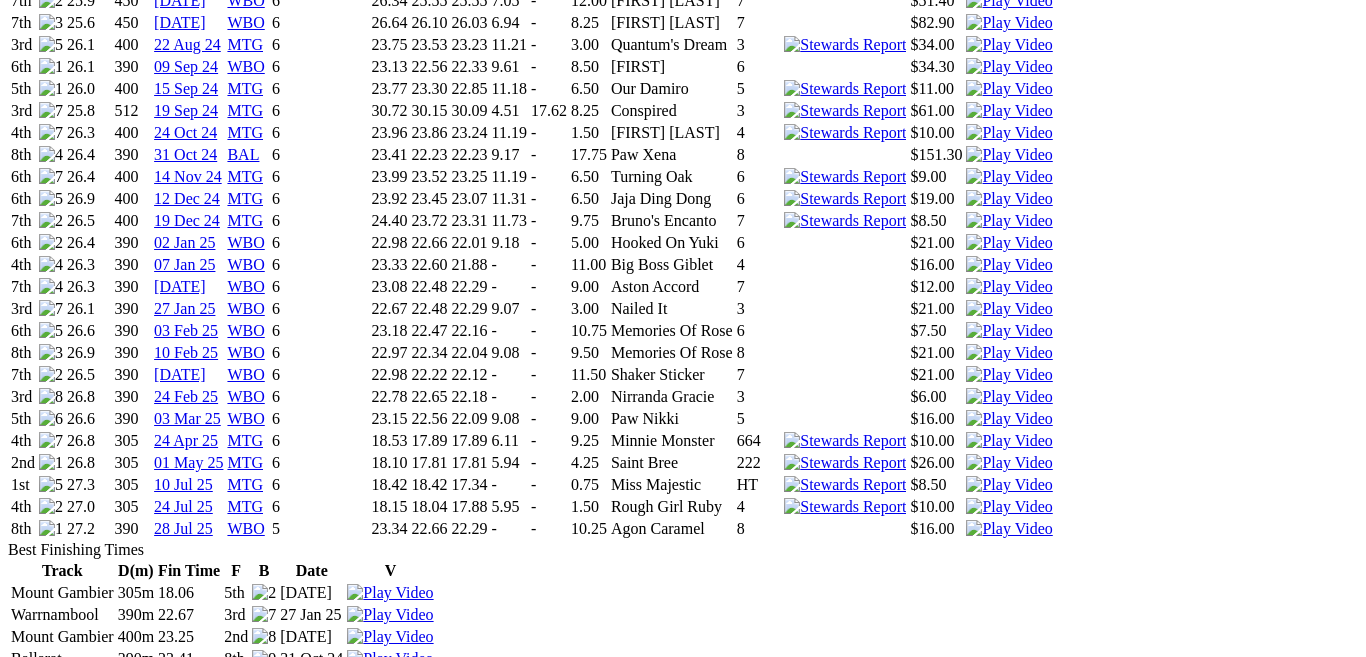 click at bounding box center (16, 3858) 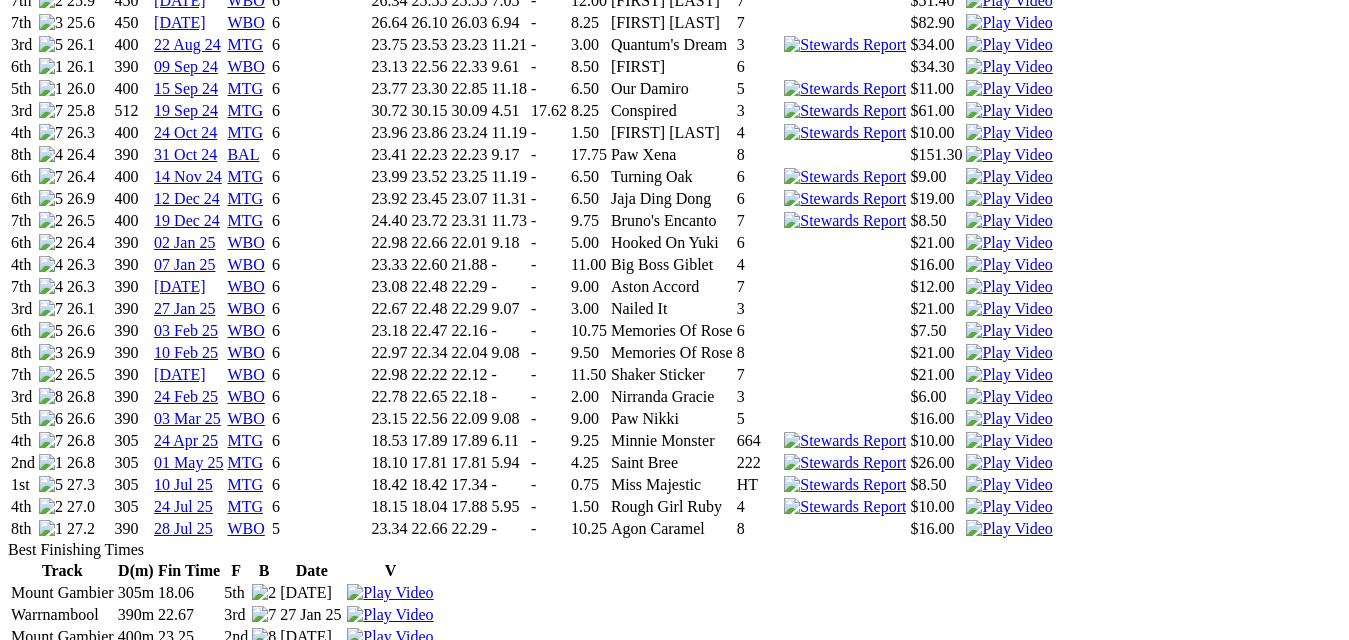 click at bounding box center (1009, 529) 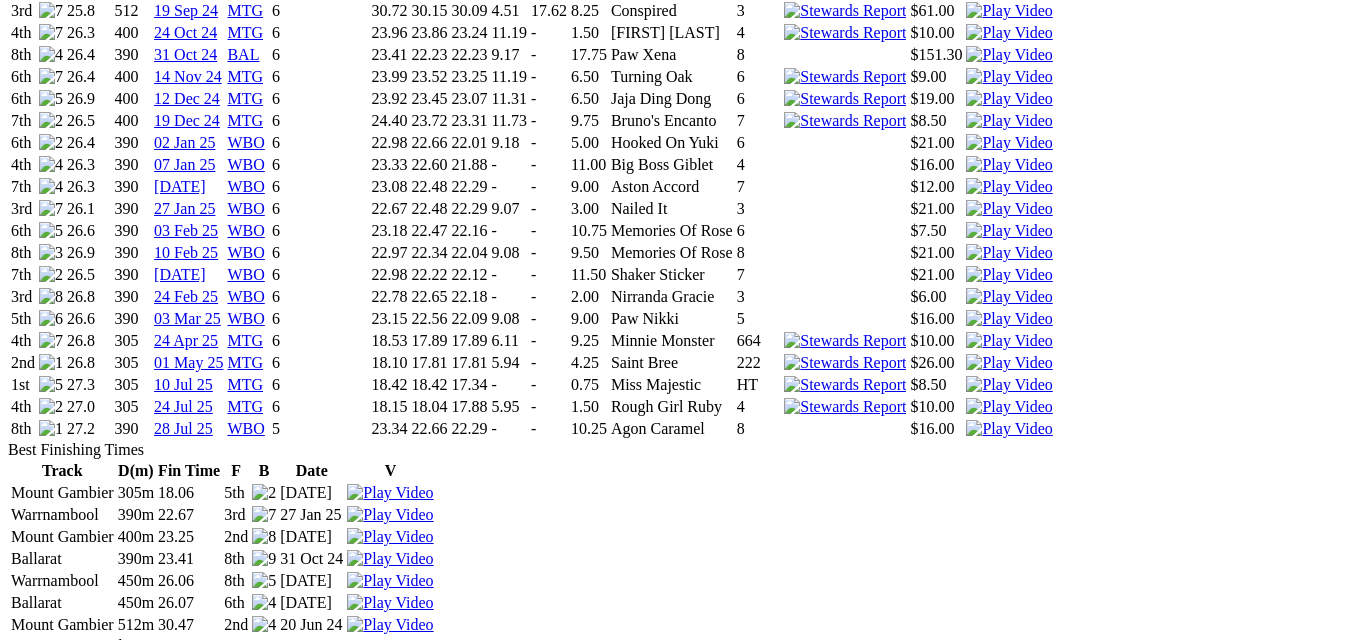scroll, scrollTop: 2504, scrollLeft: 0, axis: vertical 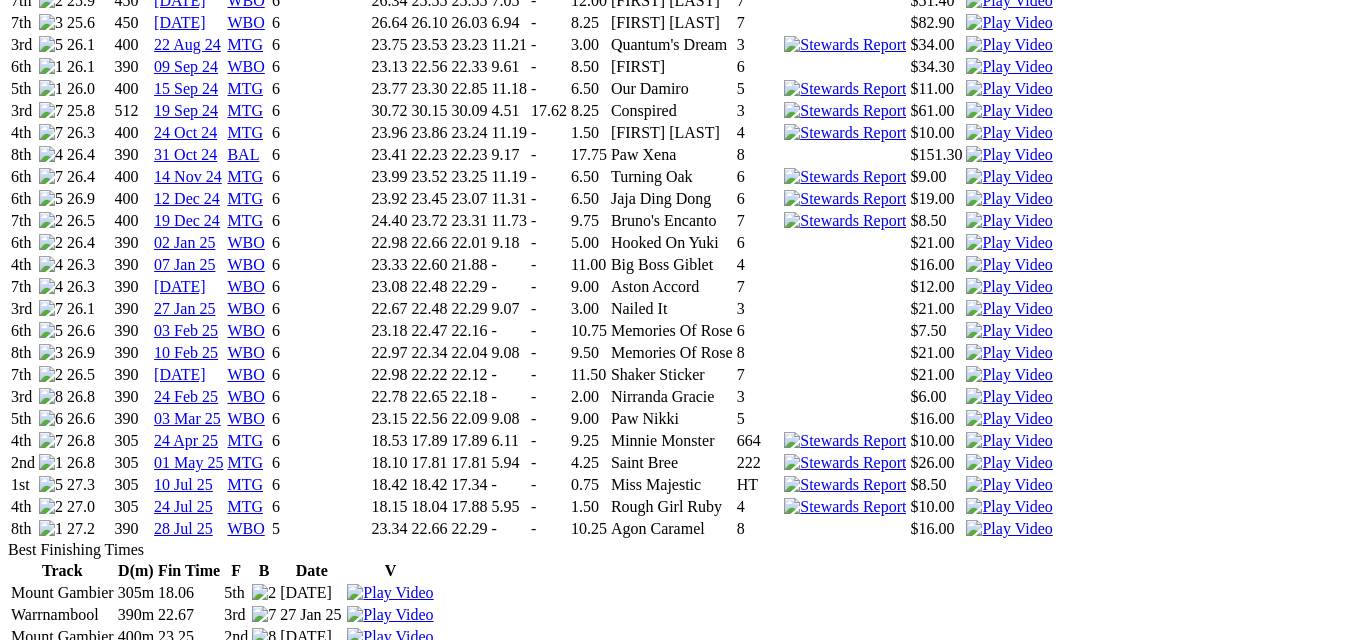 click at bounding box center [1009, 485] 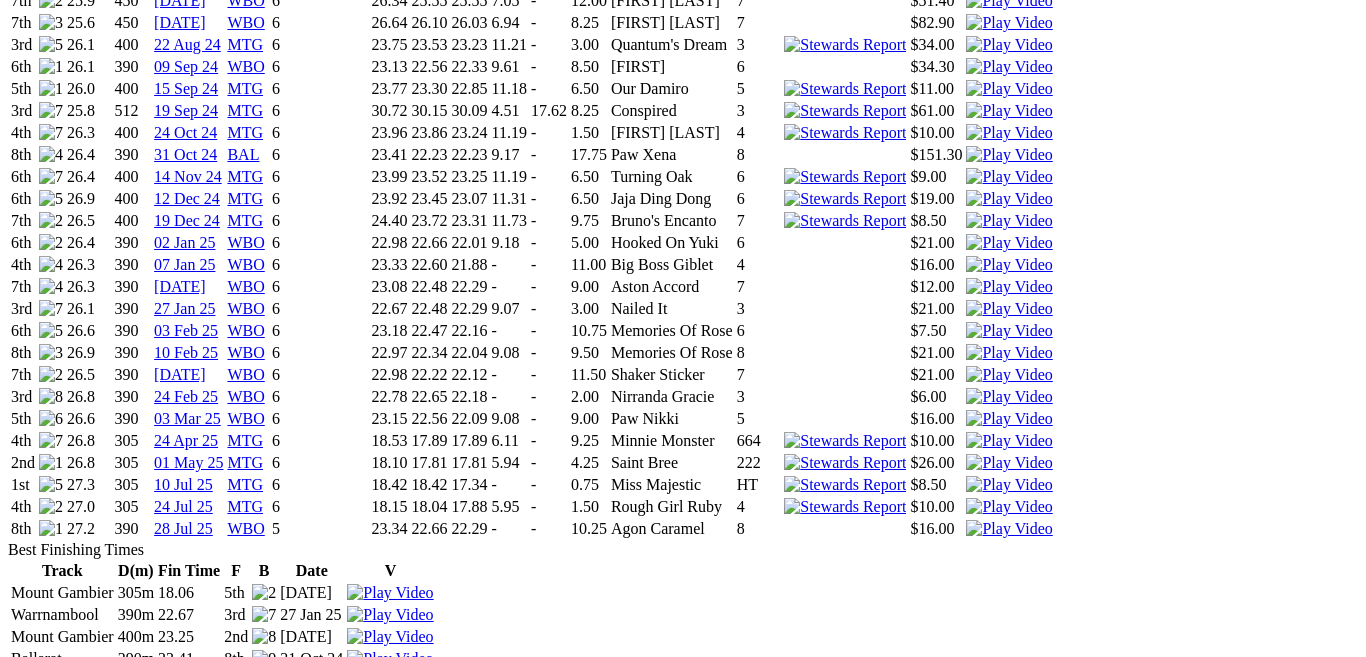 click at bounding box center (16, 3858) 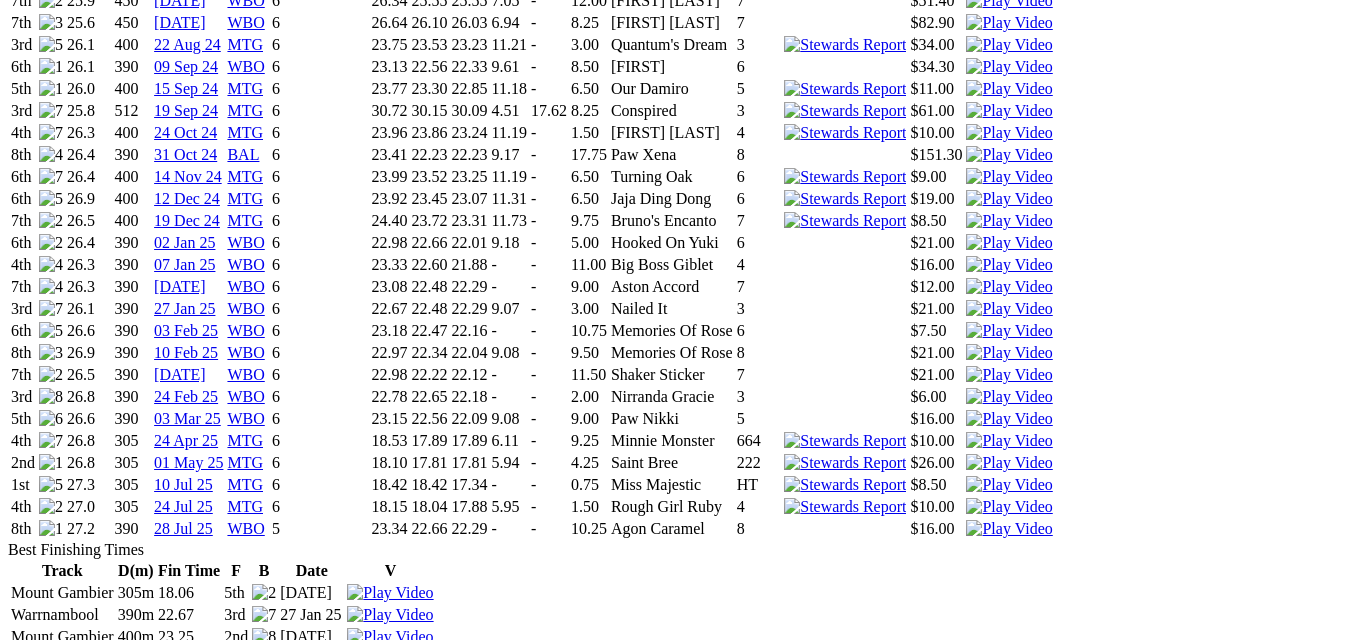 click at bounding box center (1009, 463) 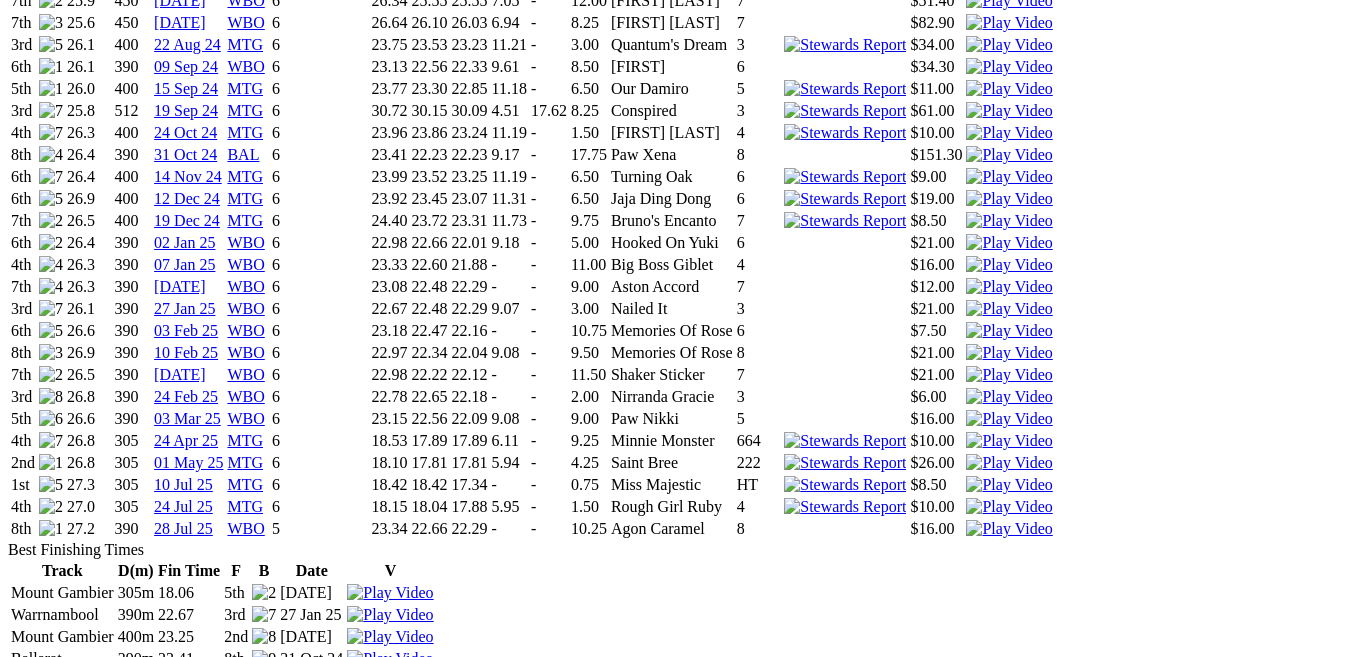 click at bounding box center (16, 3858) 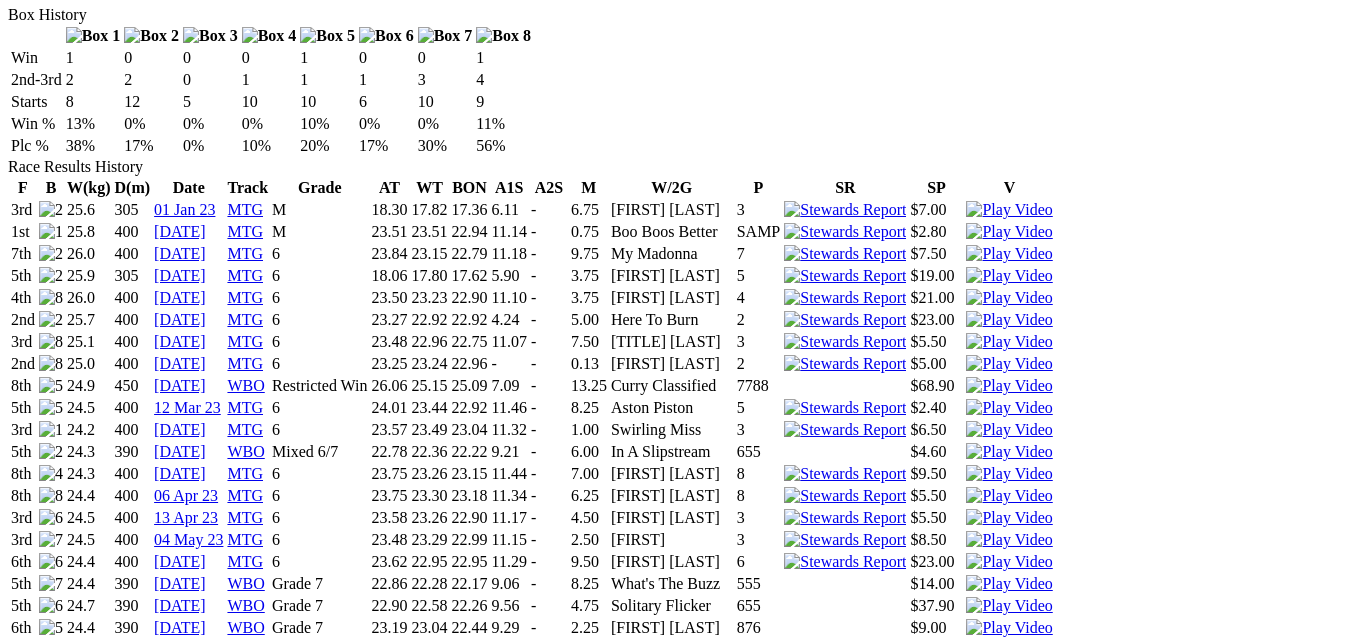 scroll, scrollTop: 1304, scrollLeft: 0, axis: vertical 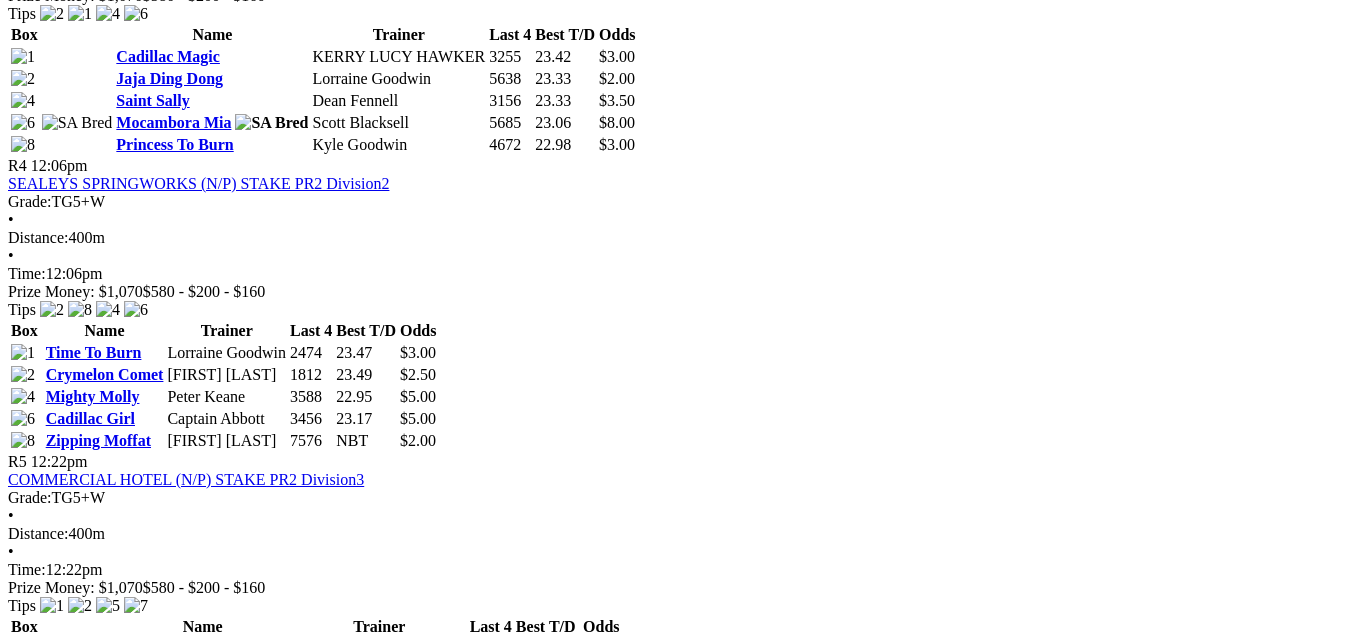 click on "Classy Willow" at bounding box center (164, 1306) 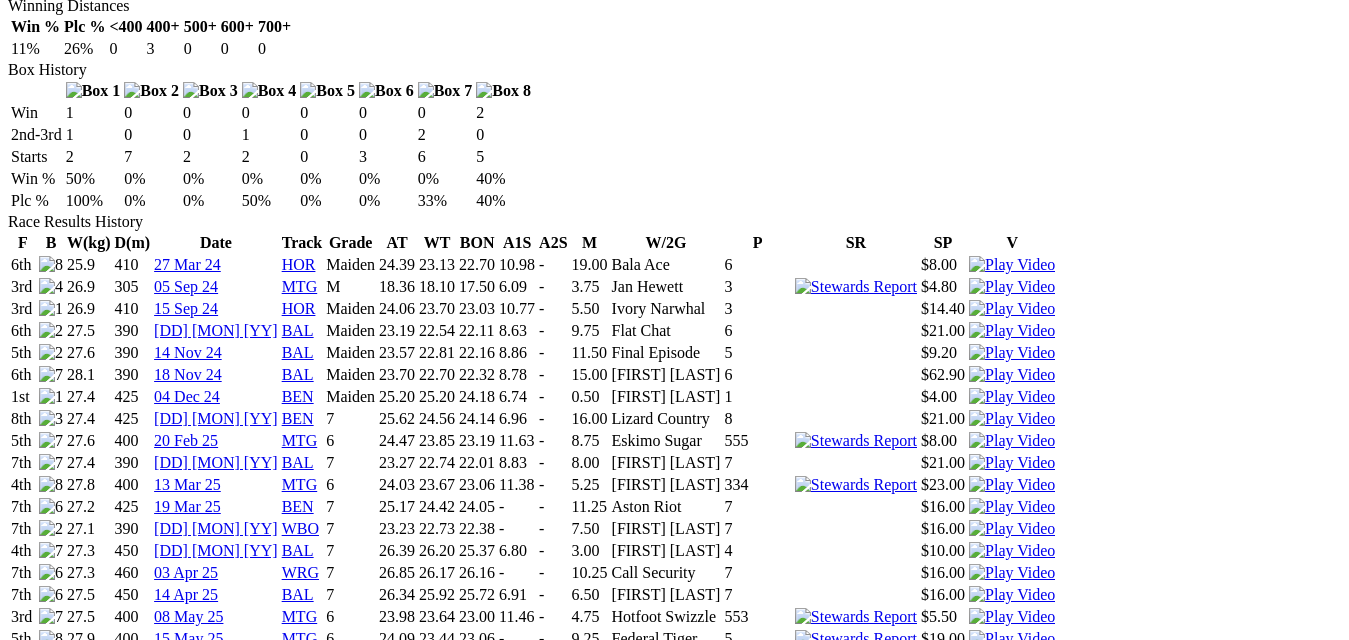 scroll, scrollTop: 1200, scrollLeft: 0, axis: vertical 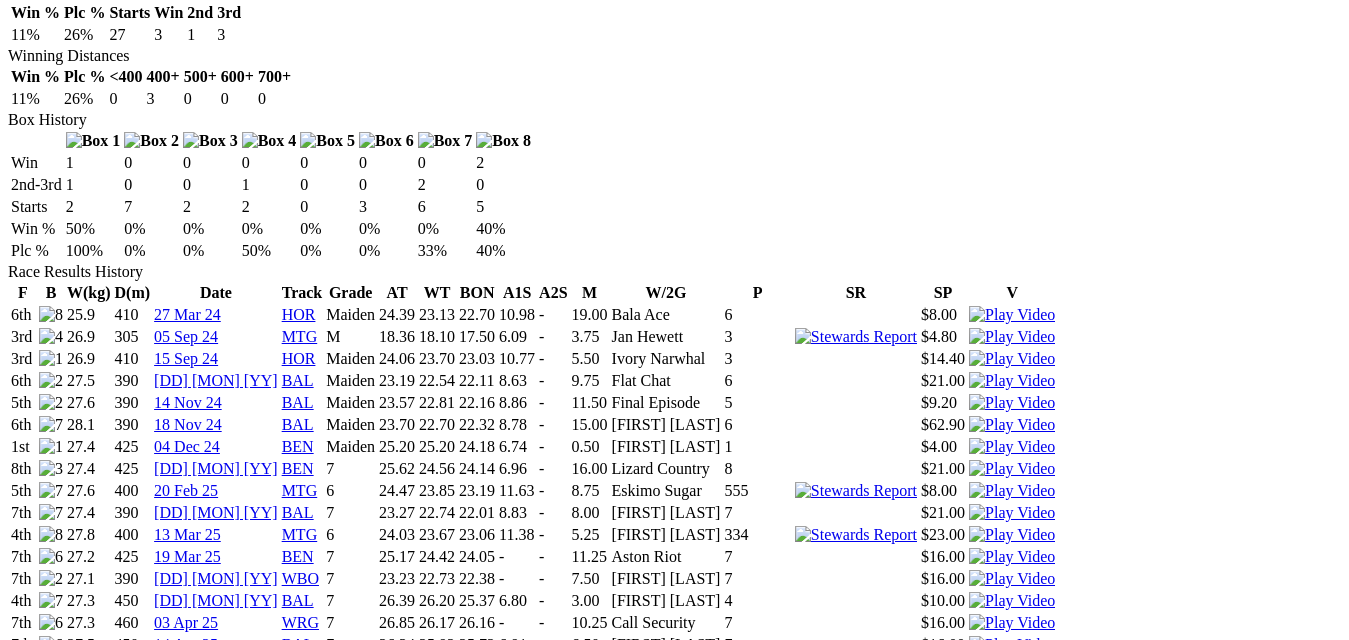 click at bounding box center [1012, 887] 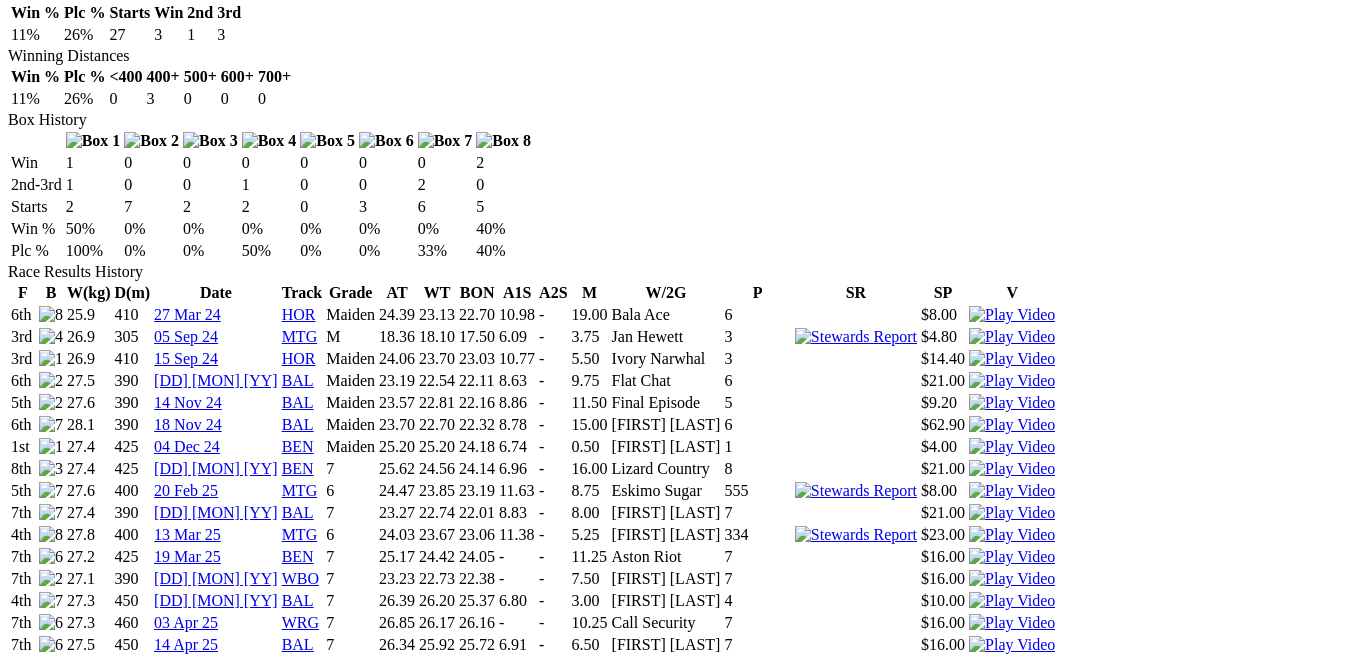 click at bounding box center [16, 4238] 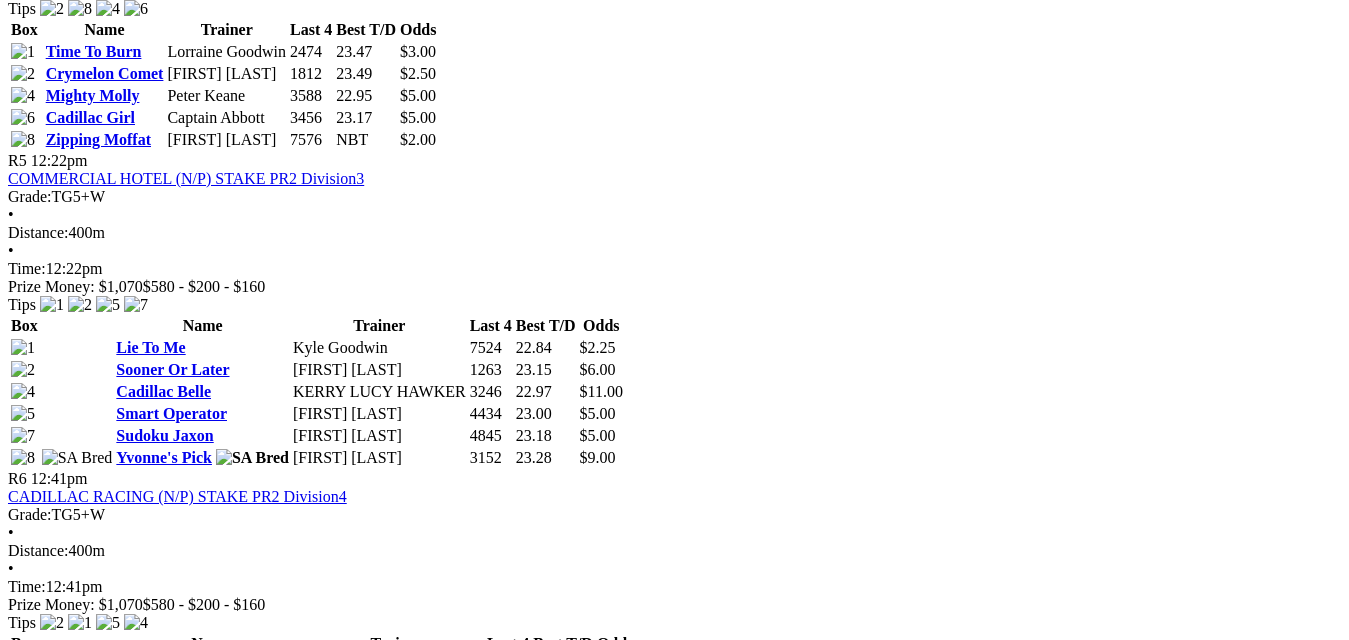 scroll, scrollTop: 2000, scrollLeft: 0, axis: vertical 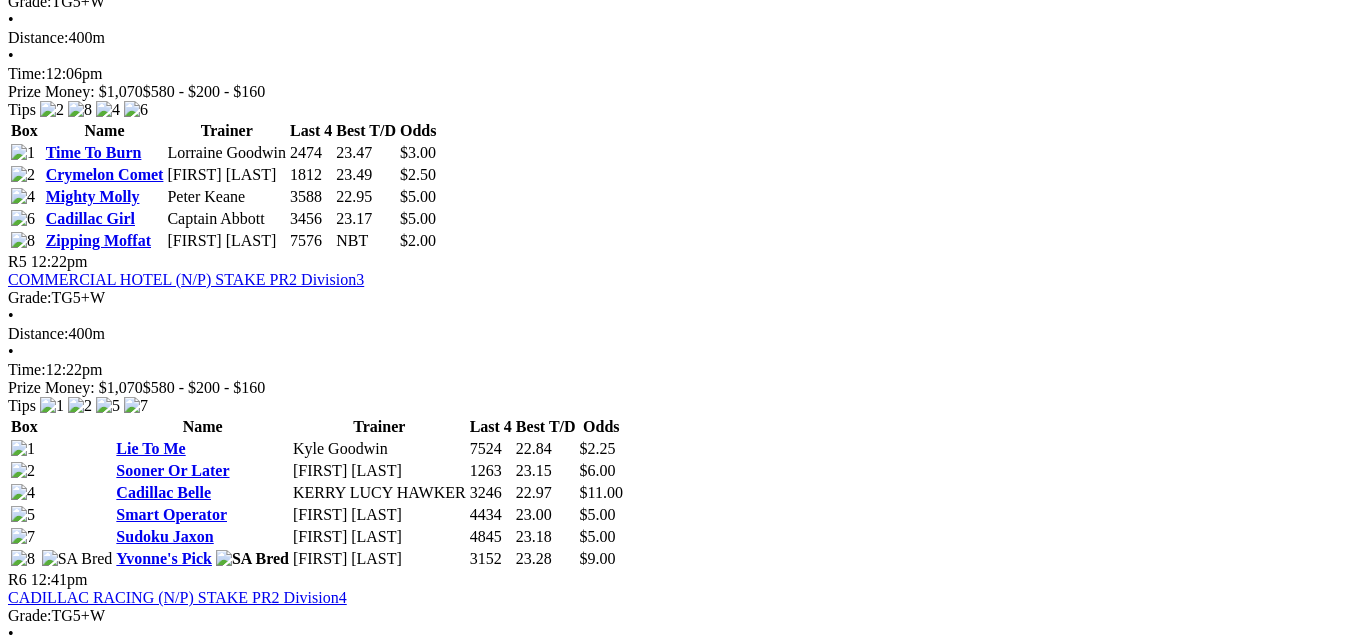click on "[ADJ] [LAST]" at bounding box center [165, 1786] 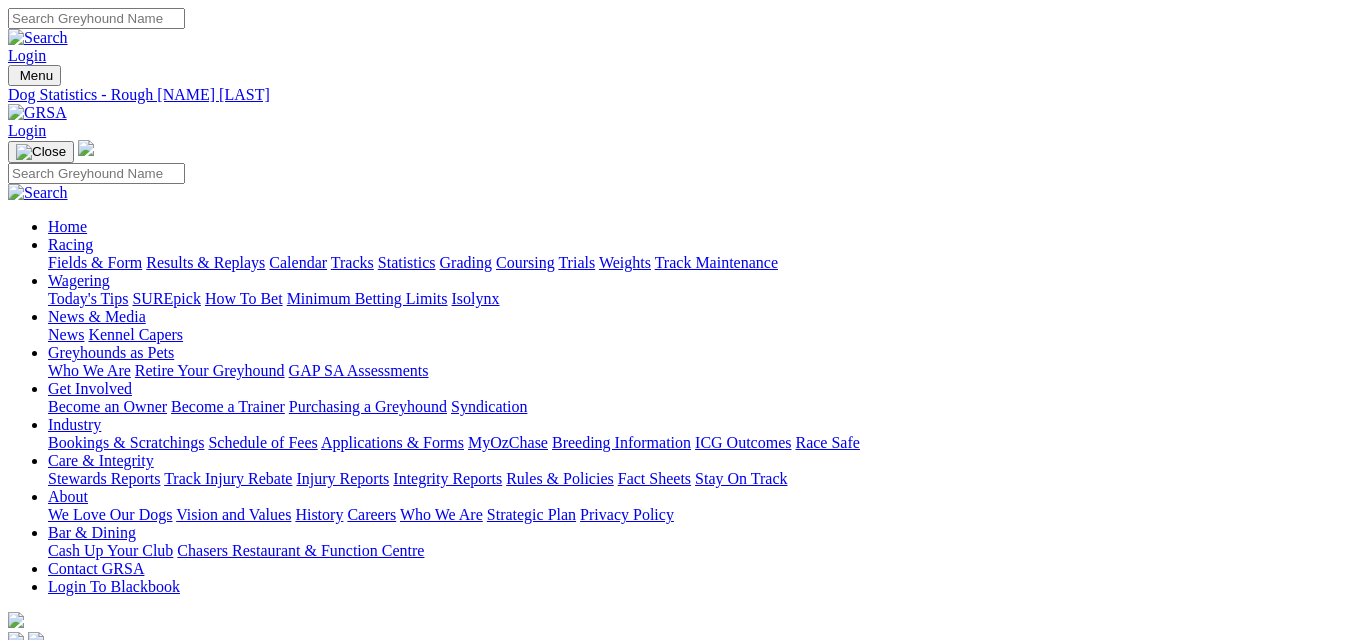 scroll, scrollTop: 1630, scrollLeft: 0, axis: vertical 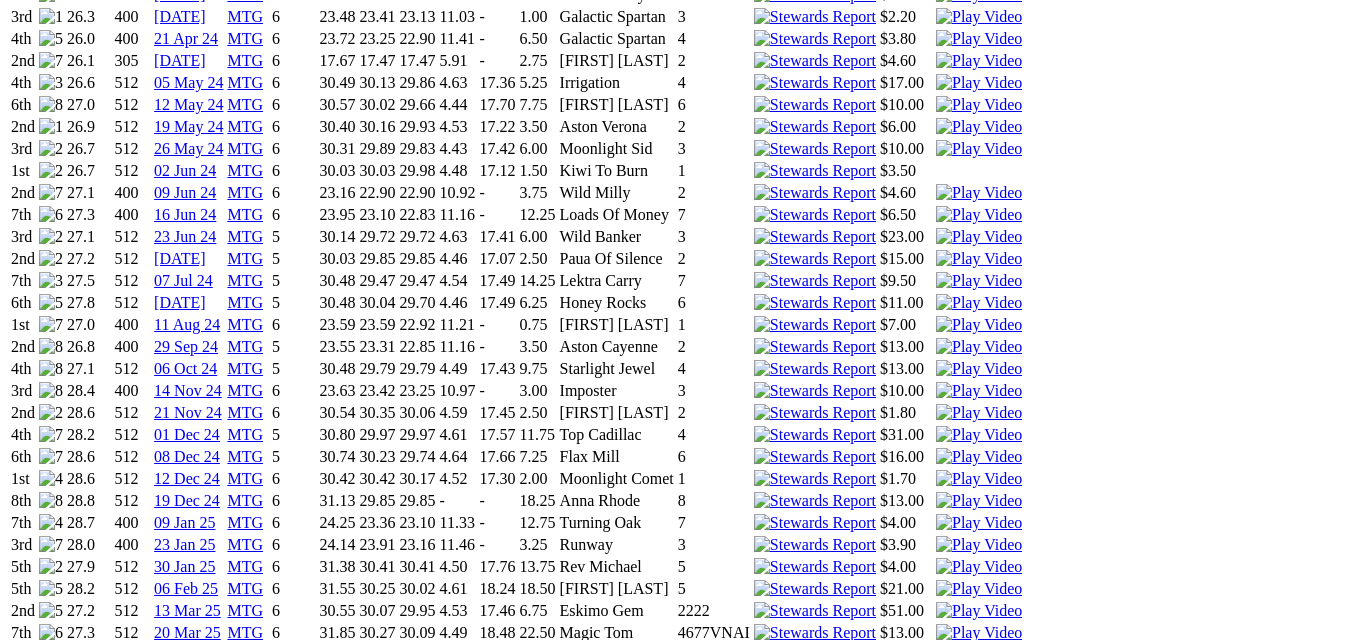 click at bounding box center (979, 831) 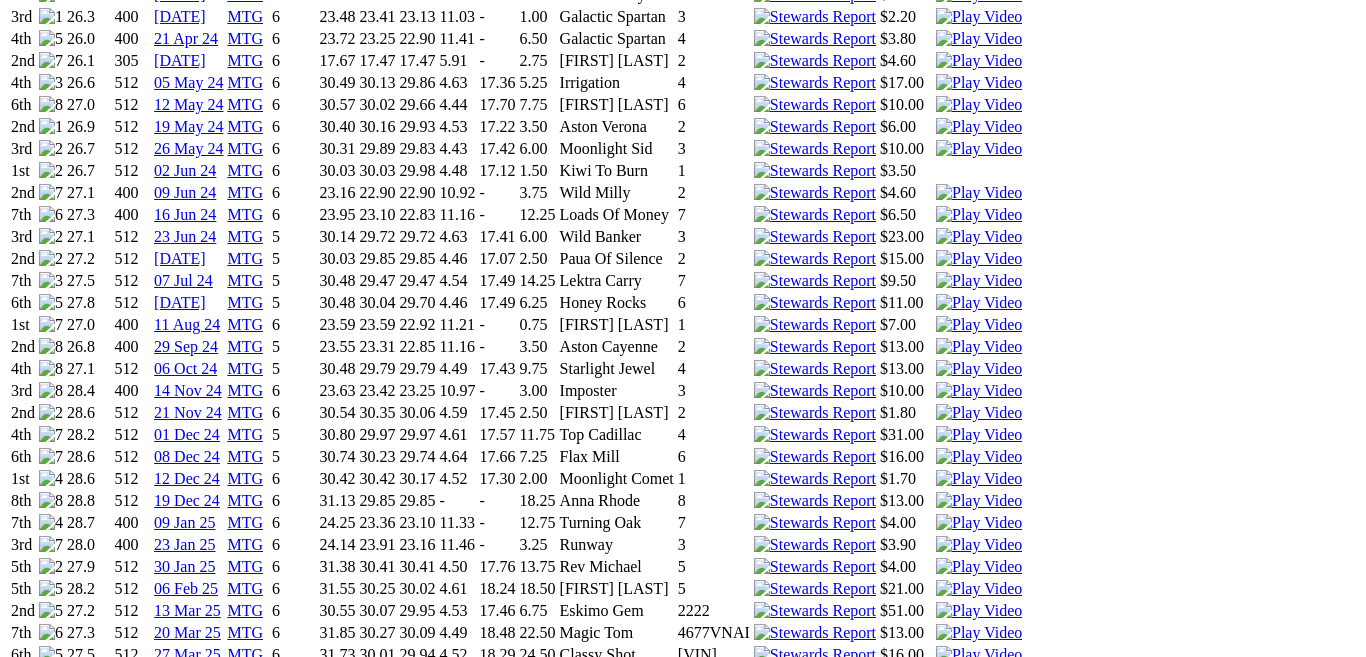 click at bounding box center [16, 3984] 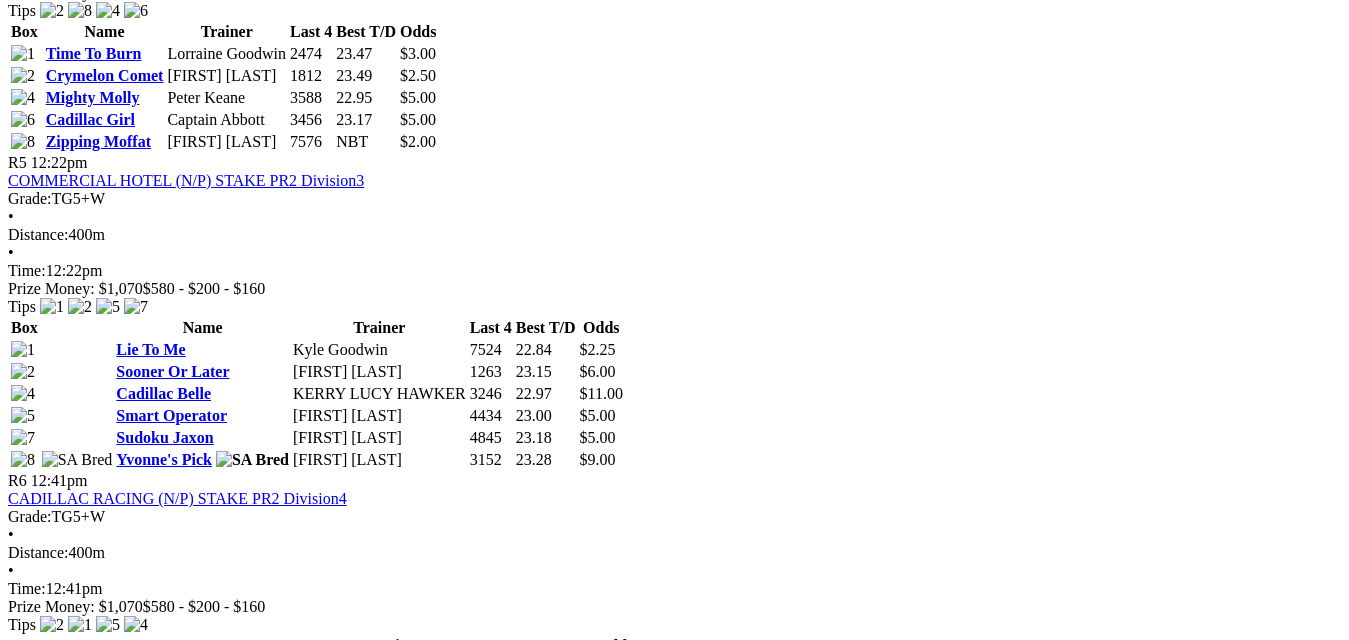 scroll, scrollTop: 2100, scrollLeft: 0, axis: vertical 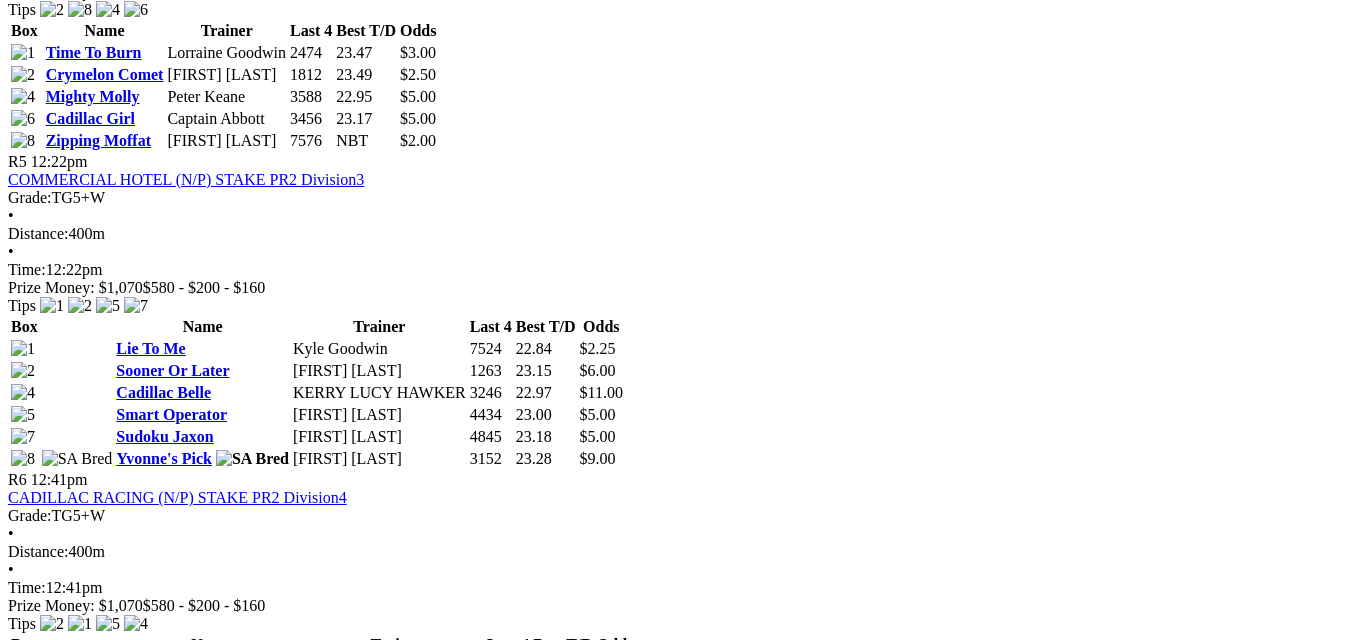 click on "Compton Wink" at bounding box center (169, 1752) 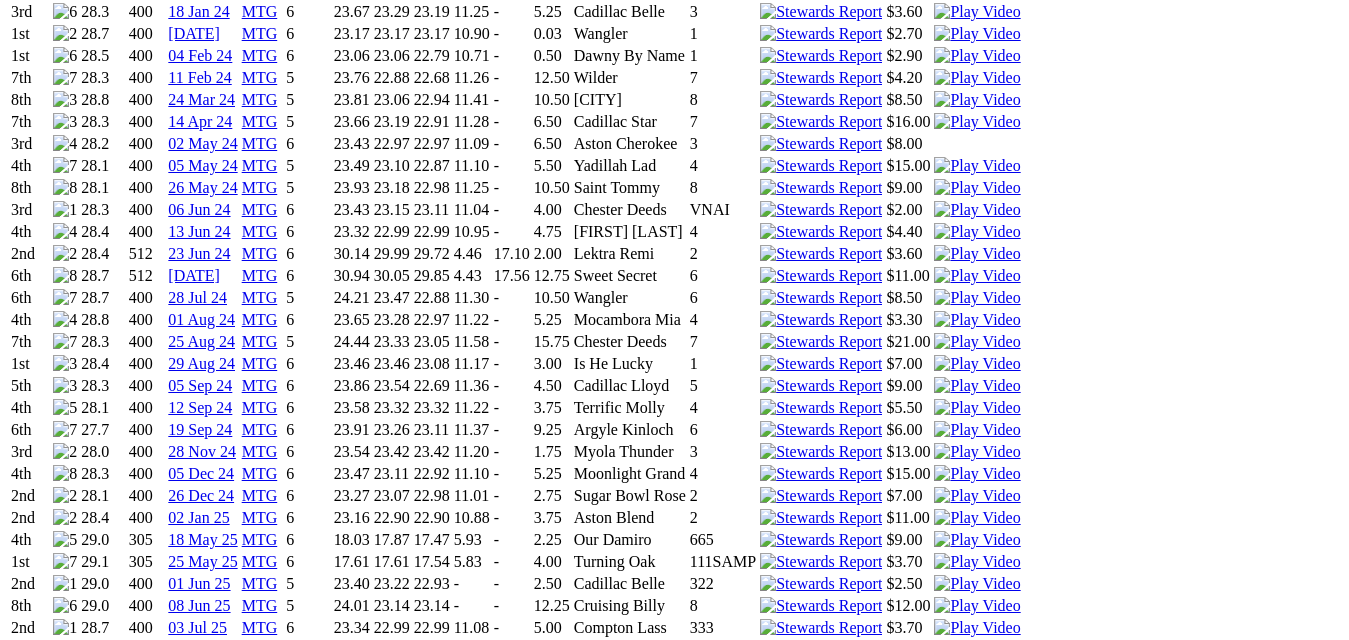 scroll, scrollTop: 1700, scrollLeft: 0, axis: vertical 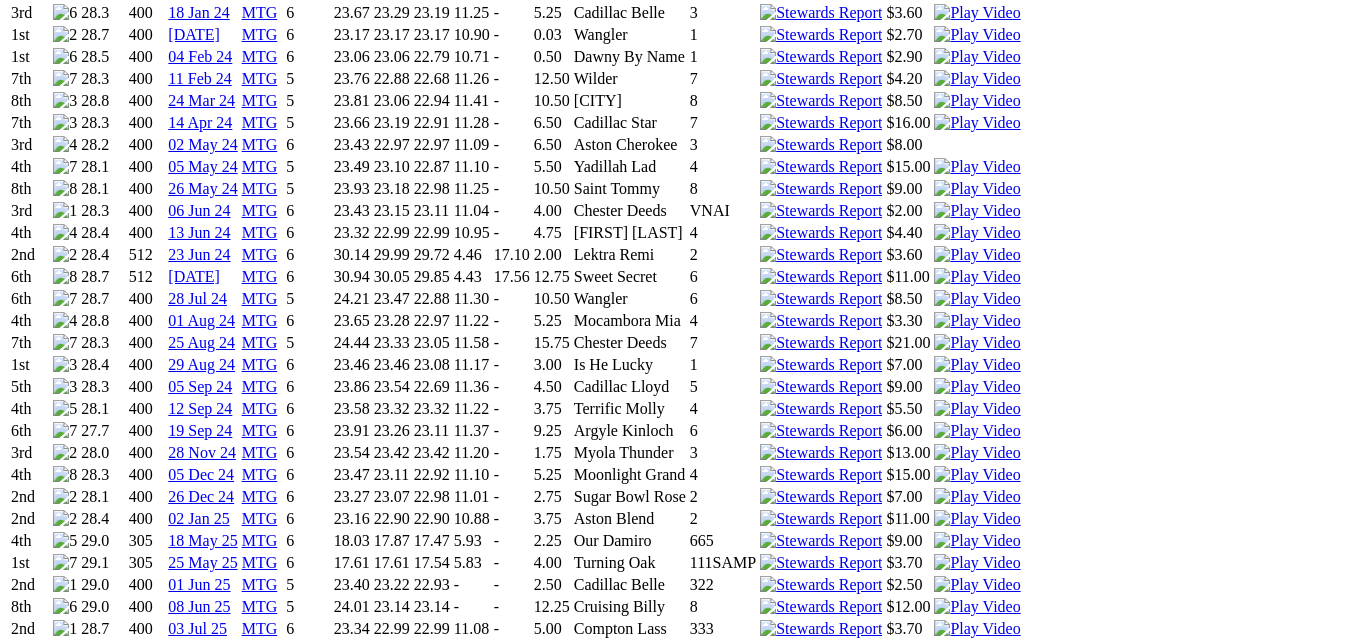 click at bounding box center [977, 695] 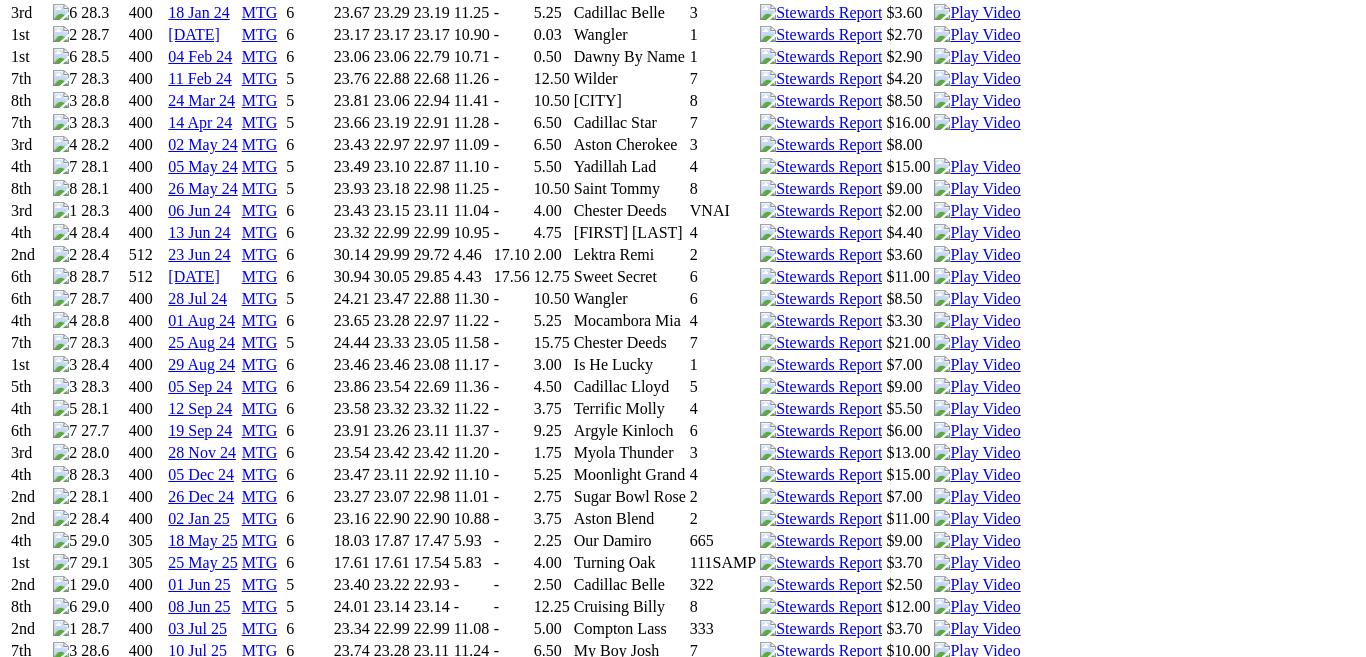 click at bounding box center (16, 3914) 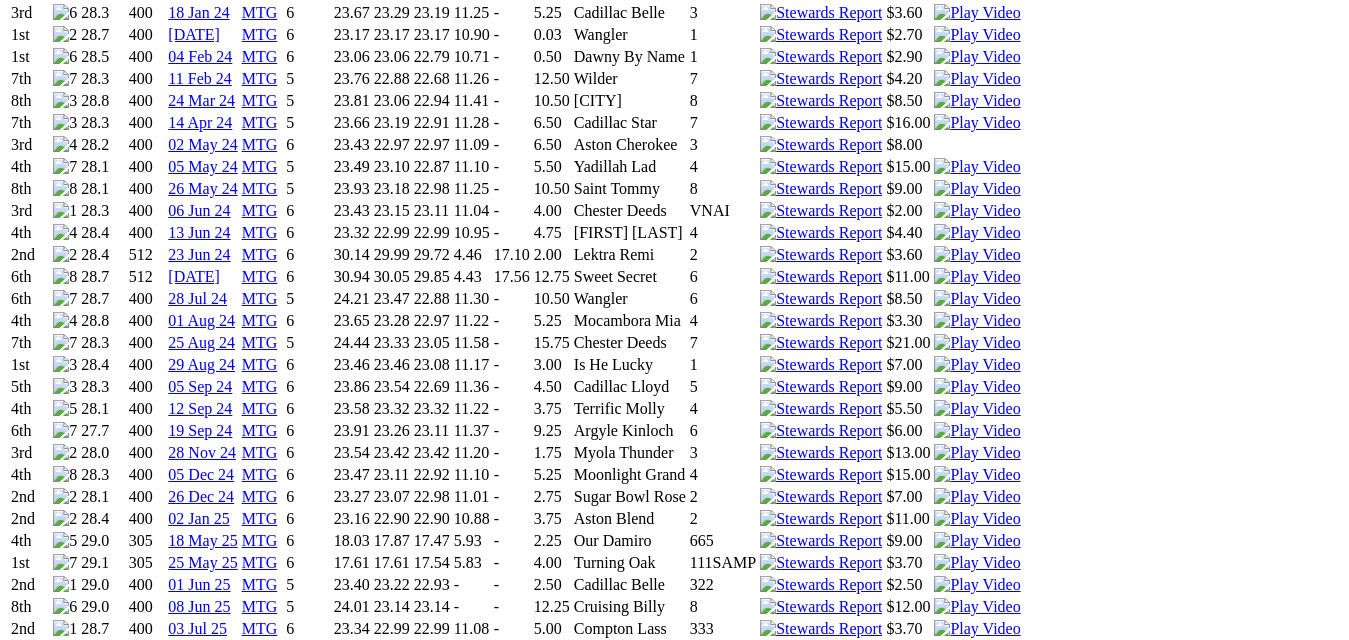 click at bounding box center [977, 717] 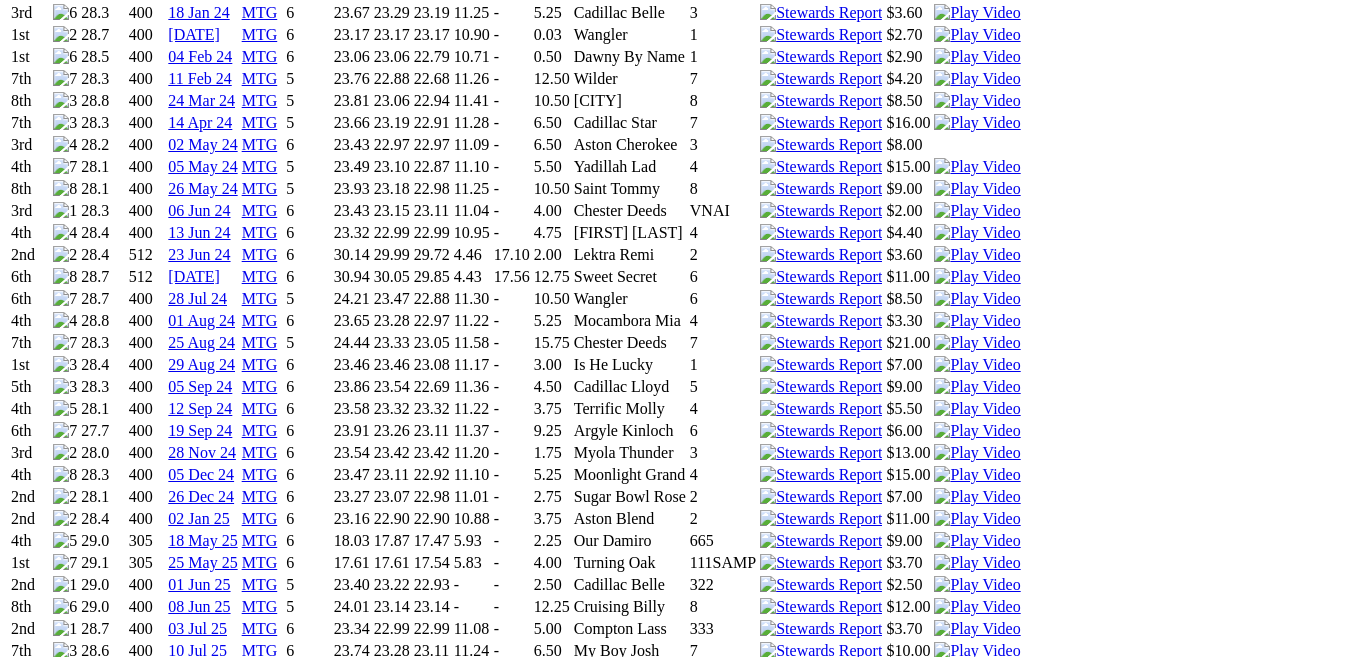 click at bounding box center (16, 3914) 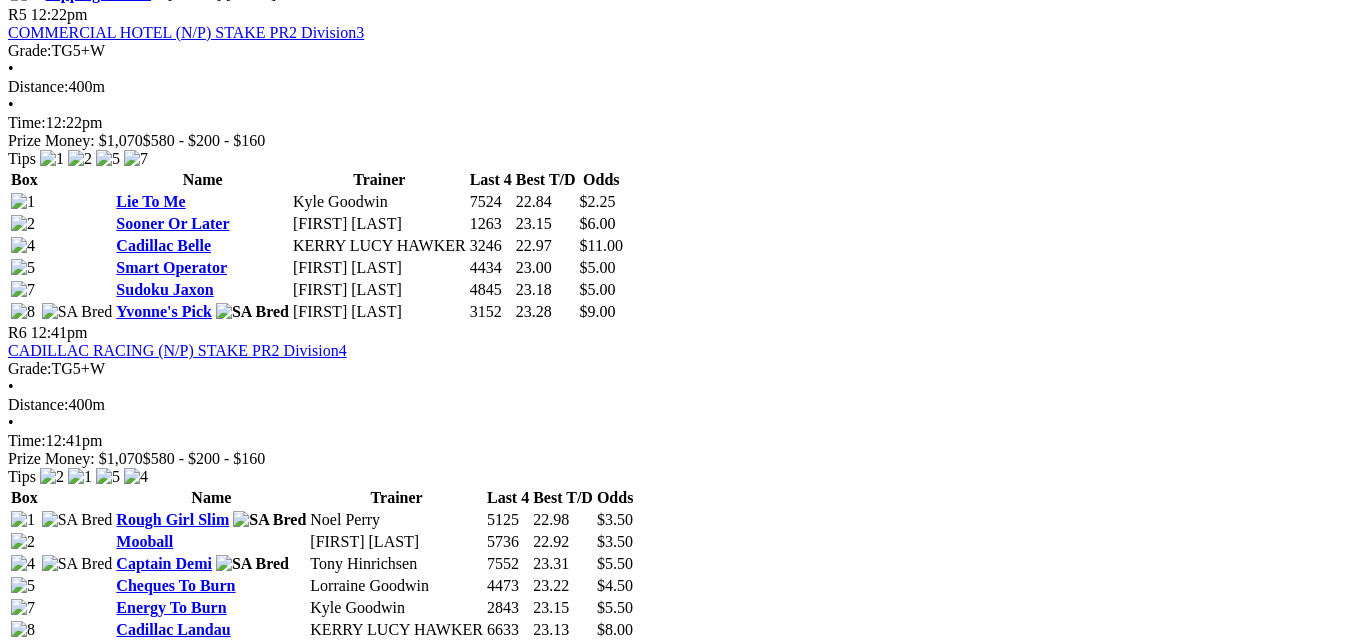 scroll, scrollTop: 2200, scrollLeft: 0, axis: vertical 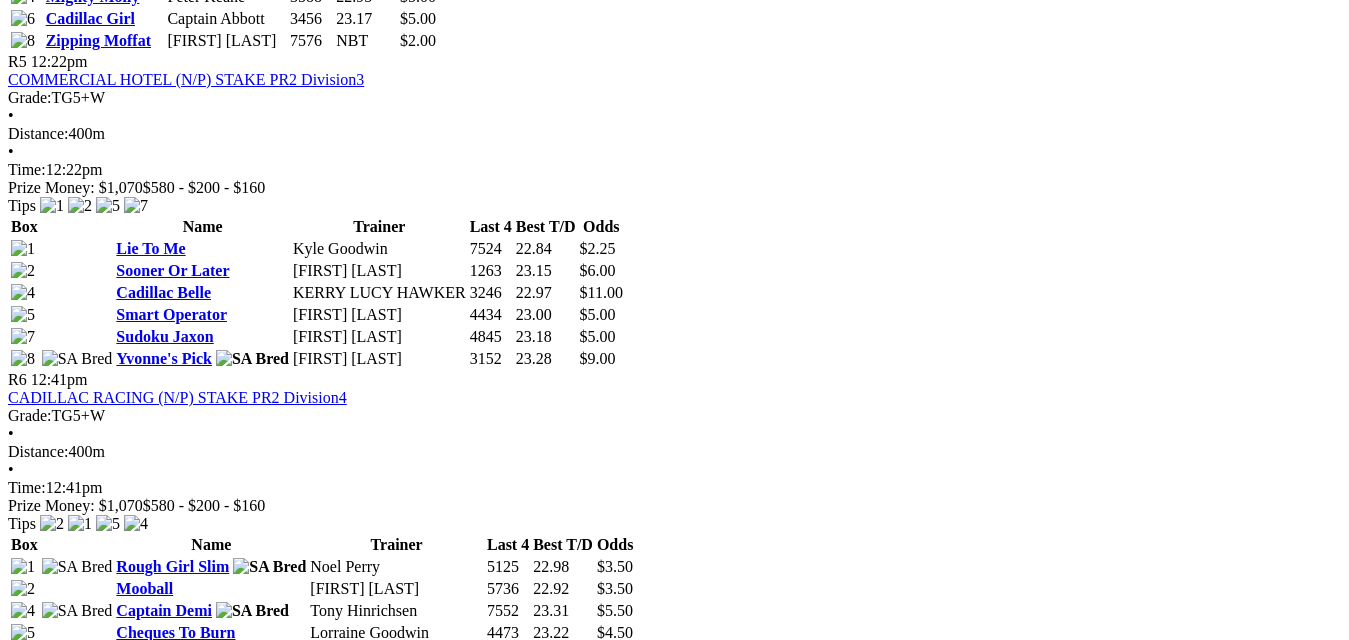 click on "Obliterated" at bounding box center (155, 1882) 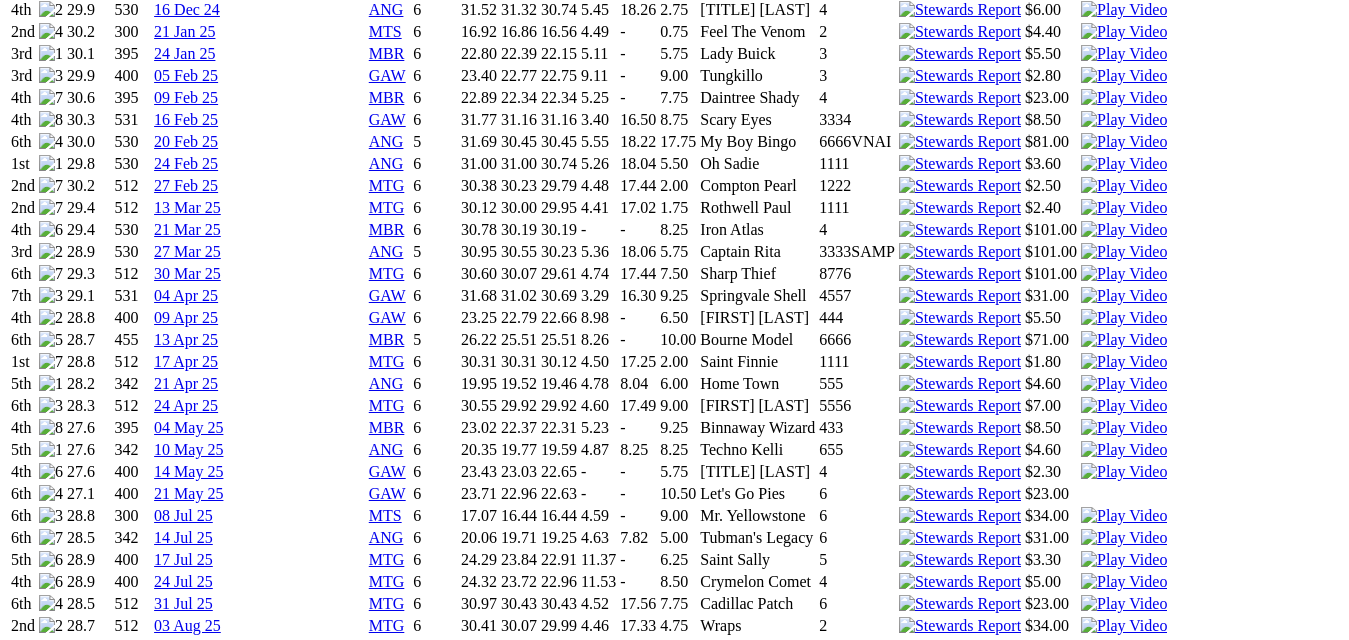 scroll, scrollTop: 1900, scrollLeft: 0, axis: vertical 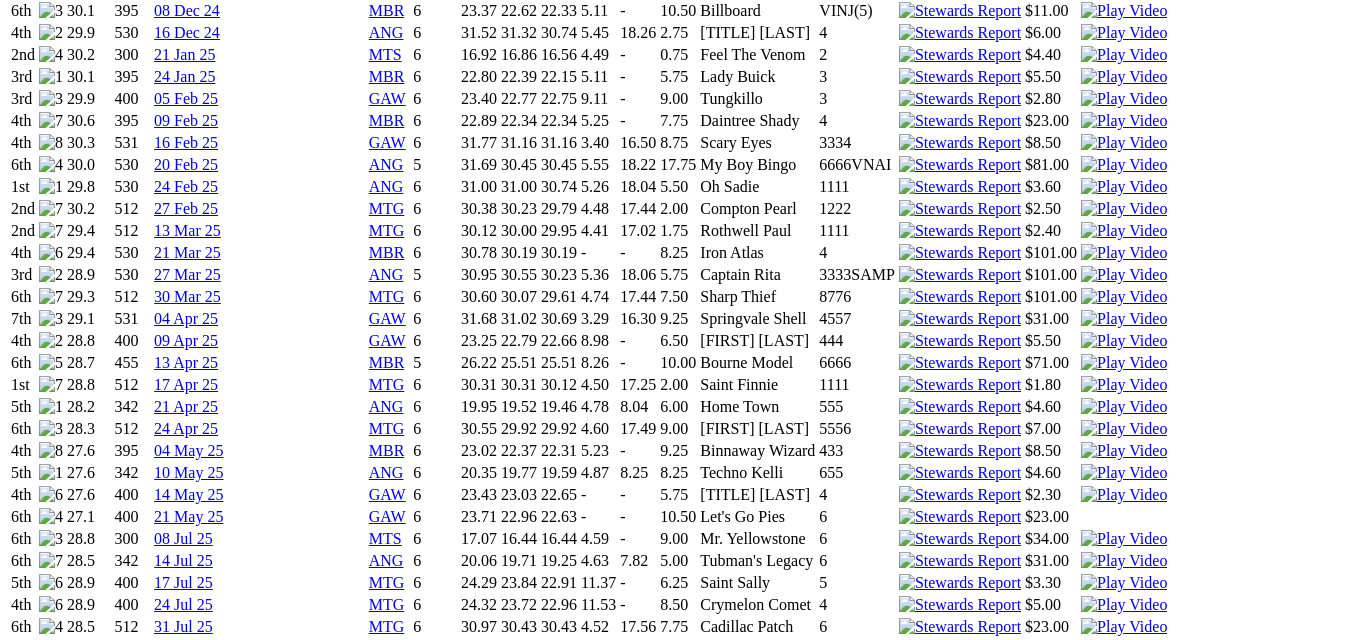 click at bounding box center [1124, 649] 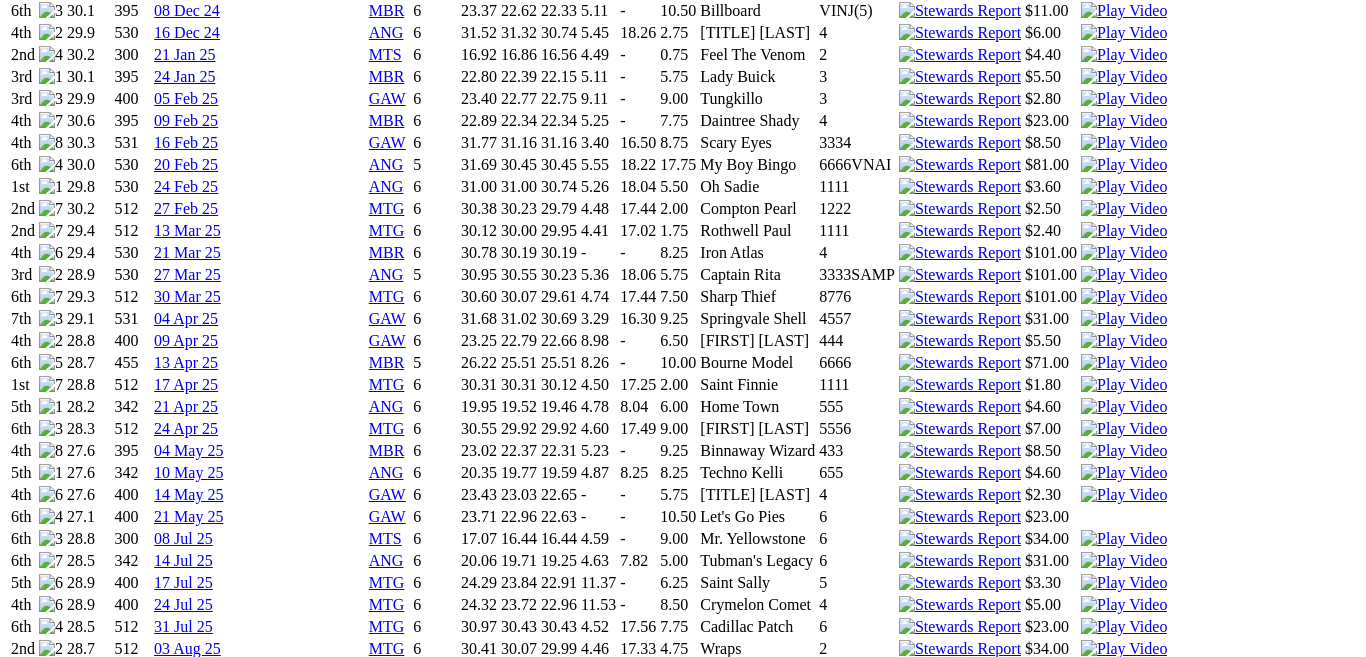 click at bounding box center [16, 4132] 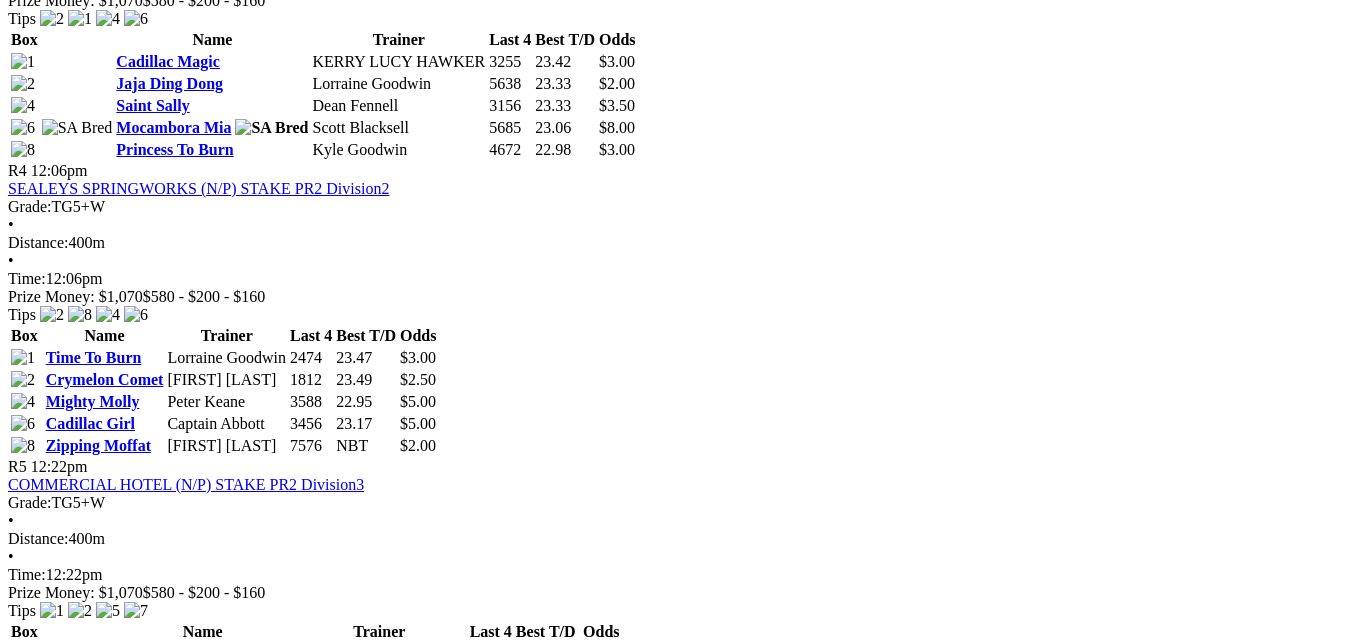 scroll, scrollTop: 2200, scrollLeft: 0, axis: vertical 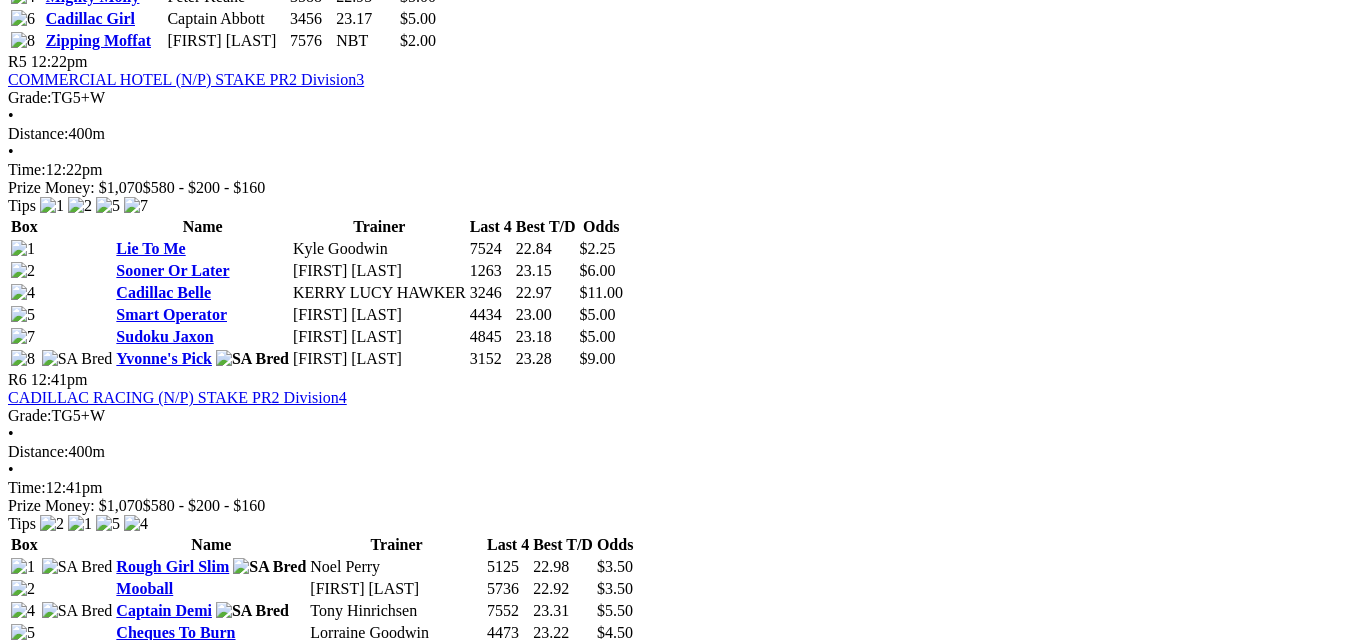 click on "[CITY] [LAST]" at bounding box center [173, 1904] 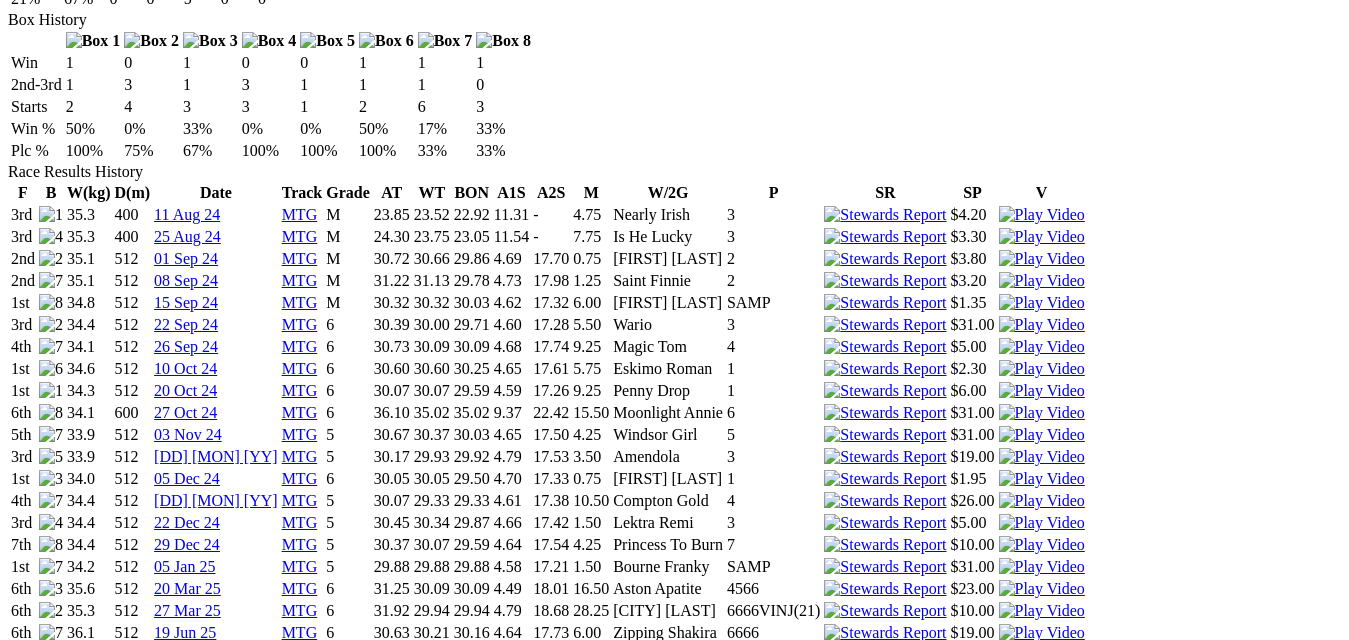 scroll, scrollTop: 1200, scrollLeft: 0, axis: vertical 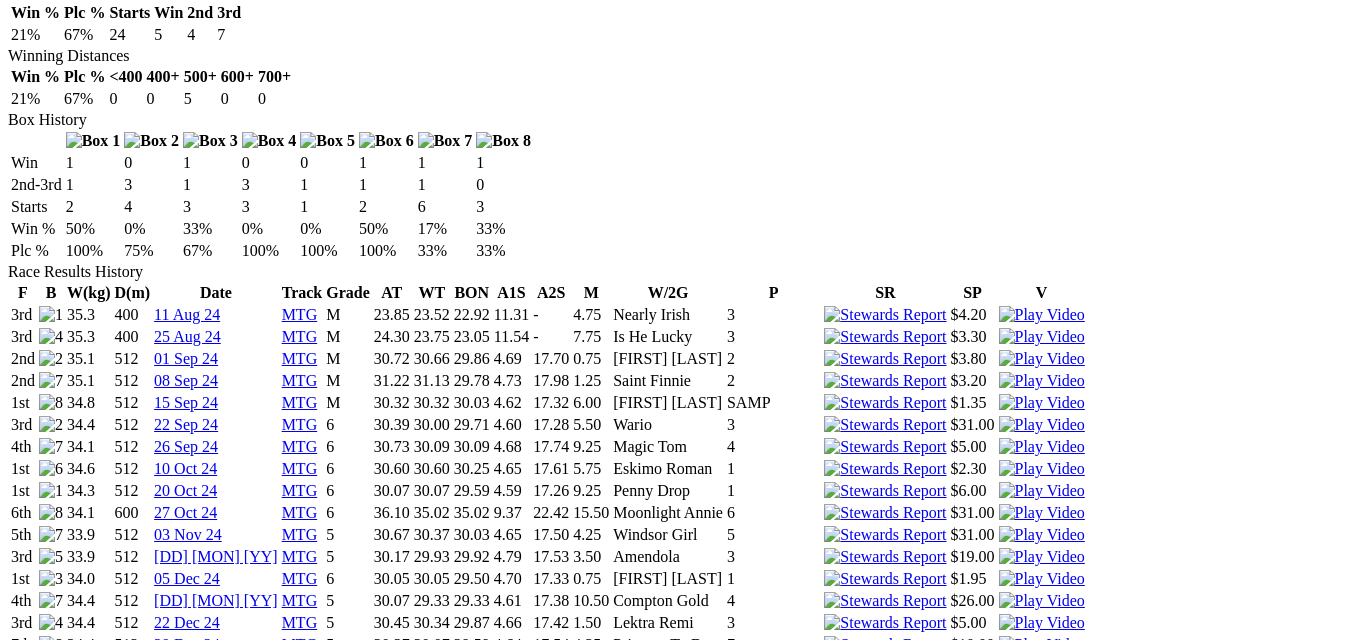 click at bounding box center (1042, 799) 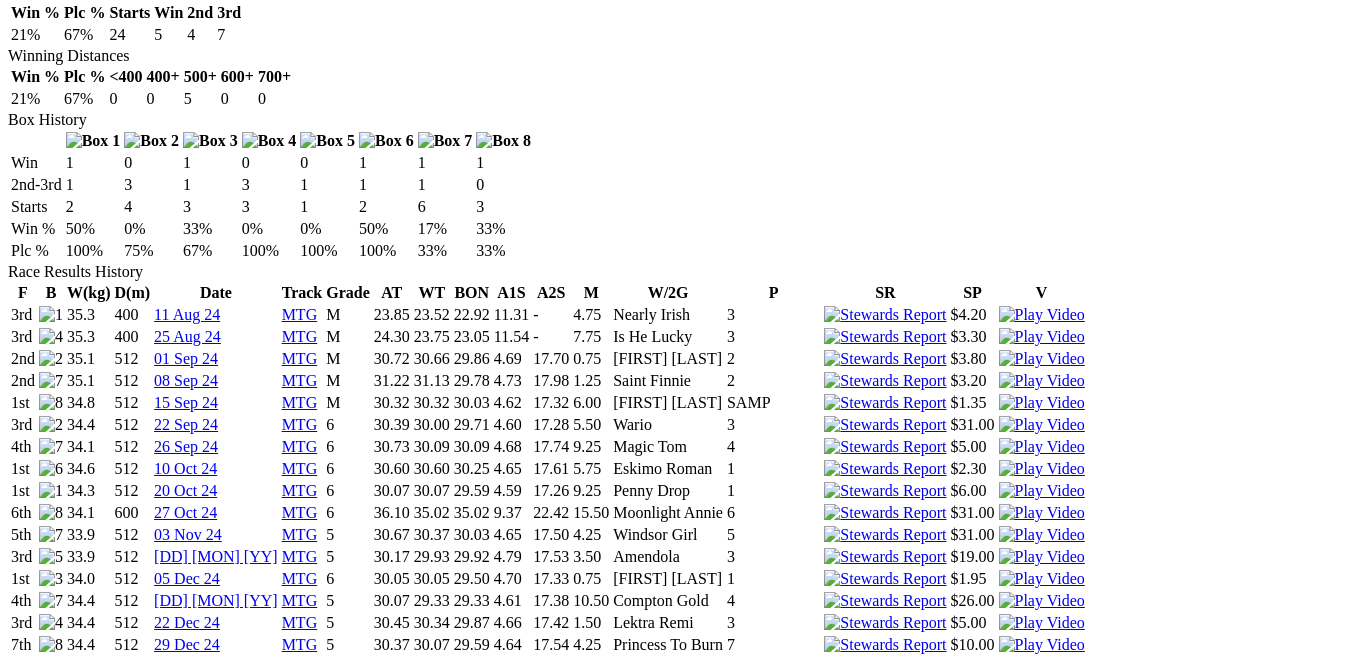 click at bounding box center [16, 3974] 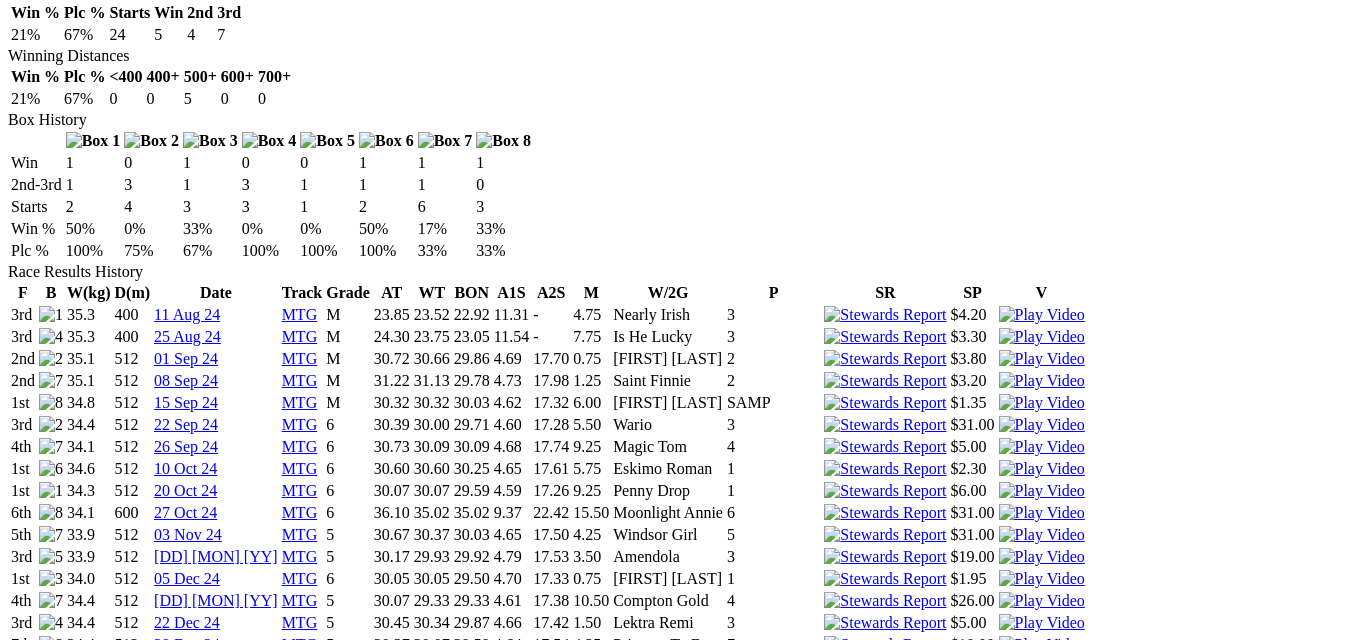 click at bounding box center (1042, 821) 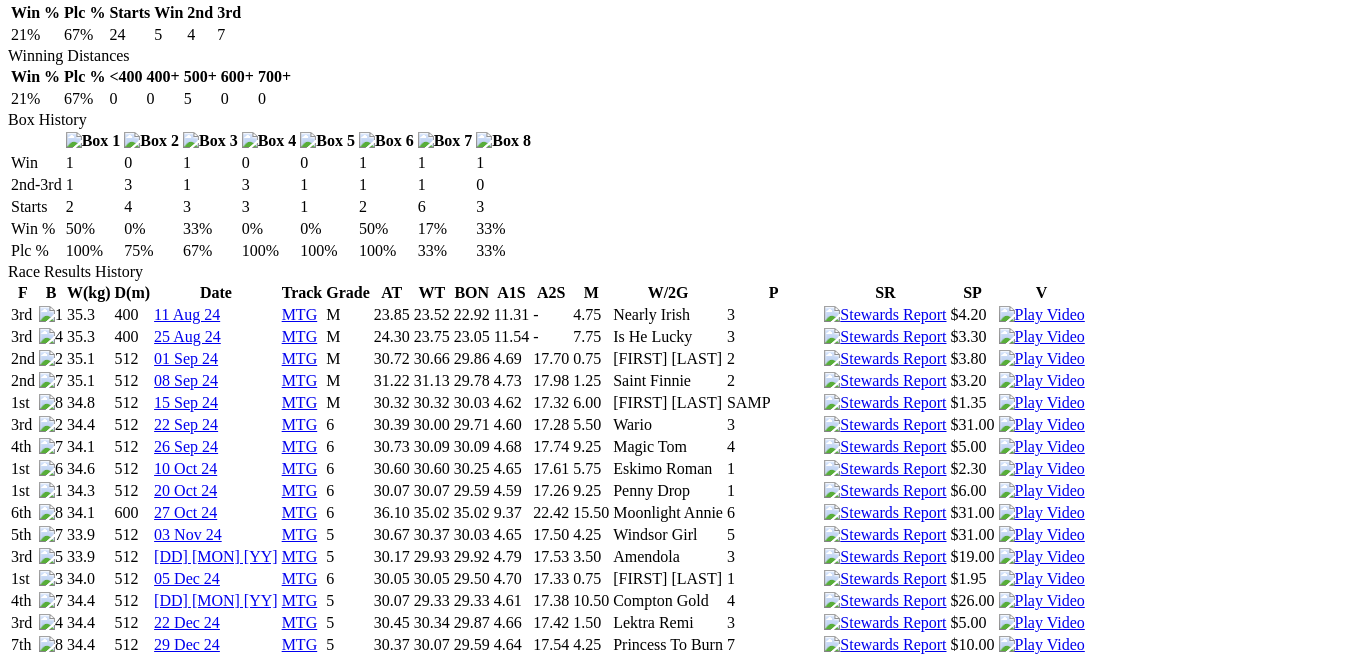 click at bounding box center [16, 3974] 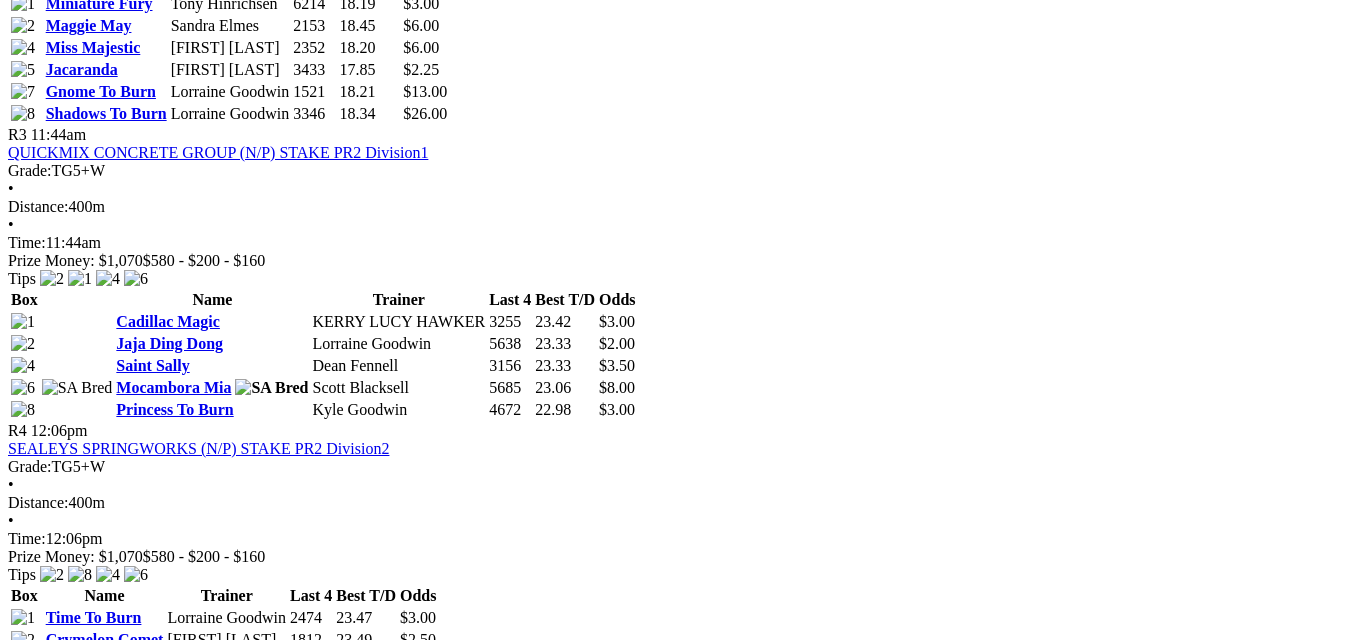 scroll, scrollTop: 2100, scrollLeft: 0, axis: vertical 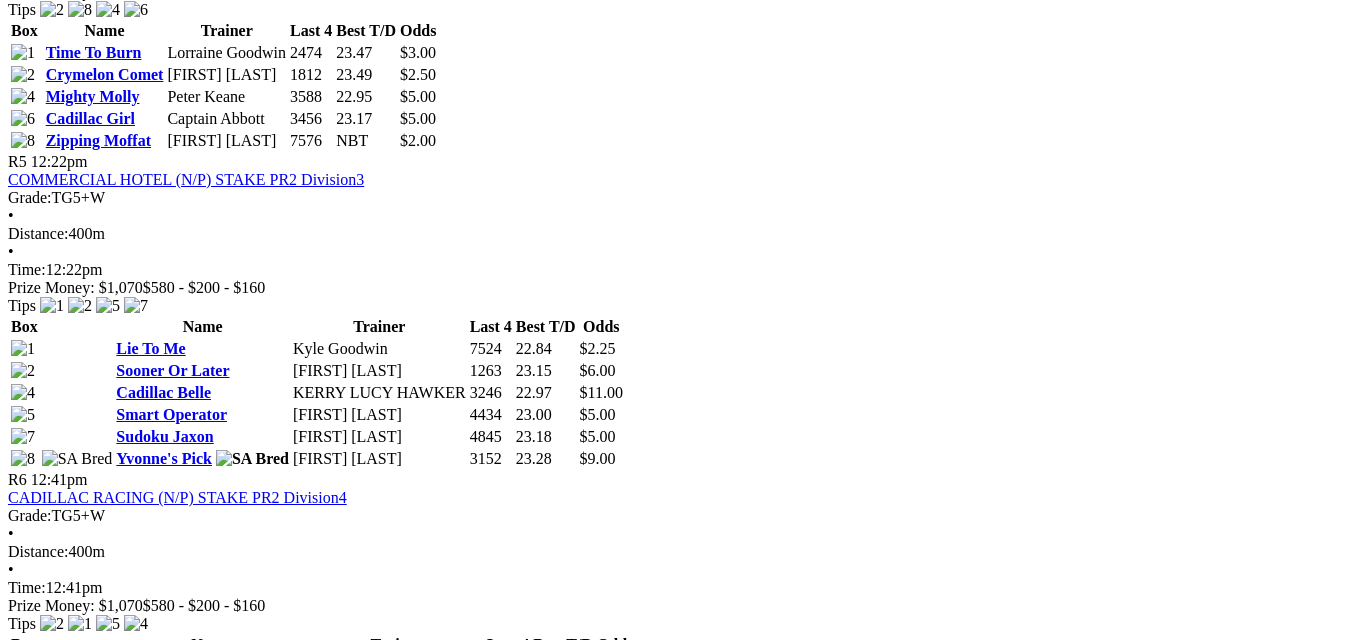 click on "Cadillac Patch" at bounding box center (166, 2048) 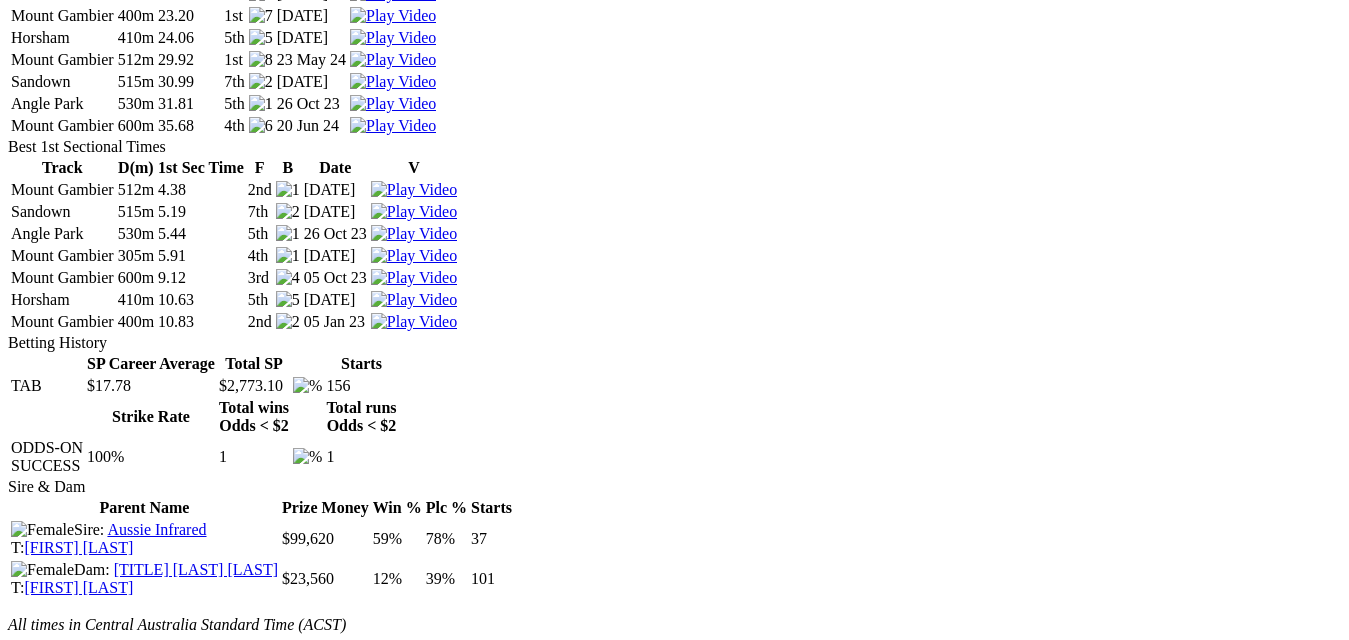scroll, scrollTop: 4984, scrollLeft: 0, axis: vertical 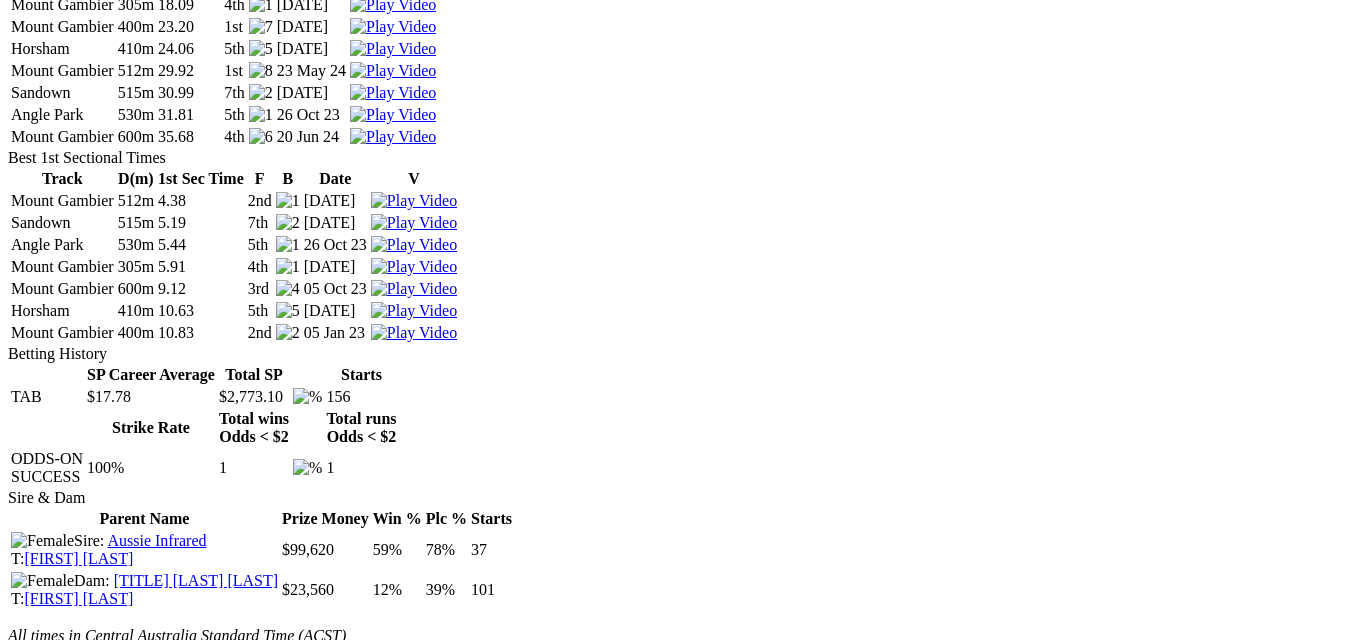 click at bounding box center (1061, -59) 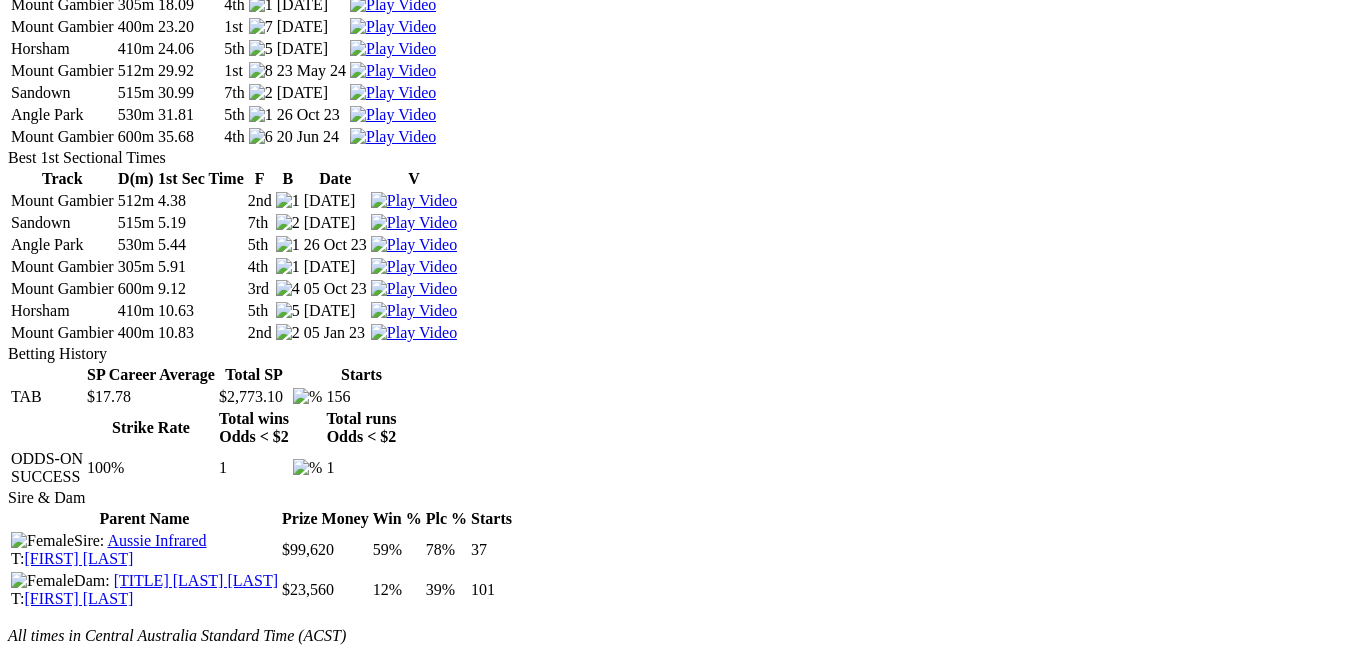 click at bounding box center (16, 3270) 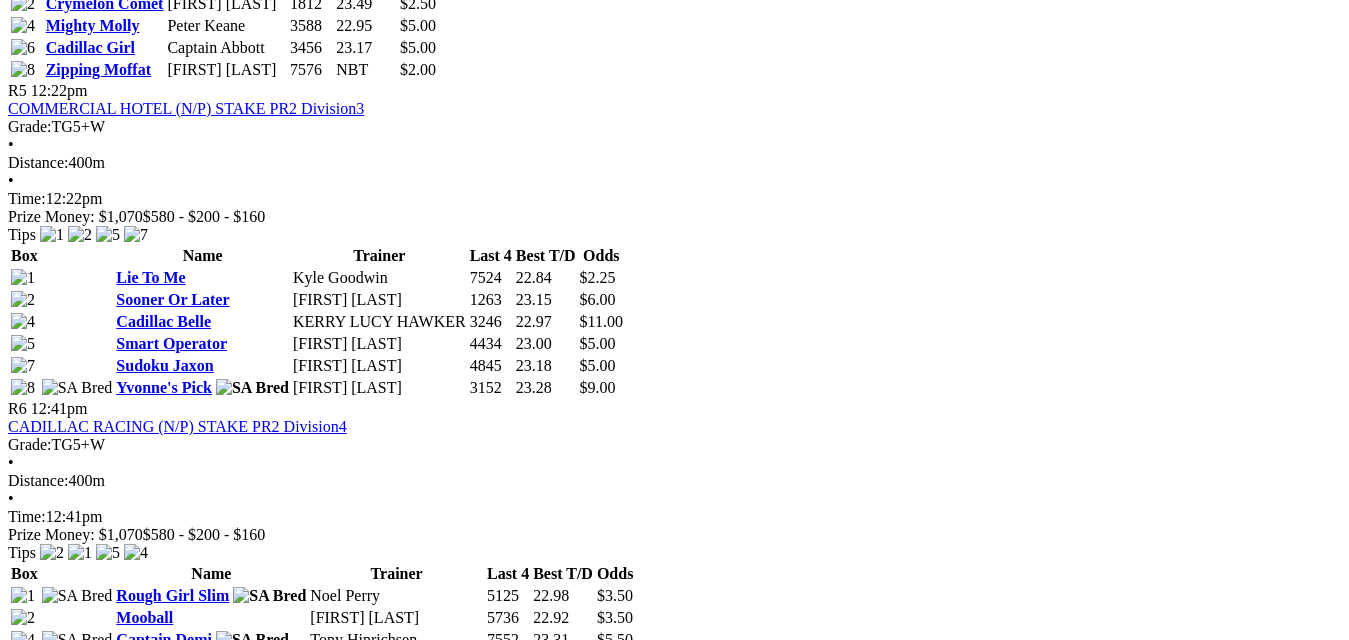 scroll, scrollTop: 2200, scrollLeft: 0, axis: vertical 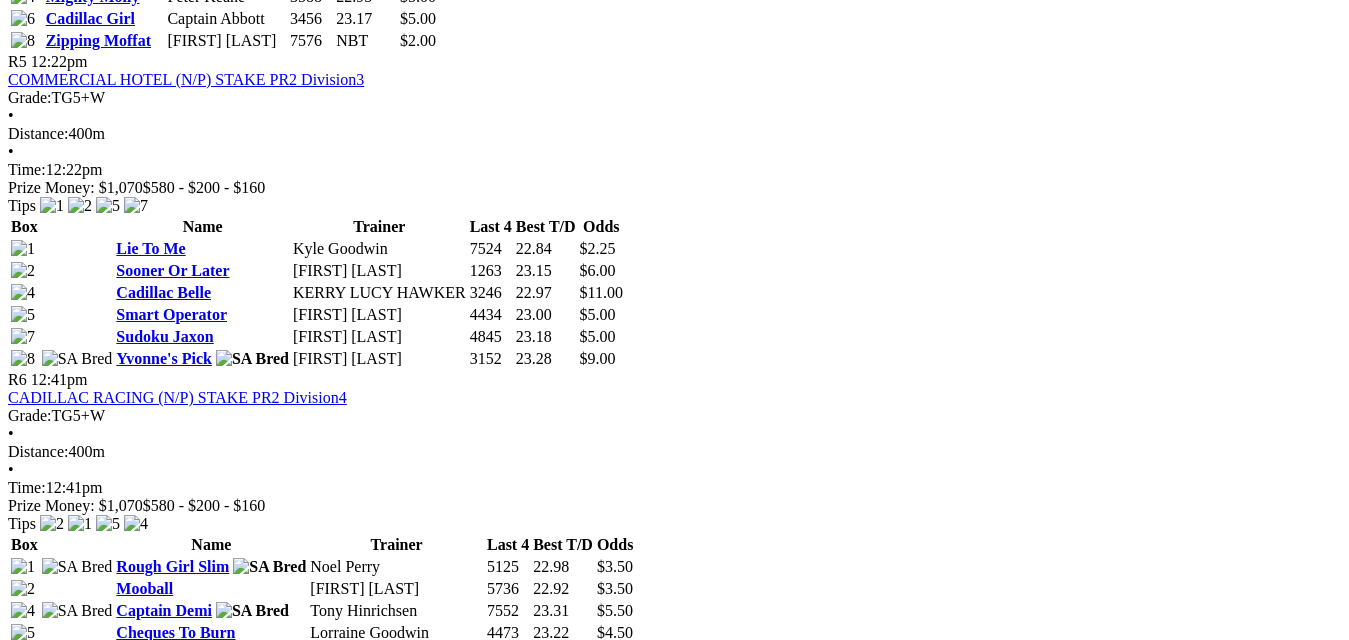 click on "Compton Franky" at bounding box center (175, 1970) 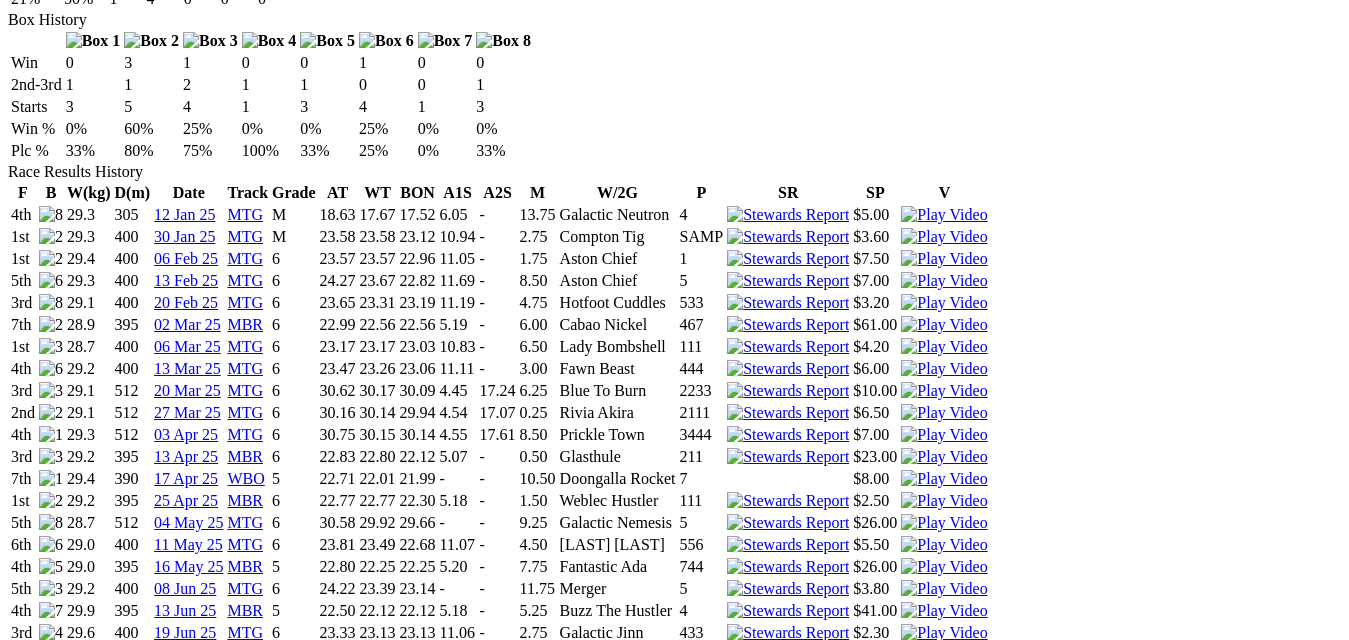 scroll, scrollTop: 1200, scrollLeft: 0, axis: vertical 